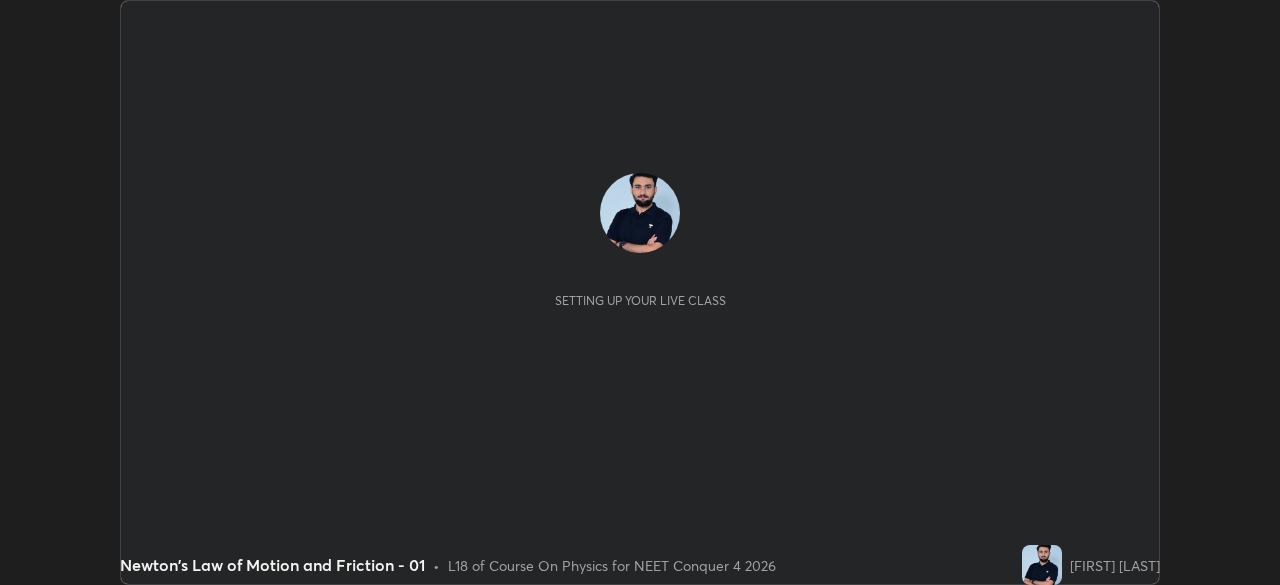 scroll, scrollTop: 0, scrollLeft: 0, axis: both 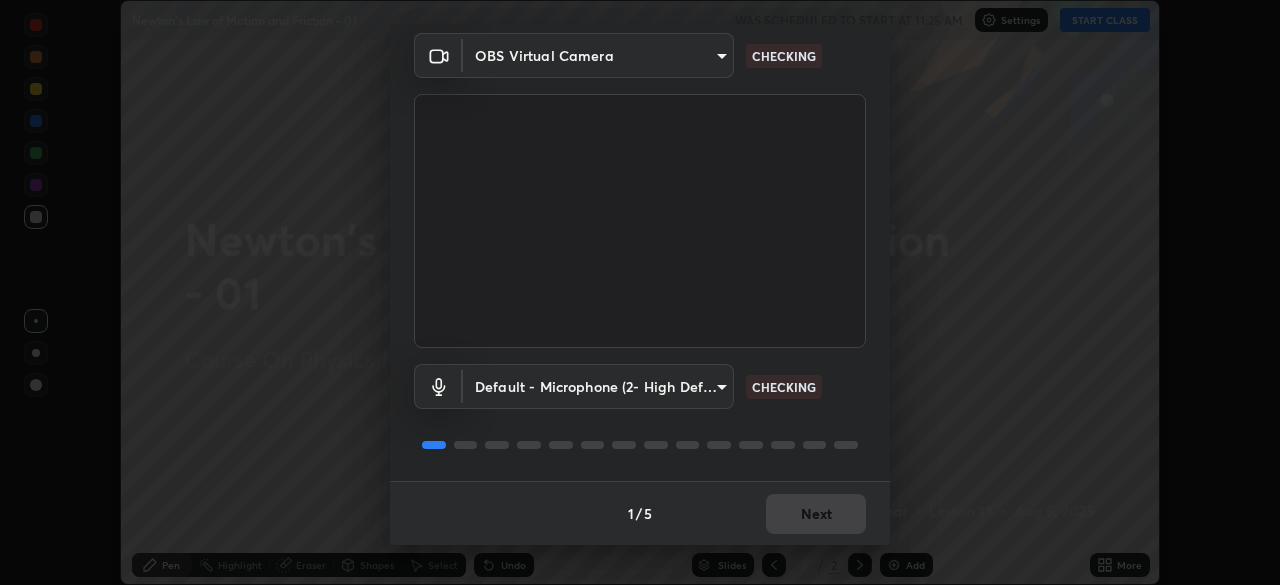 click on "1 / 5 Next" at bounding box center (640, 513) 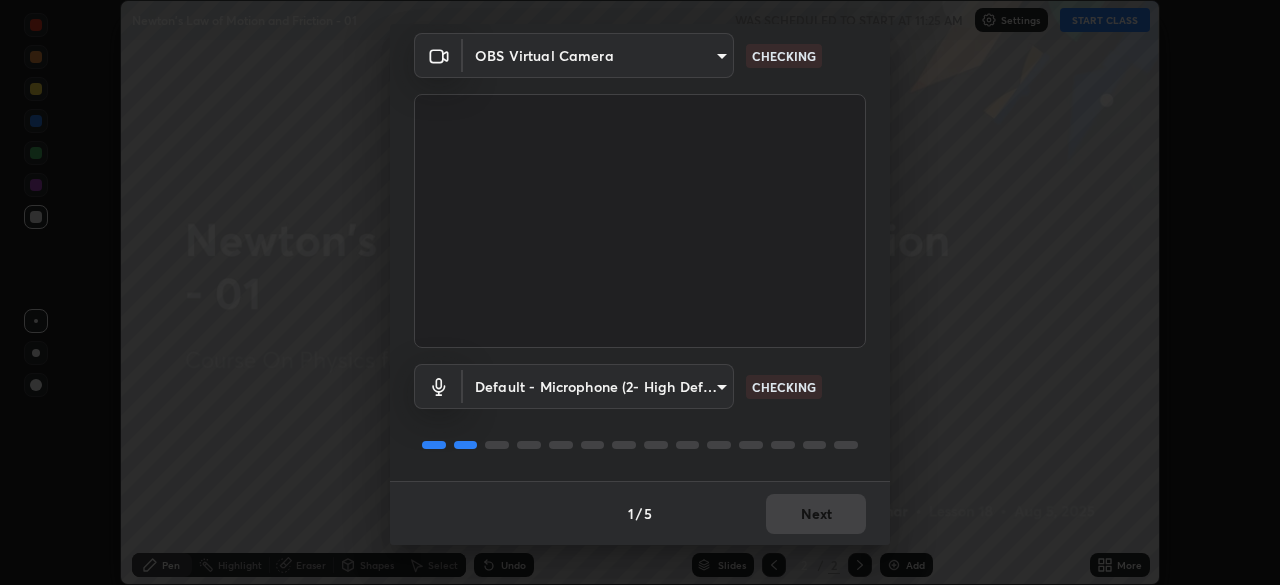 click on "1 / 5 Next" at bounding box center [640, 513] 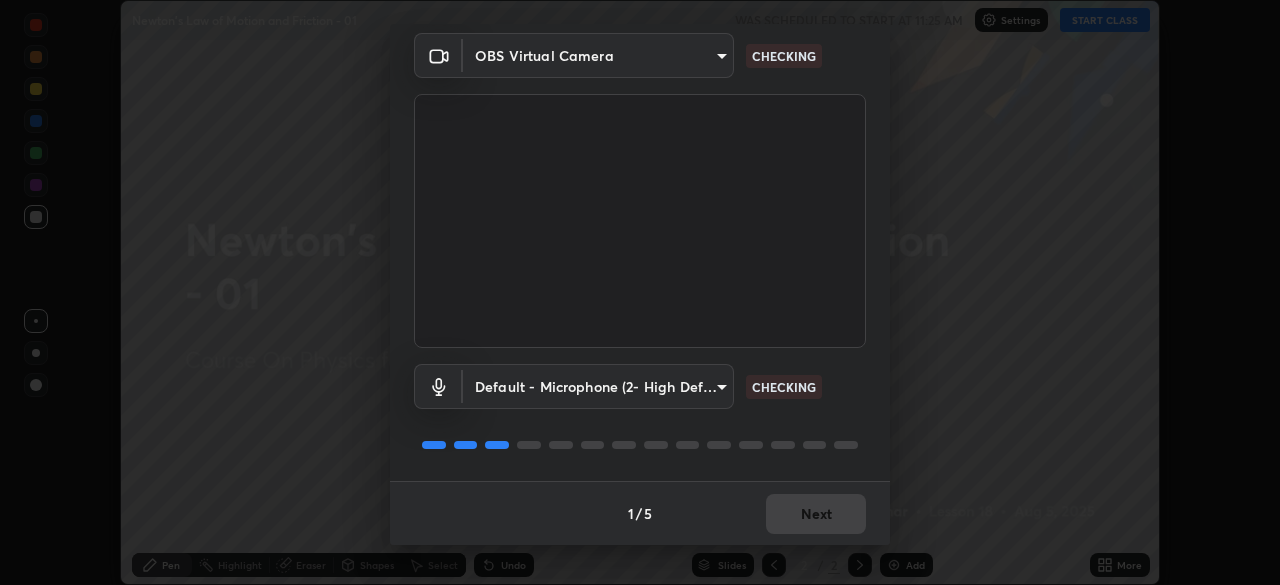 click on "1 / 5 Next" at bounding box center (640, 513) 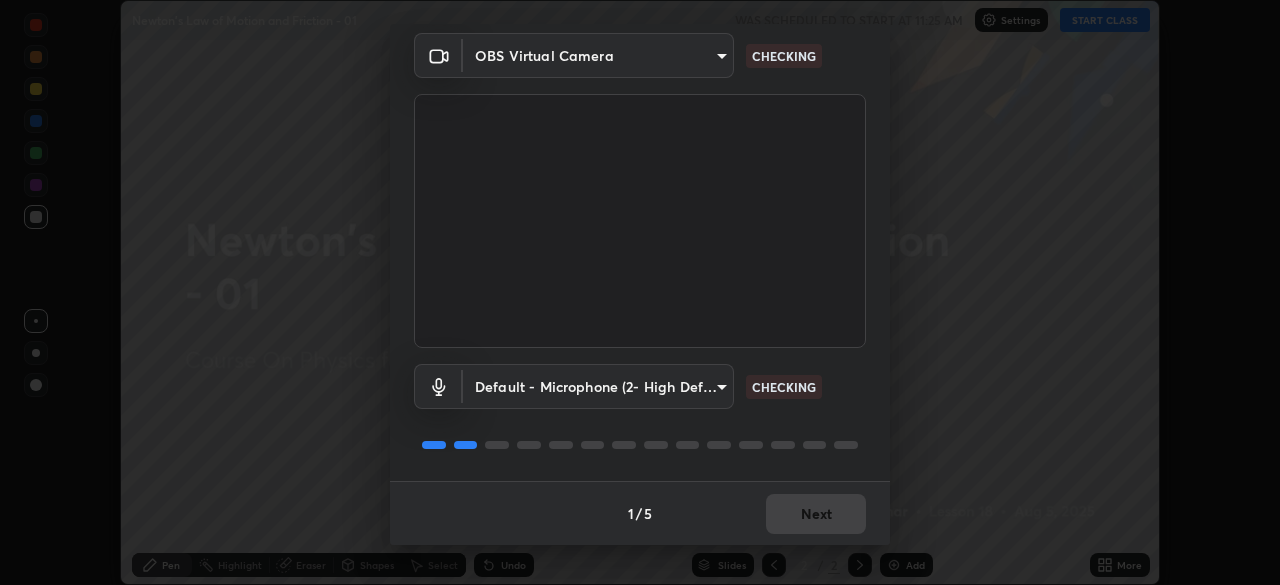 click on "1 / 5 Next" at bounding box center [640, 513] 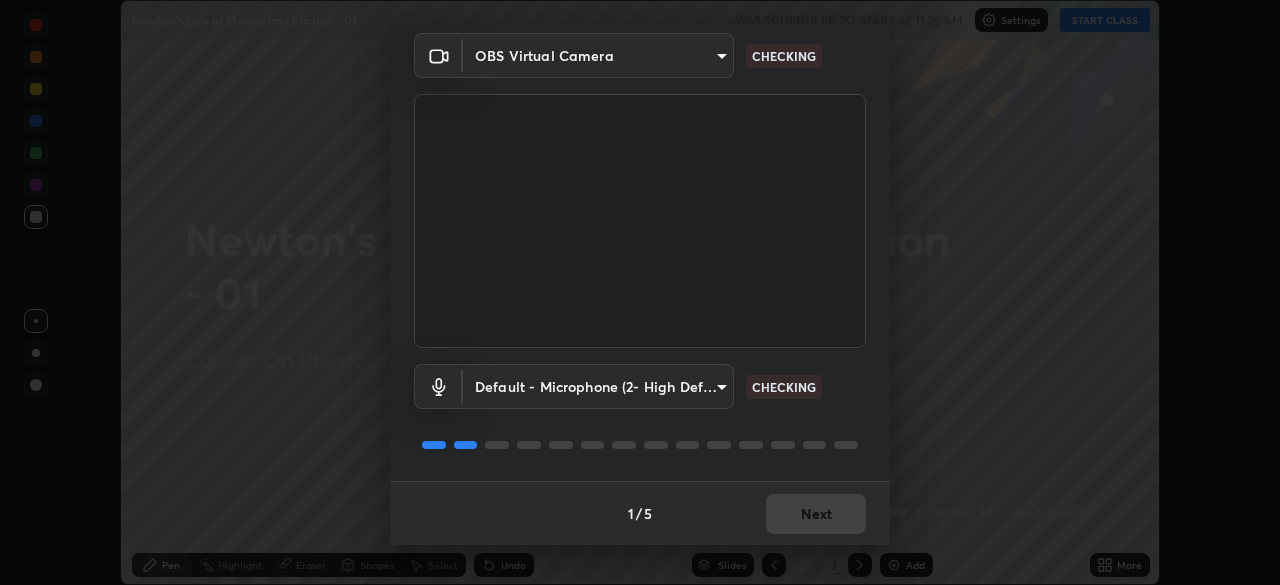 click on "Next" at bounding box center [816, 514] 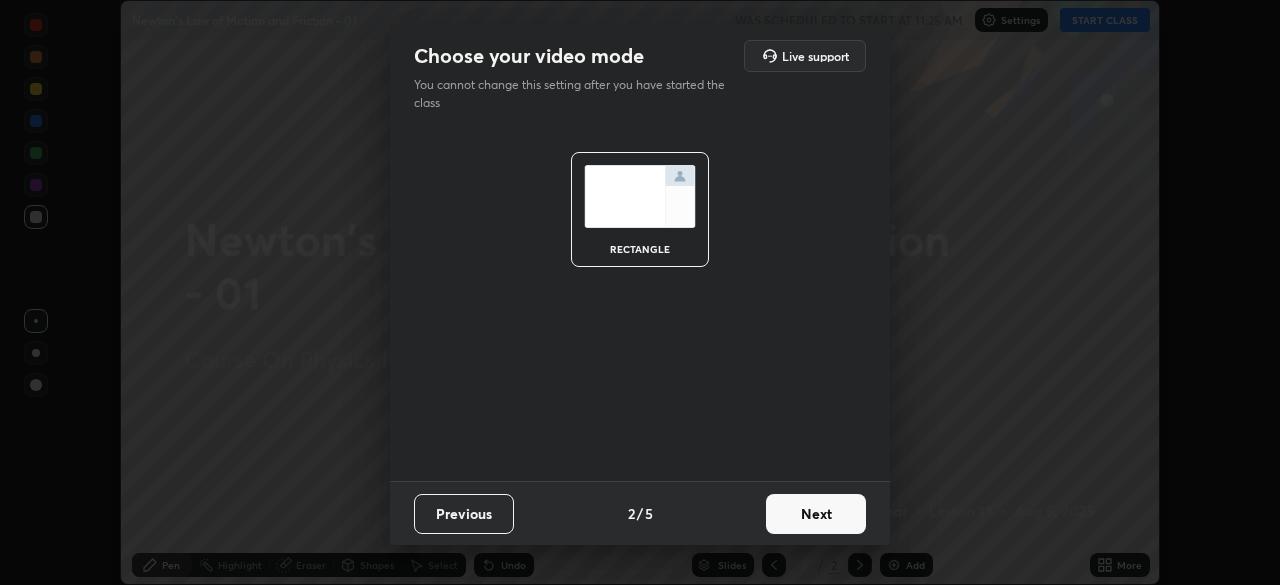 scroll, scrollTop: 0, scrollLeft: 0, axis: both 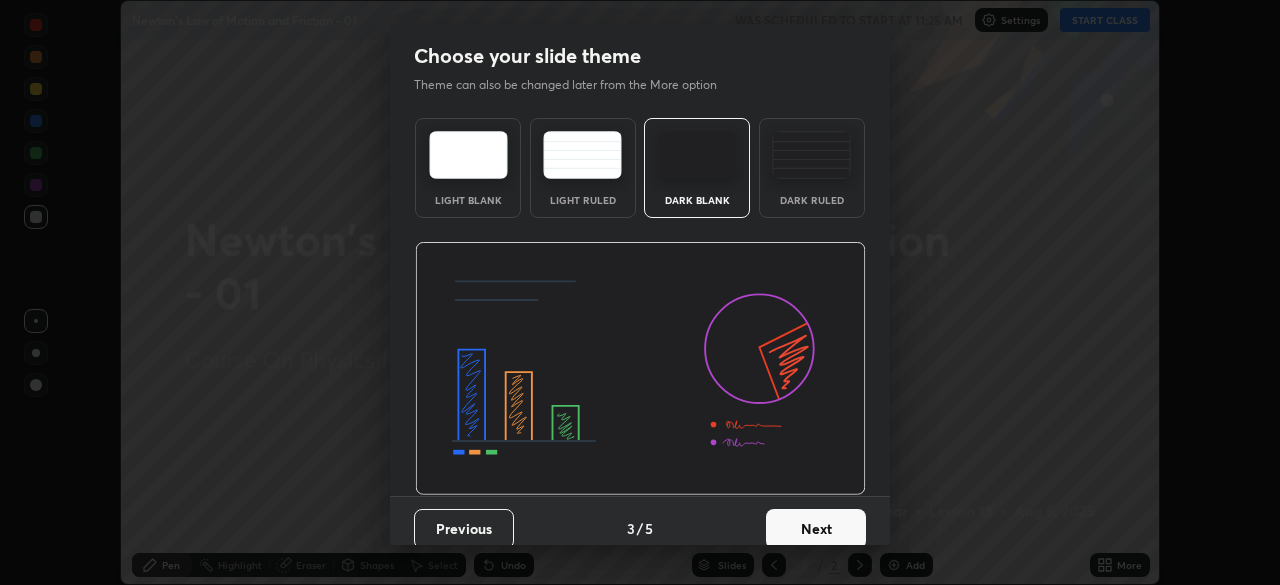click on "Next" at bounding box center (816, 529) 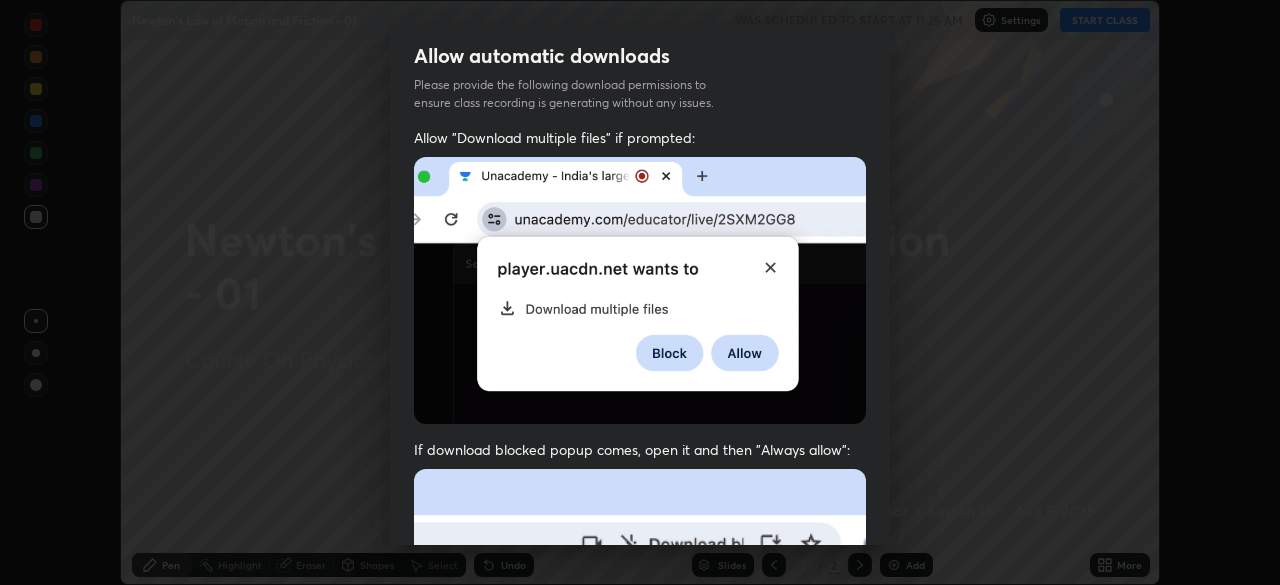 click at bounding box center [640, 687] 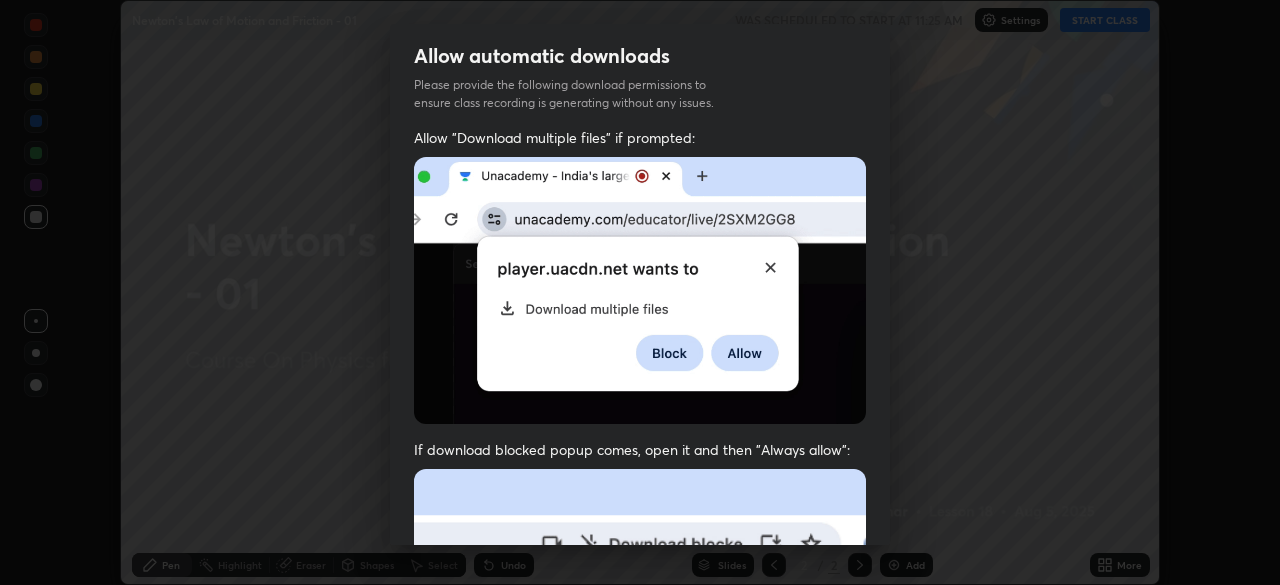 click at bounding box center (640, 687) 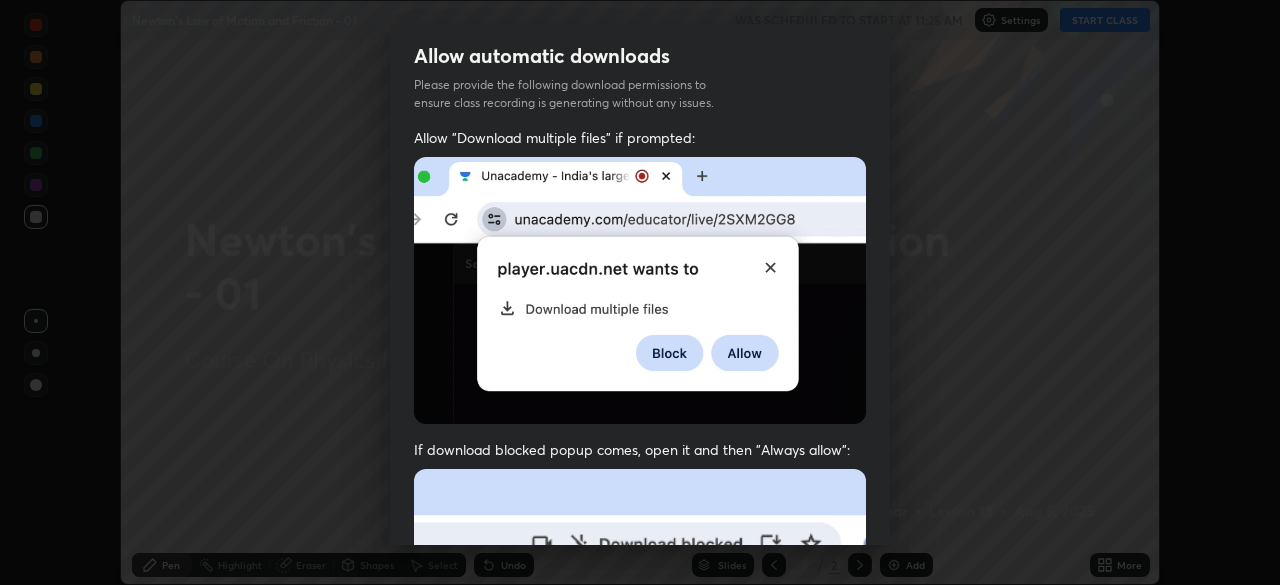 click at bounding box center [640, 687] 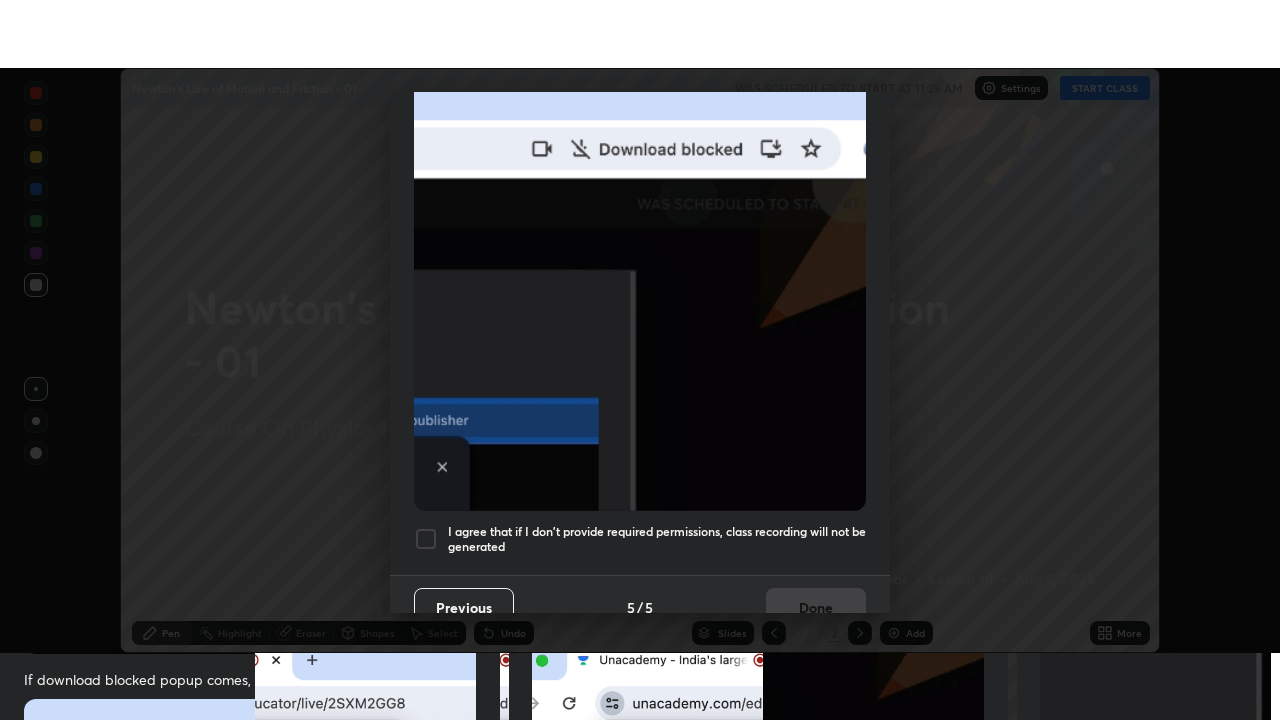 scroll, scrollTop: 479, scrollLeft: 0, axis: vertical 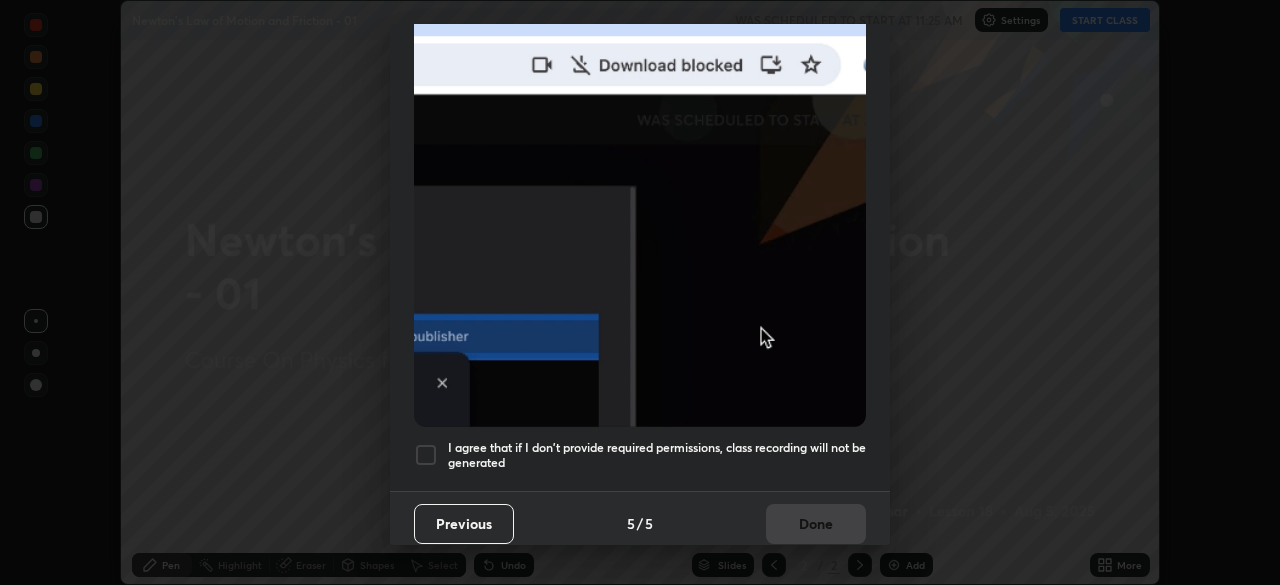 click on "I agree that if I don't provide required permissions, class recording will not be generated" at bounding box center (657, 455) 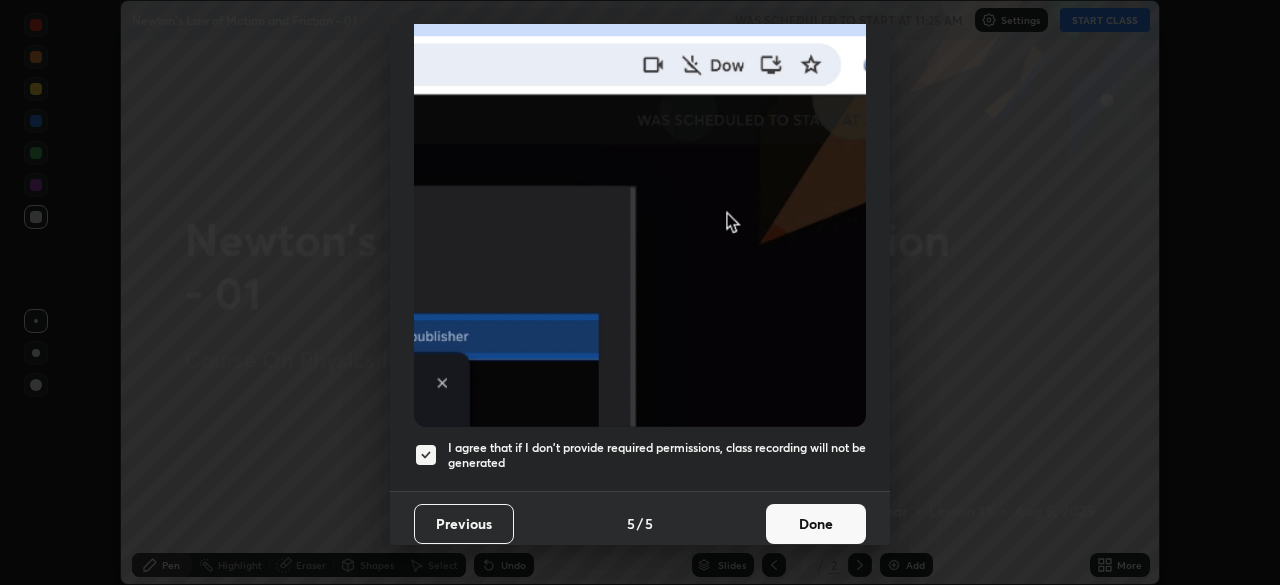 click on "Done" at bounding box center (816, 524) 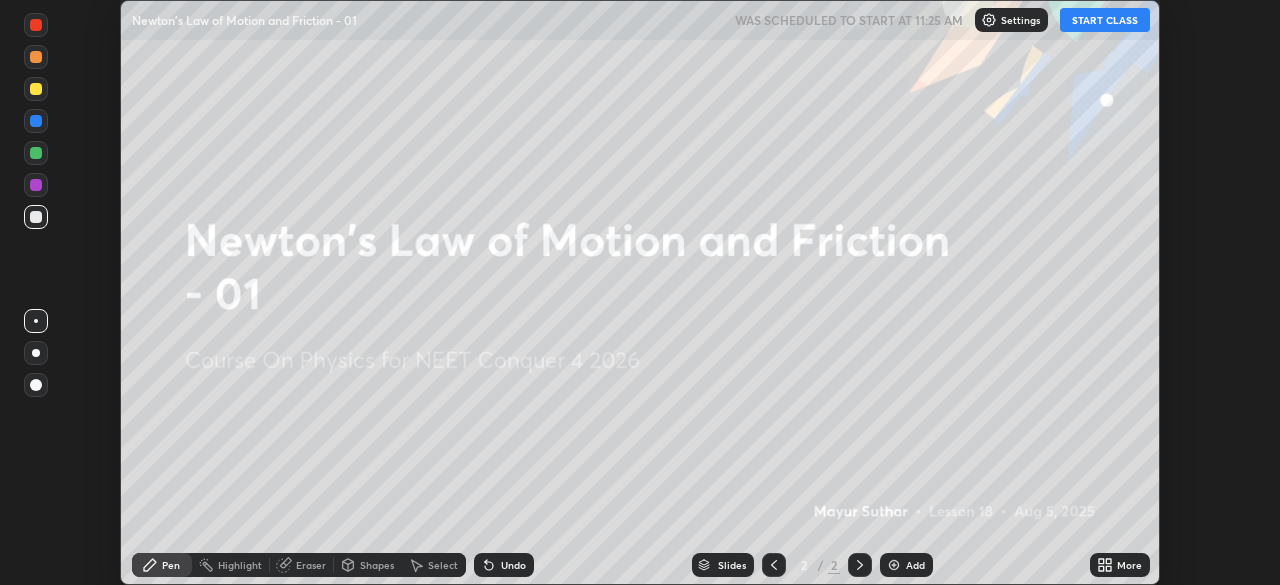 click 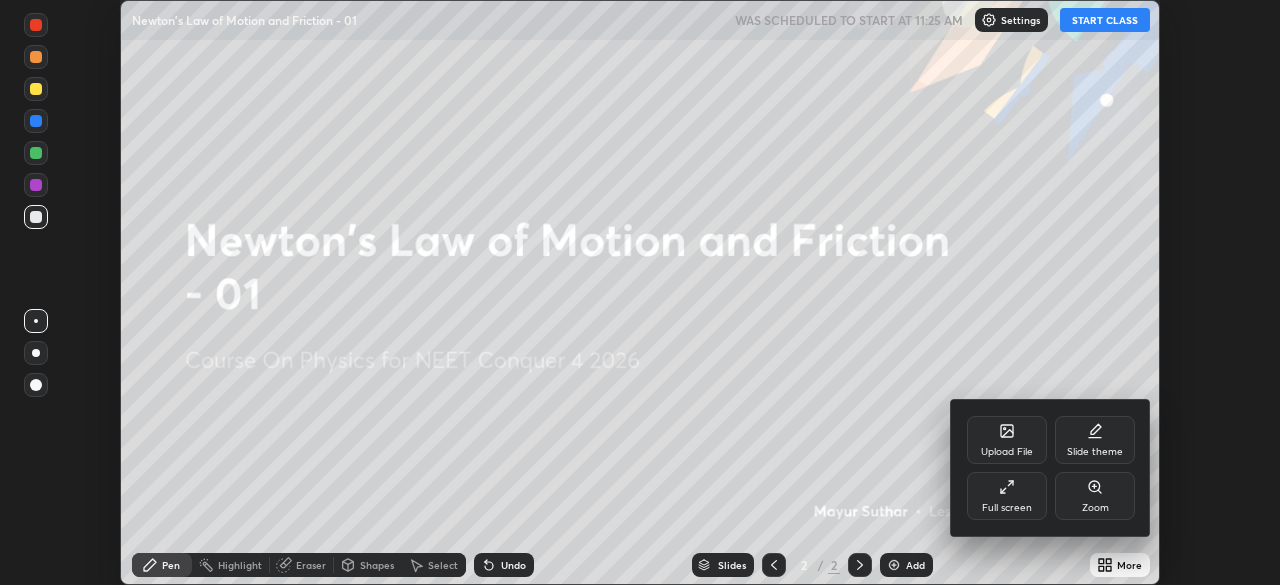 click on "Full screen" at bounding box center [1007, 496] 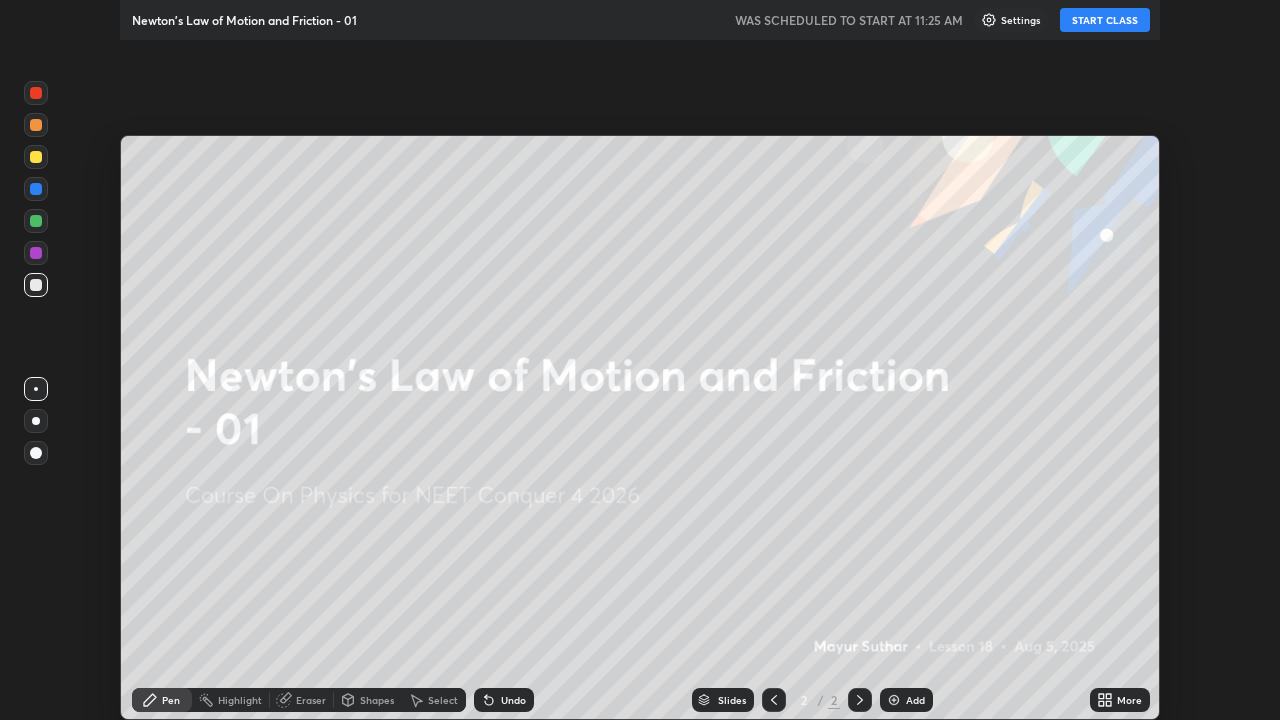 scroll, scrollTop: 99280, scrollLeft: 98720, axis: both 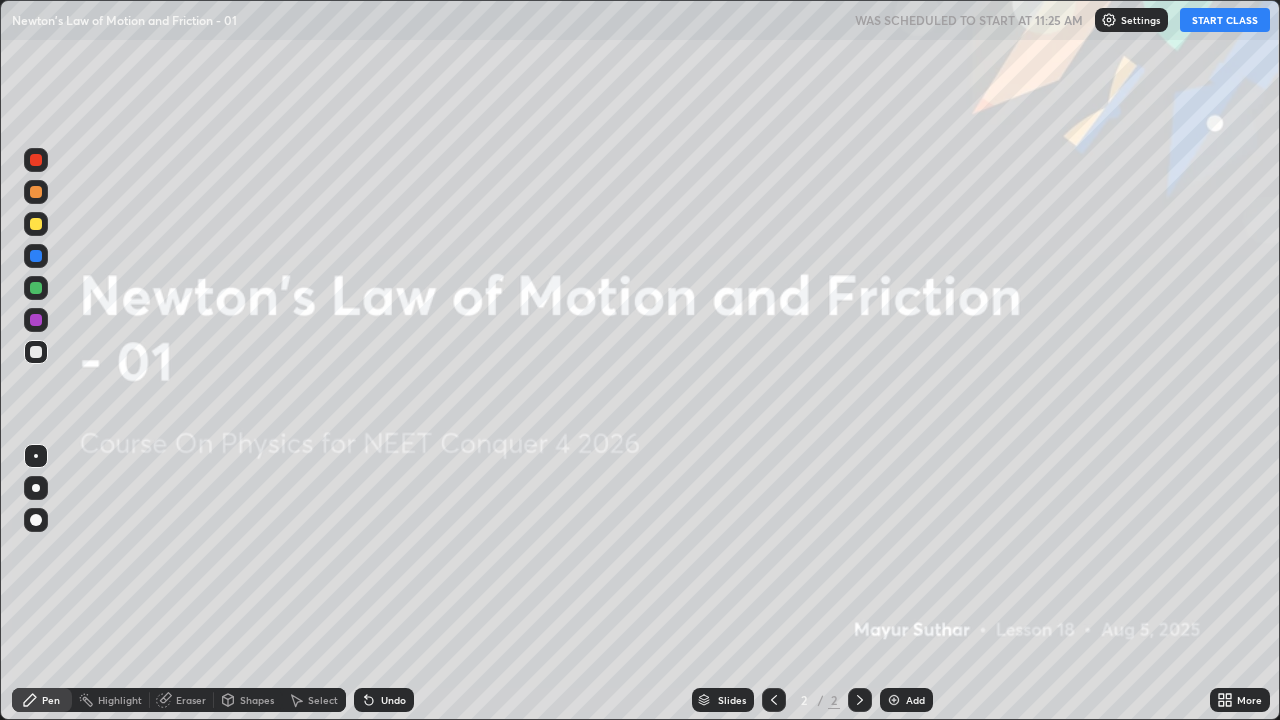 click on "START CLASS" at bounding box center (1225, 20) 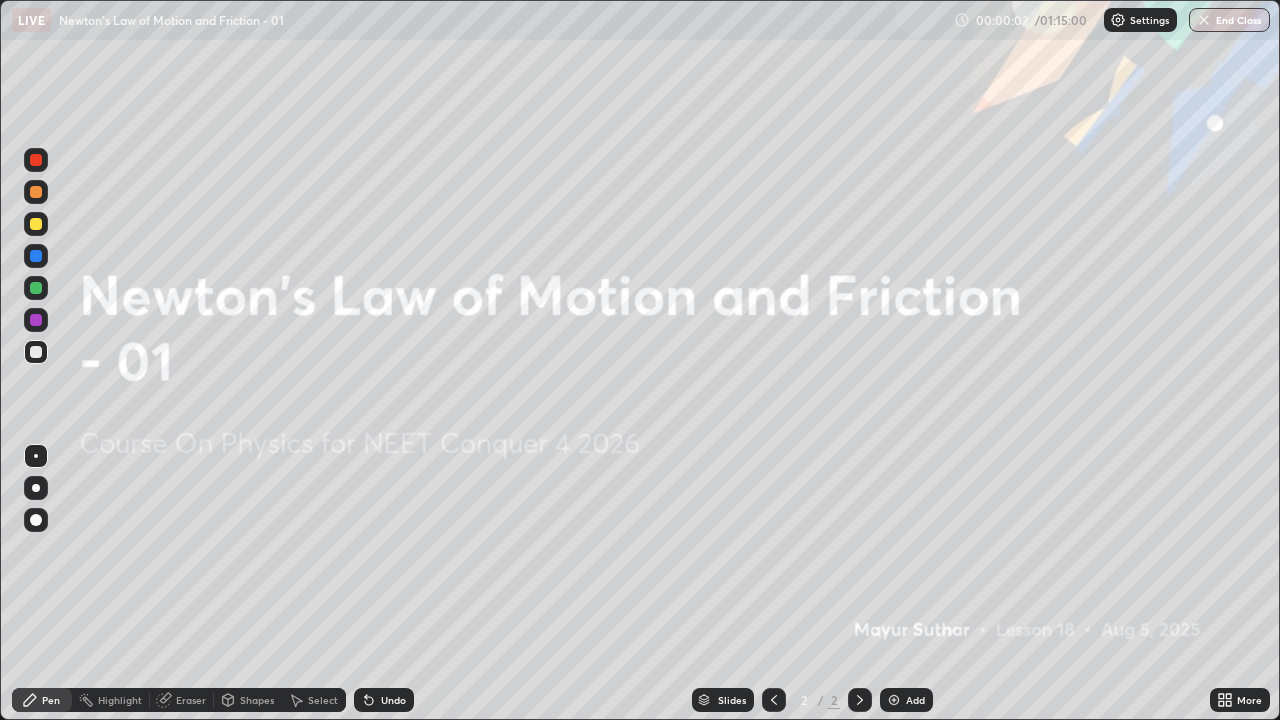 click on "Add" at bounding box center (906, 700) 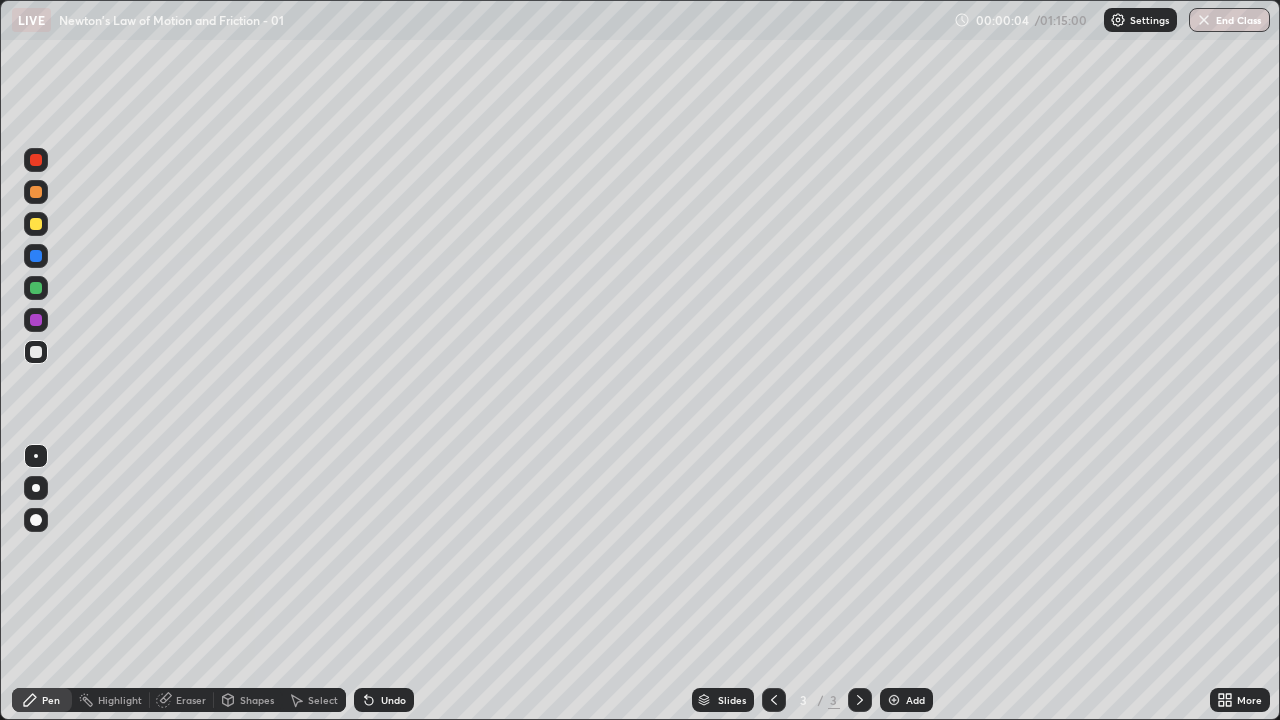 click at bounding box center [36, 520] 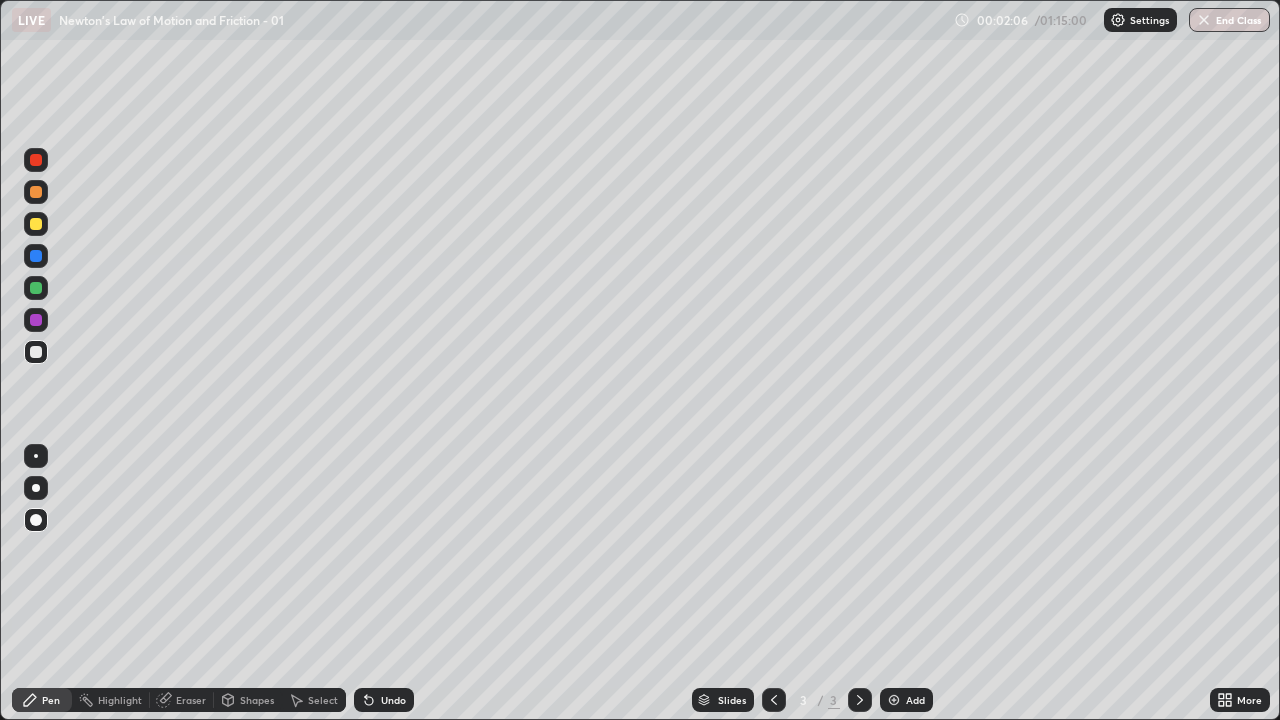 click at bounding box center (36, 352) 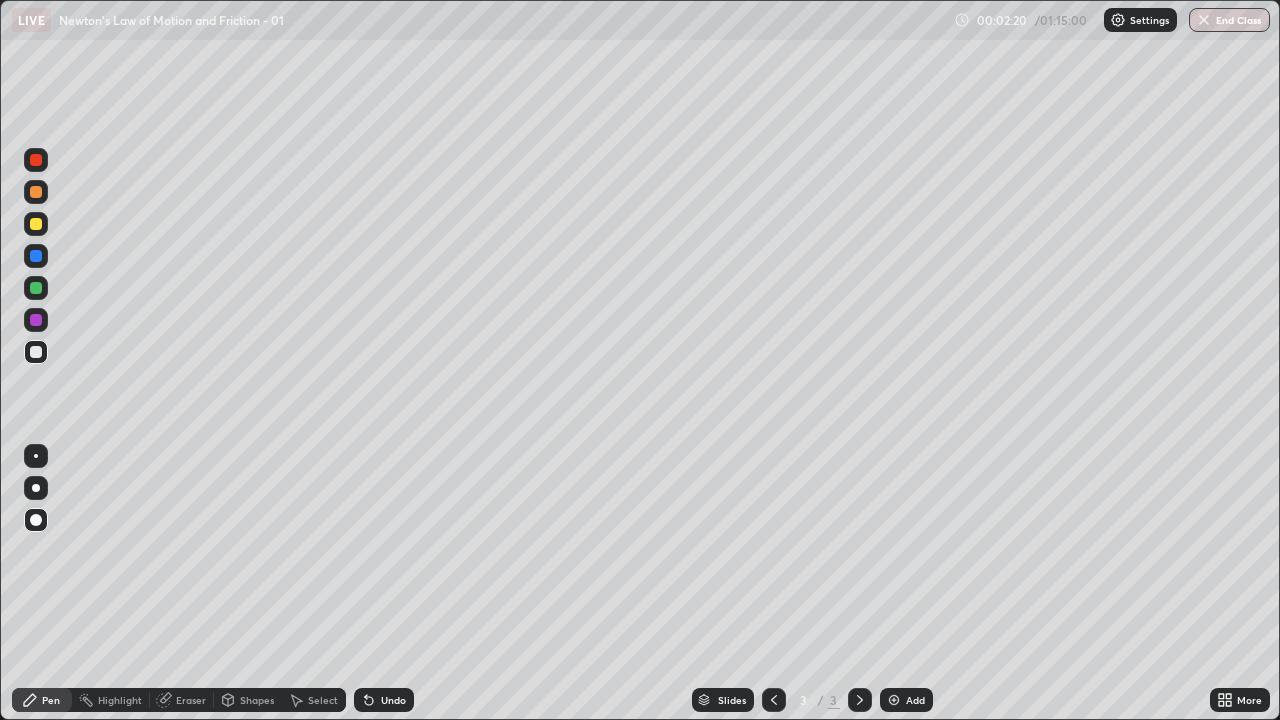 click on "Undo" at bounding box center (384, 700) 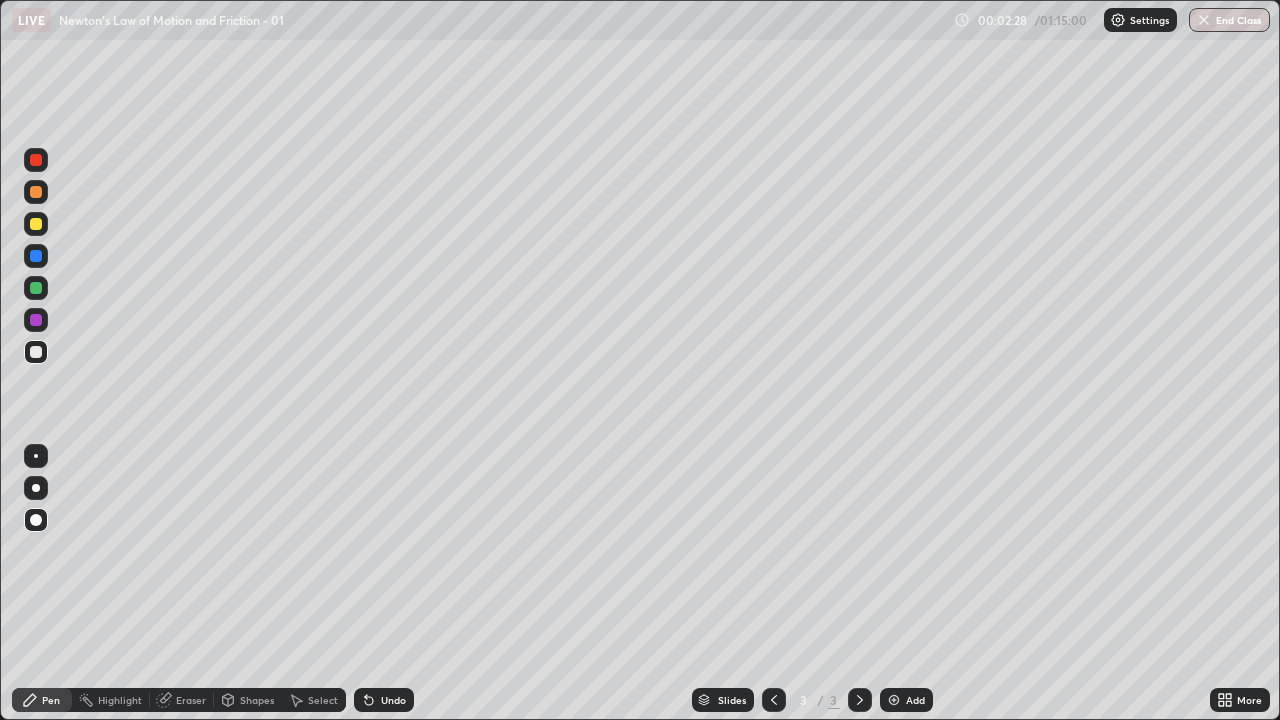 click at bounding box center (36, 256) 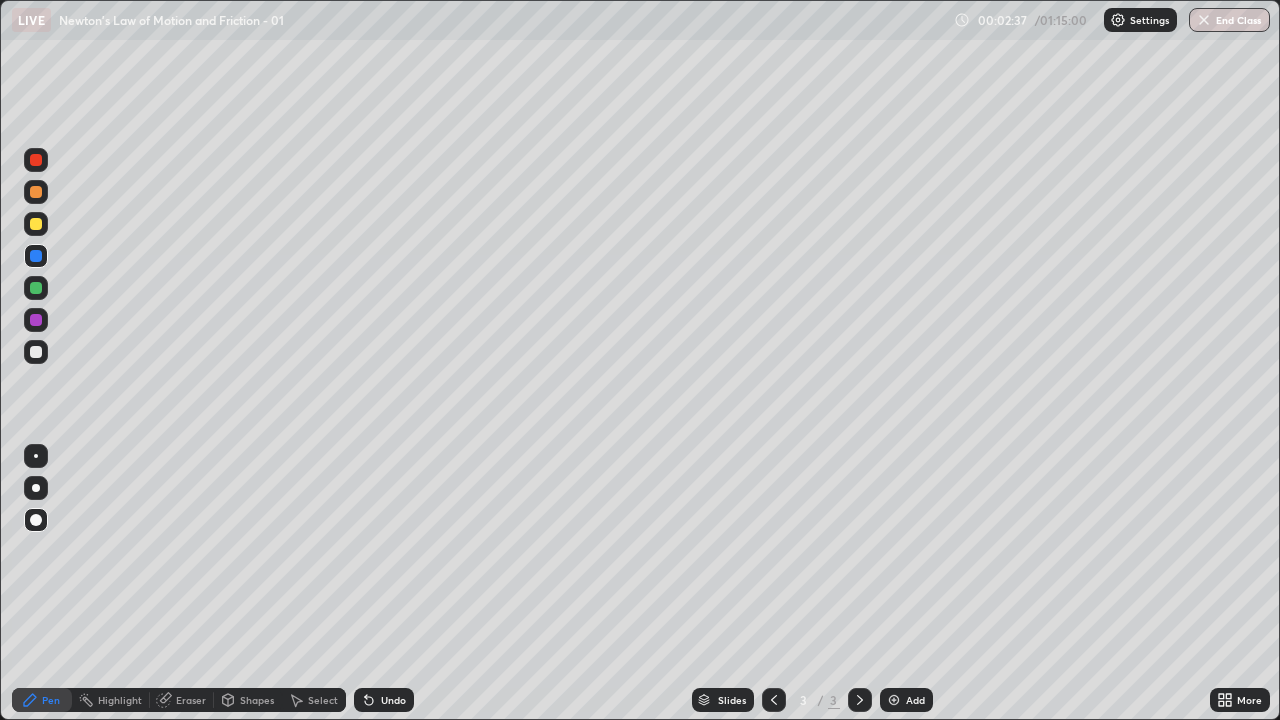 click at bounding box center (36, 256) 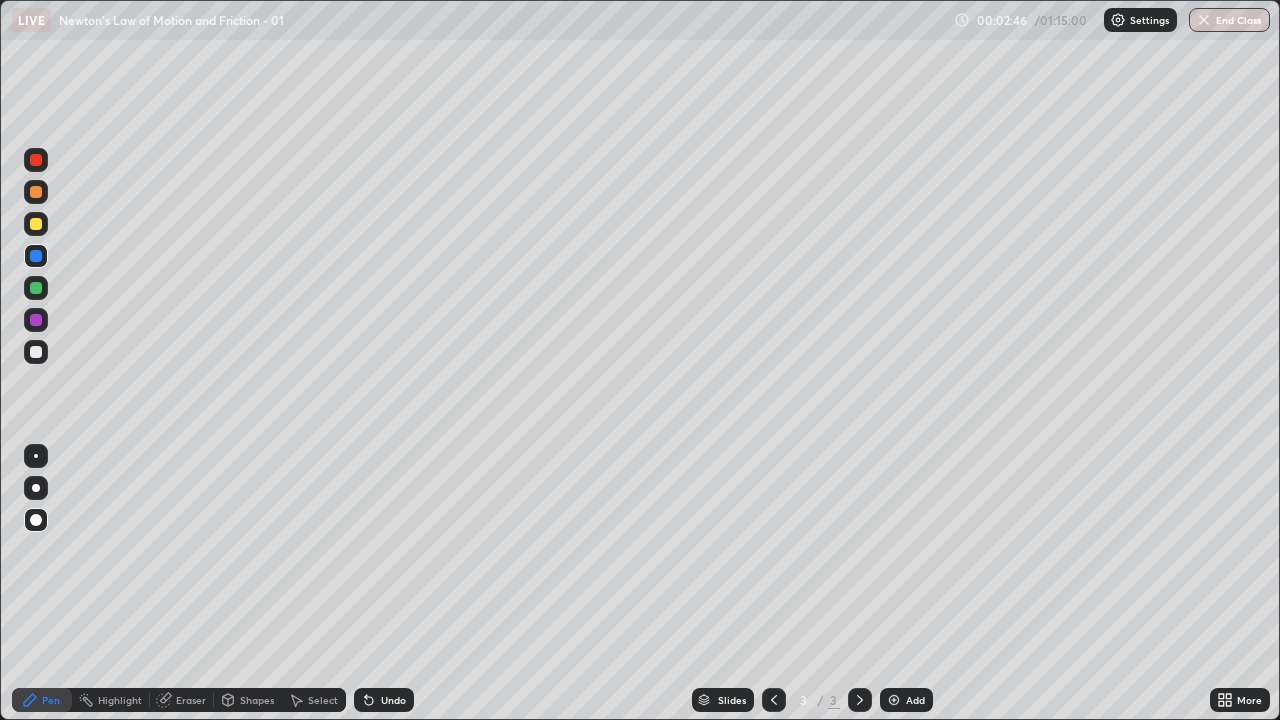 click at bounding box center (36, 224) 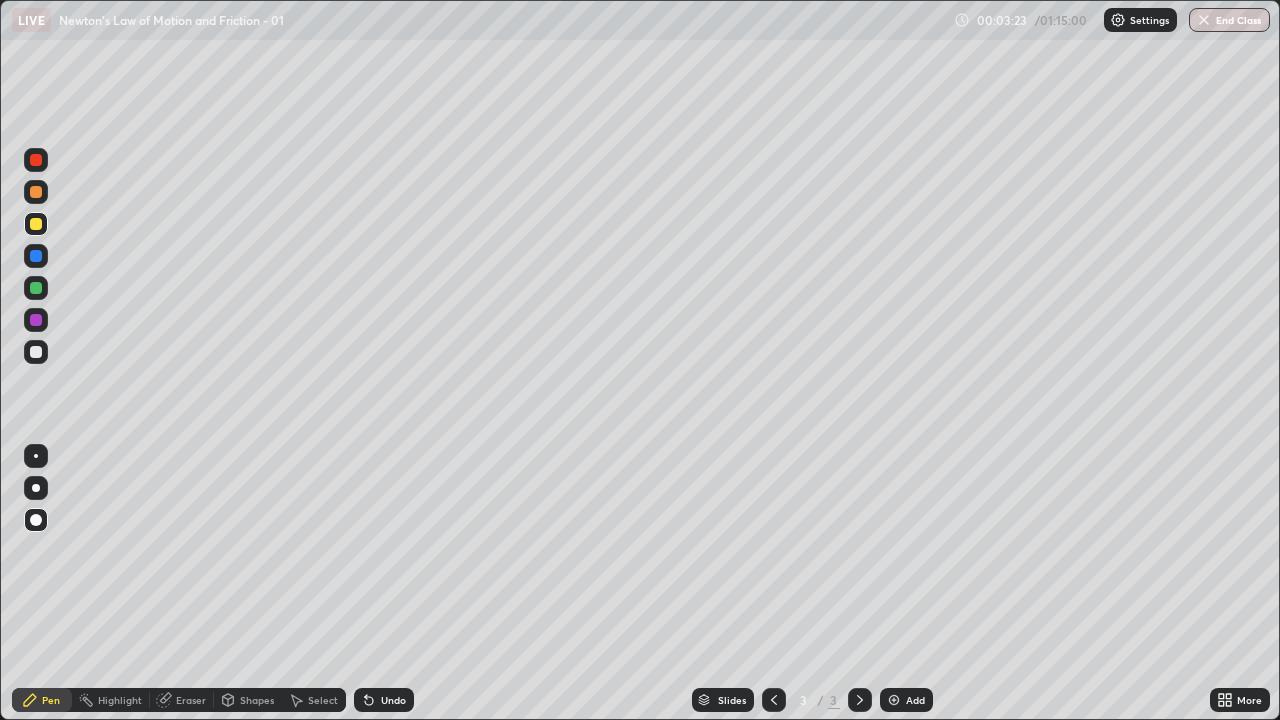 click at bounding box center (36, 288) 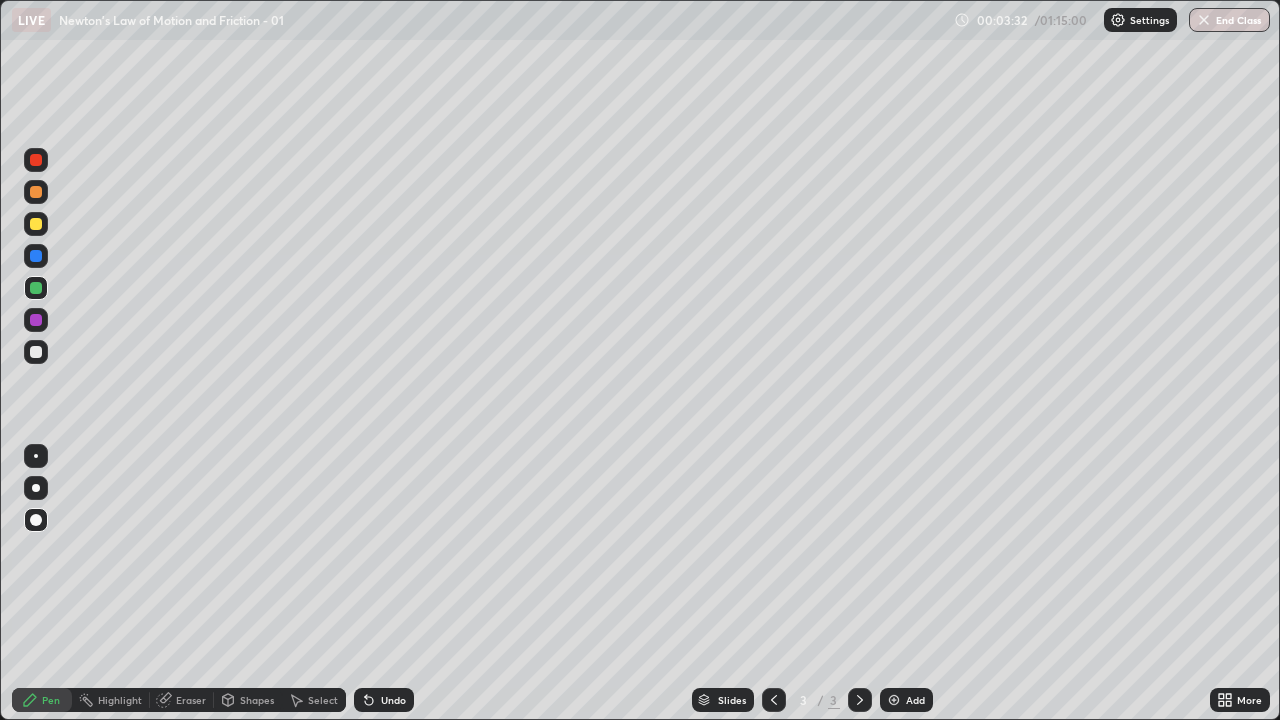 click on "Undo" at bounding box center (384, 700) 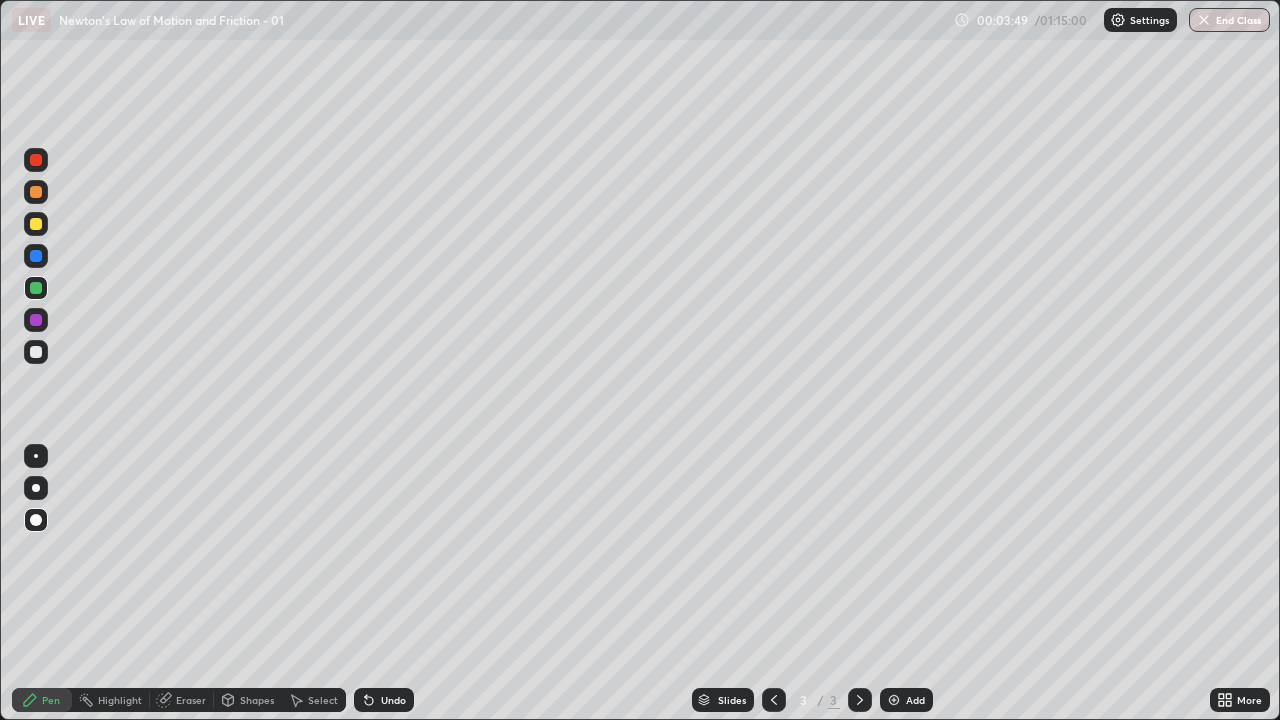 click at bounding box center [36, 320] 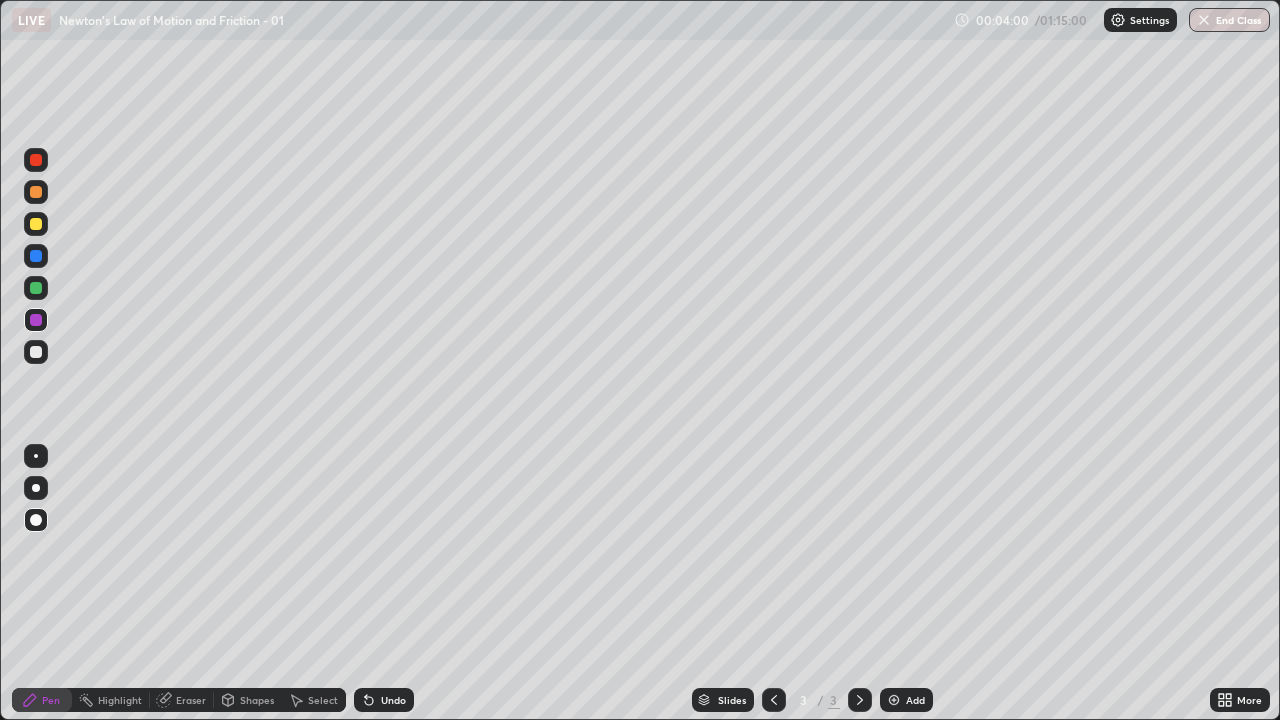 click on "Undo" at bounding box center (393, 700) 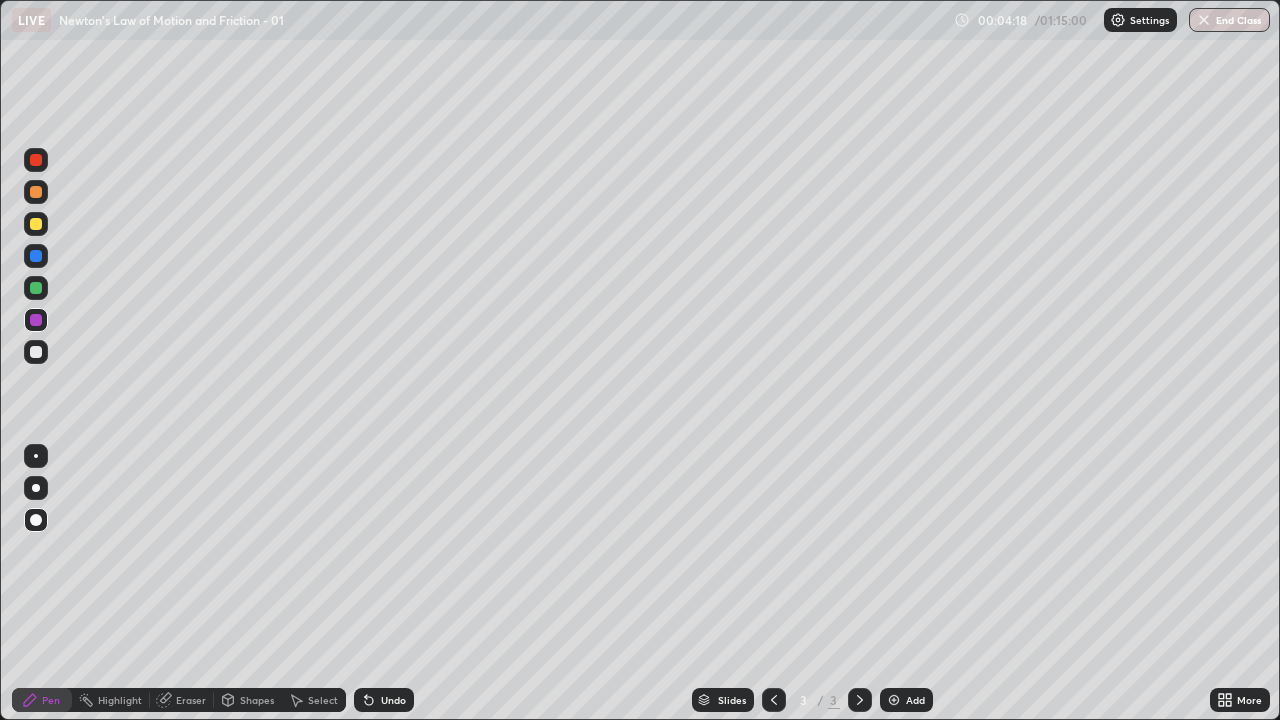 click at bounding box center (36, 288) 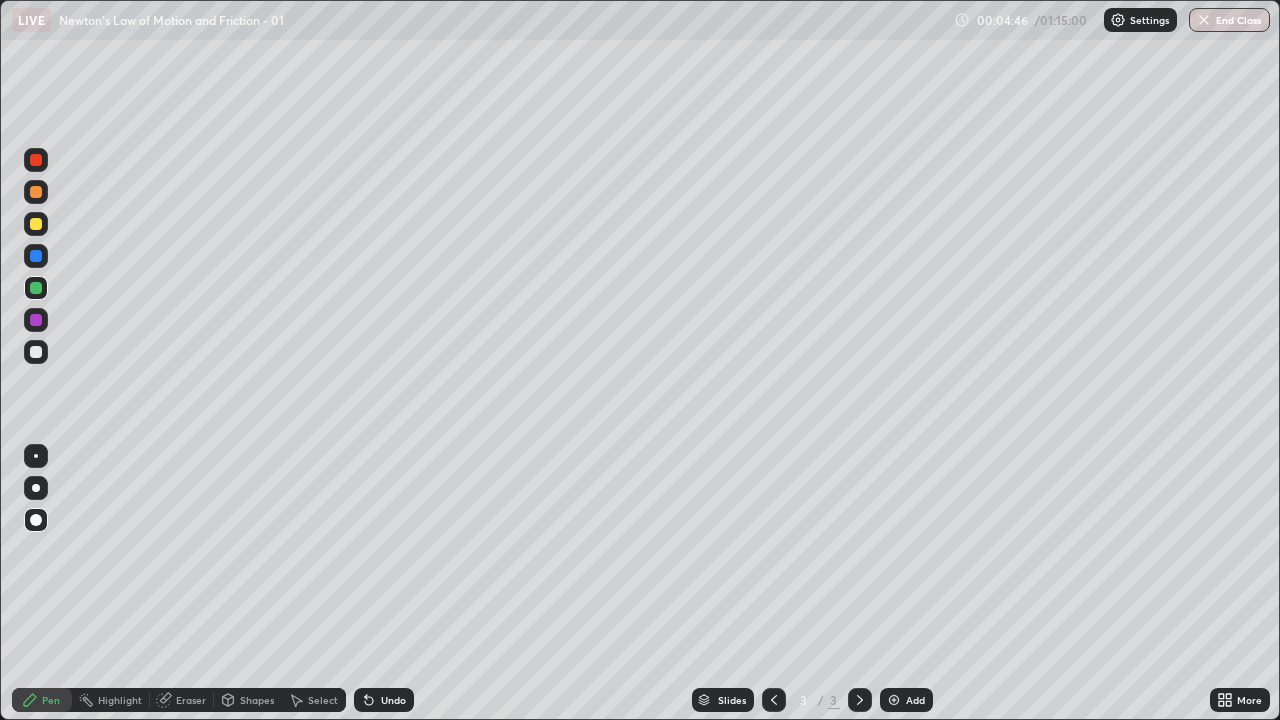 click at bounding box center [36, 224] 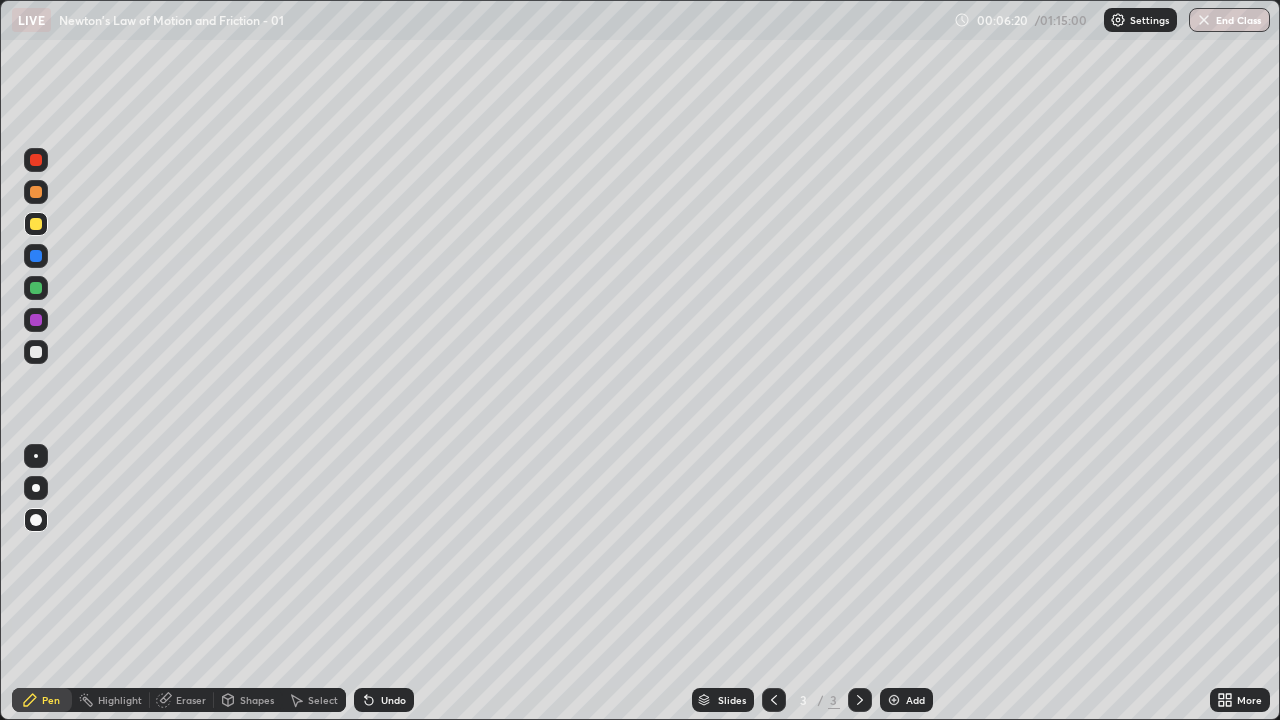 click at bounding box center (36, 160) 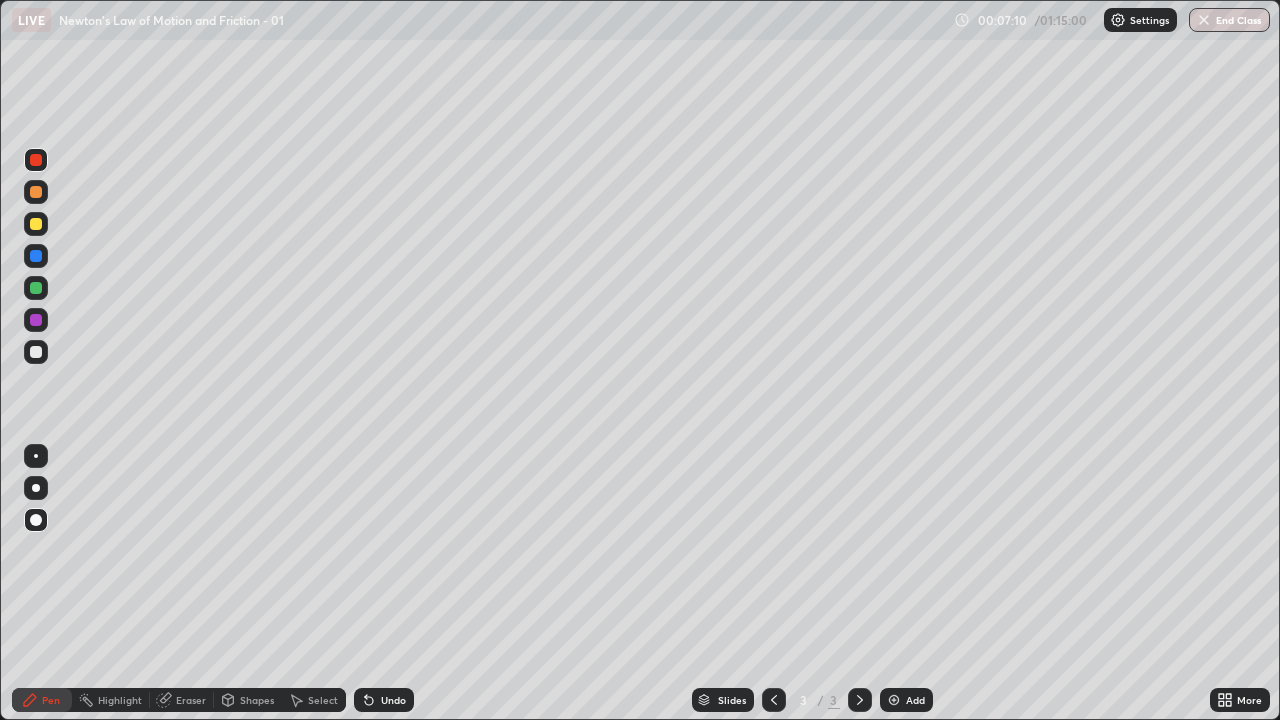 click on "Eraser" at bounding box center [182, 700] 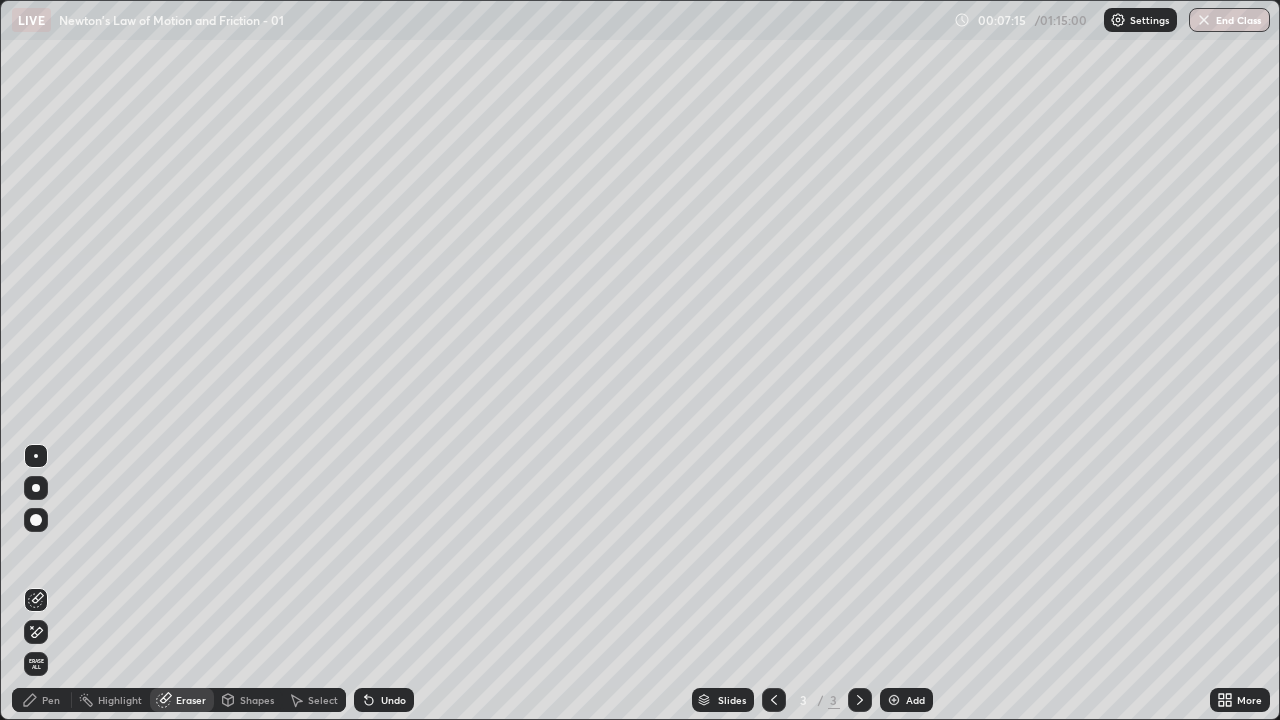 click on "Undo" at bounding box center (393, 700) 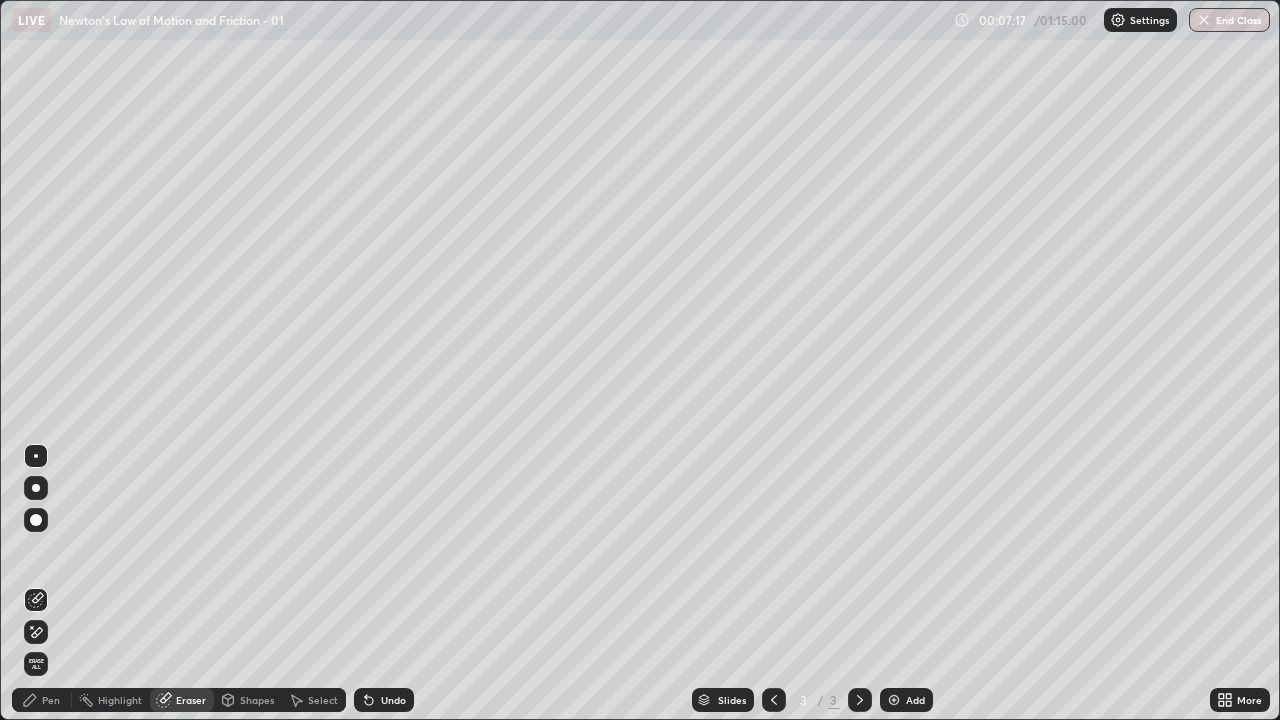 click on "Pen" at bounding box center [51, 700] 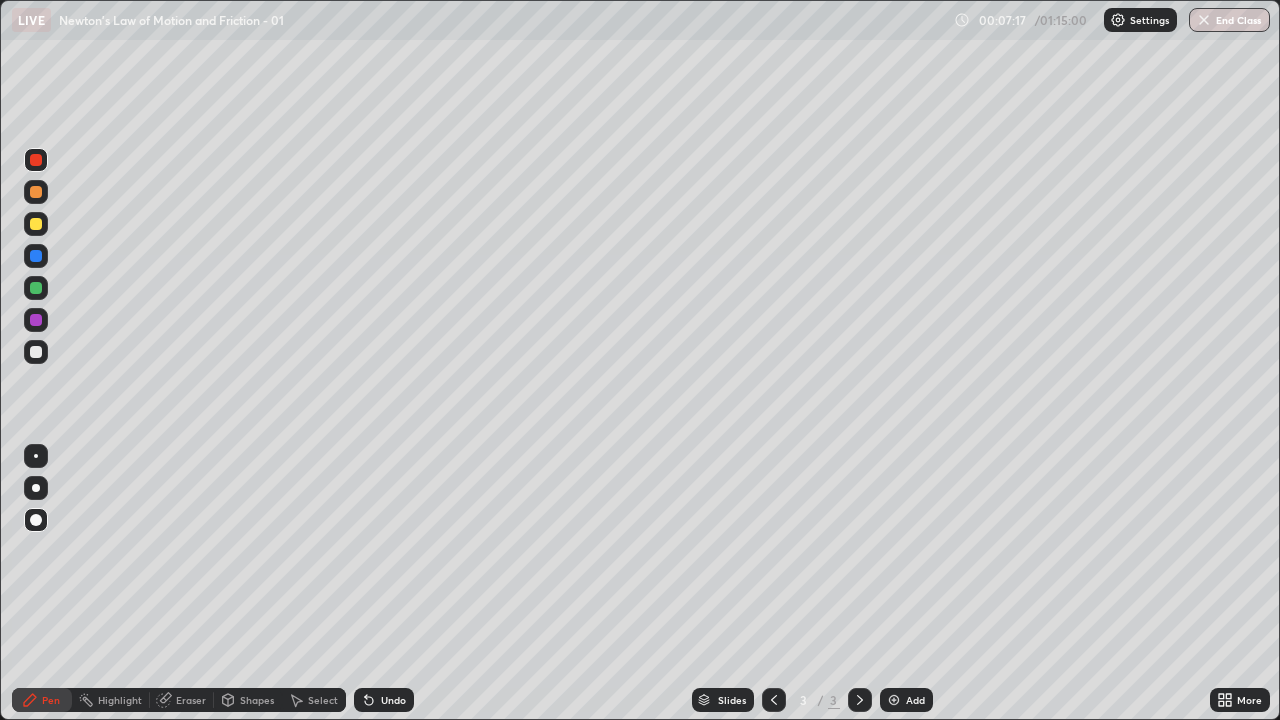 click at bounding box center [36, 352] 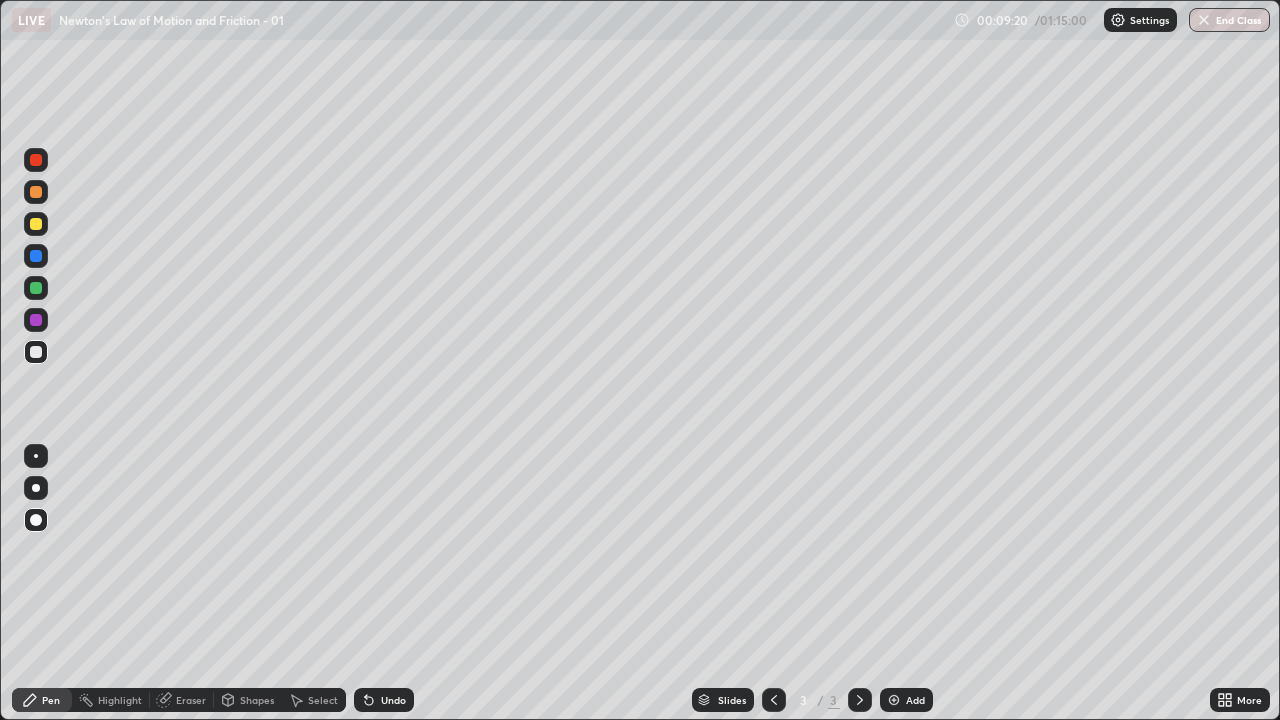 click at bounding box center [36, 352] 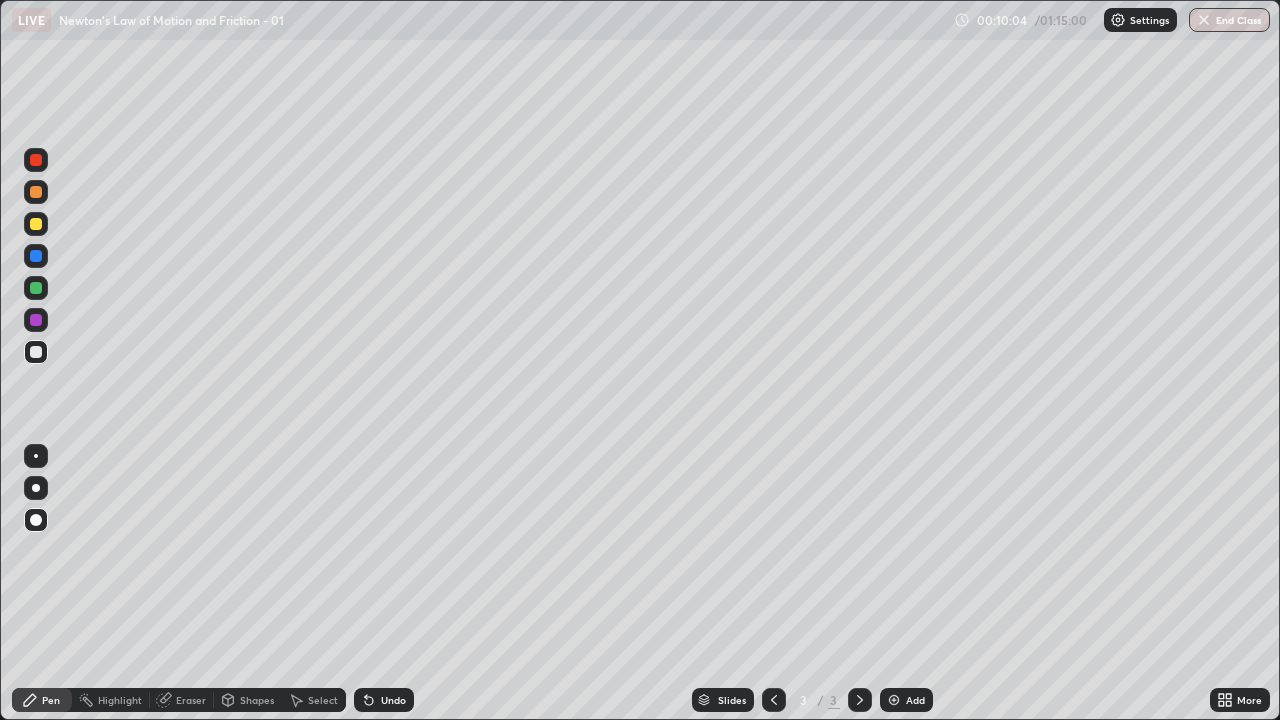 click on "Add" at bounding box center (915, 700) 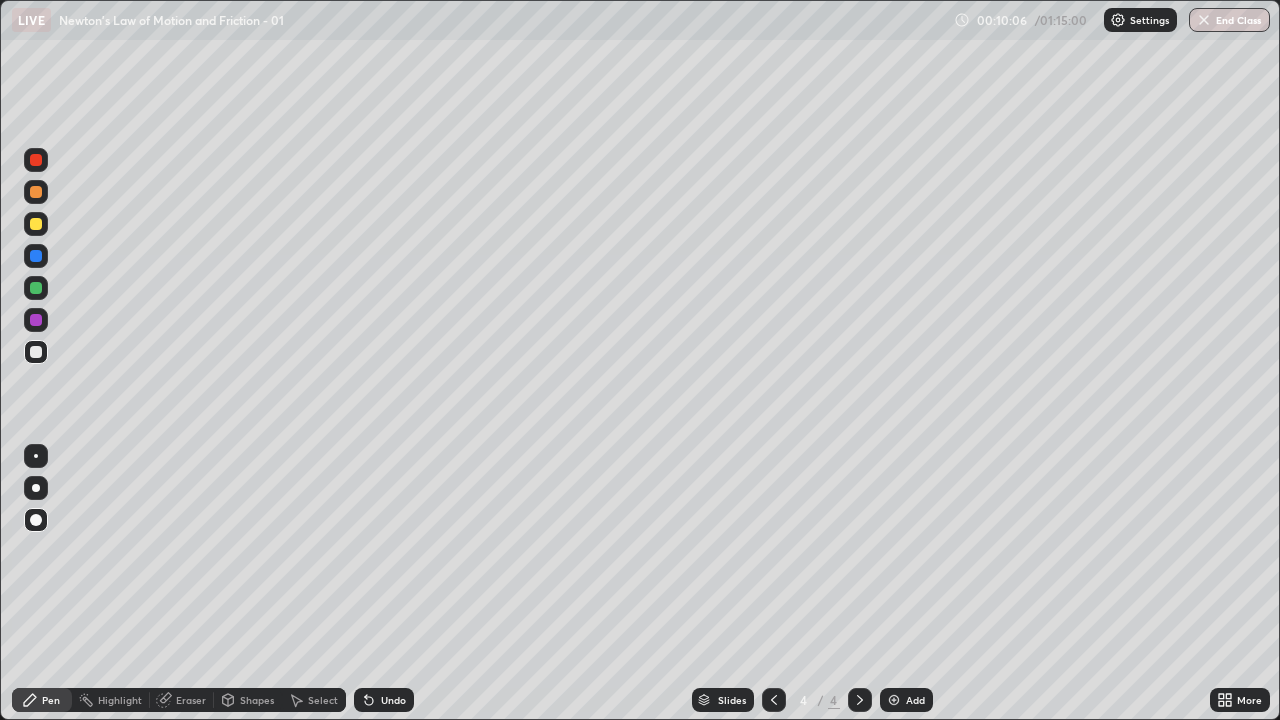 click at bounding box center [36, 352] 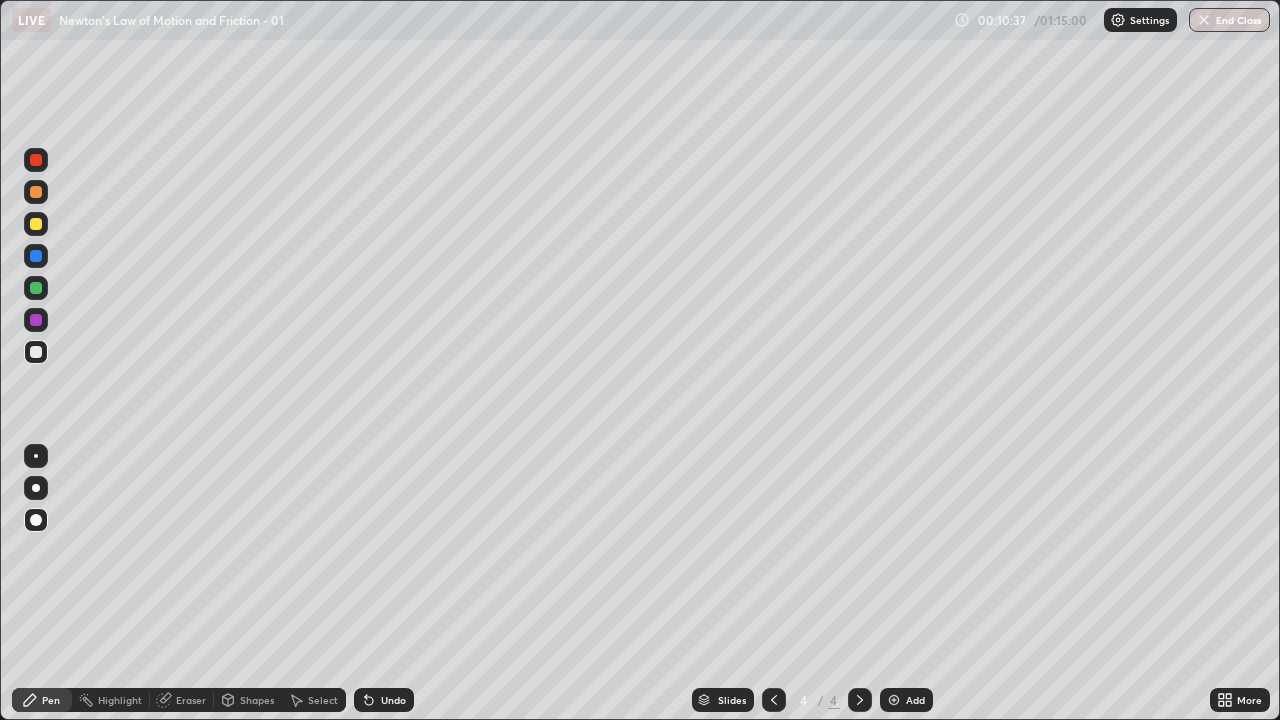 click at bounding box center [36, 288] 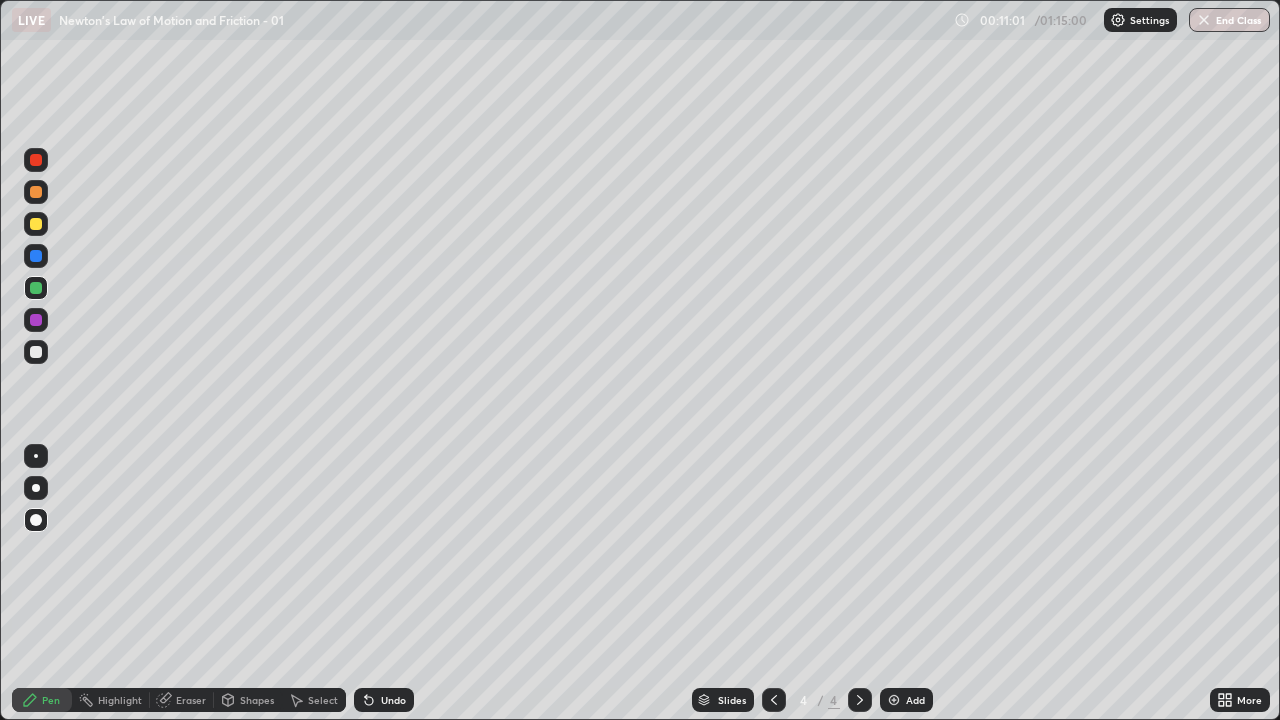 click on "Undo" at bounding box center (384, 700) 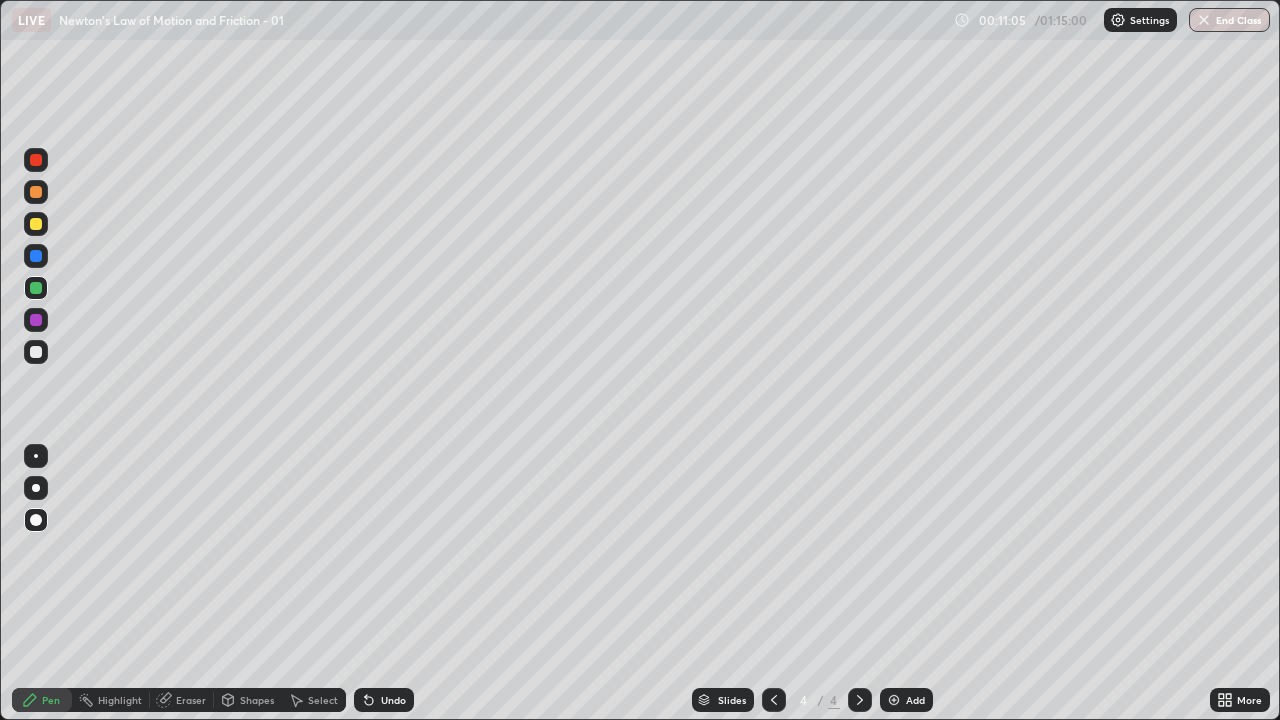 click at bounding box center (36, 320) 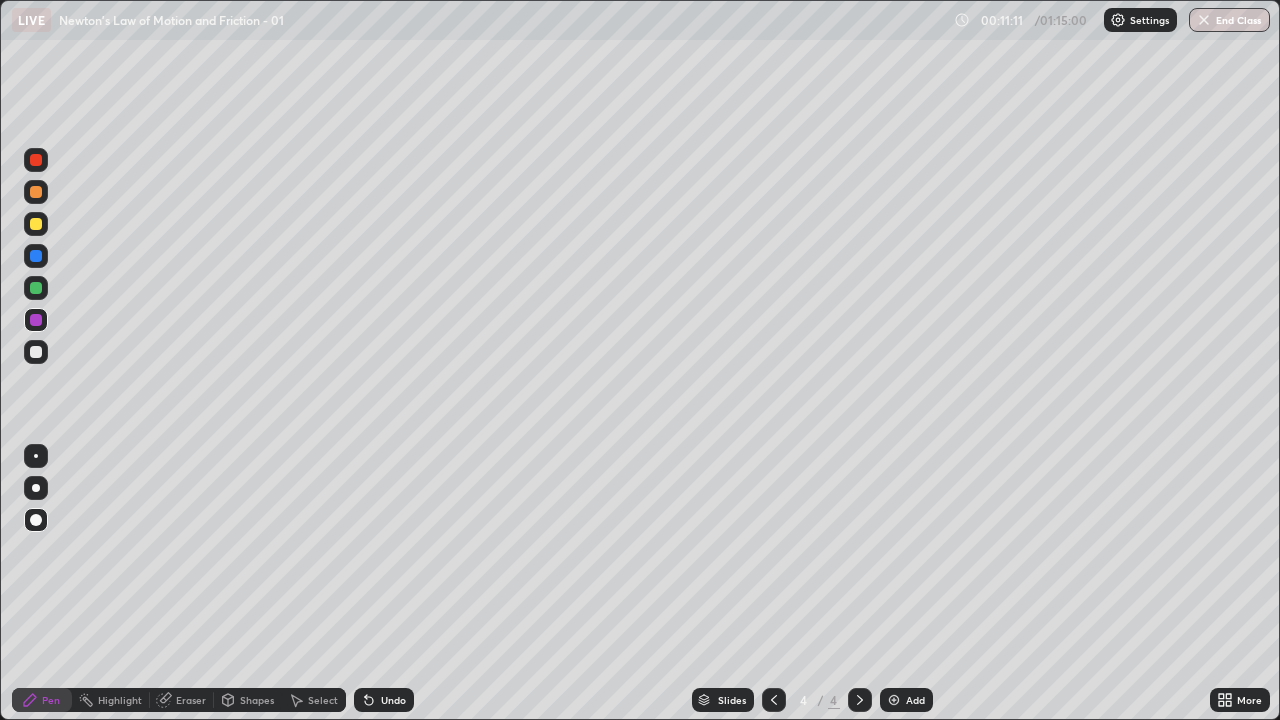 click on "Undo" at bounding box center [384, 700] 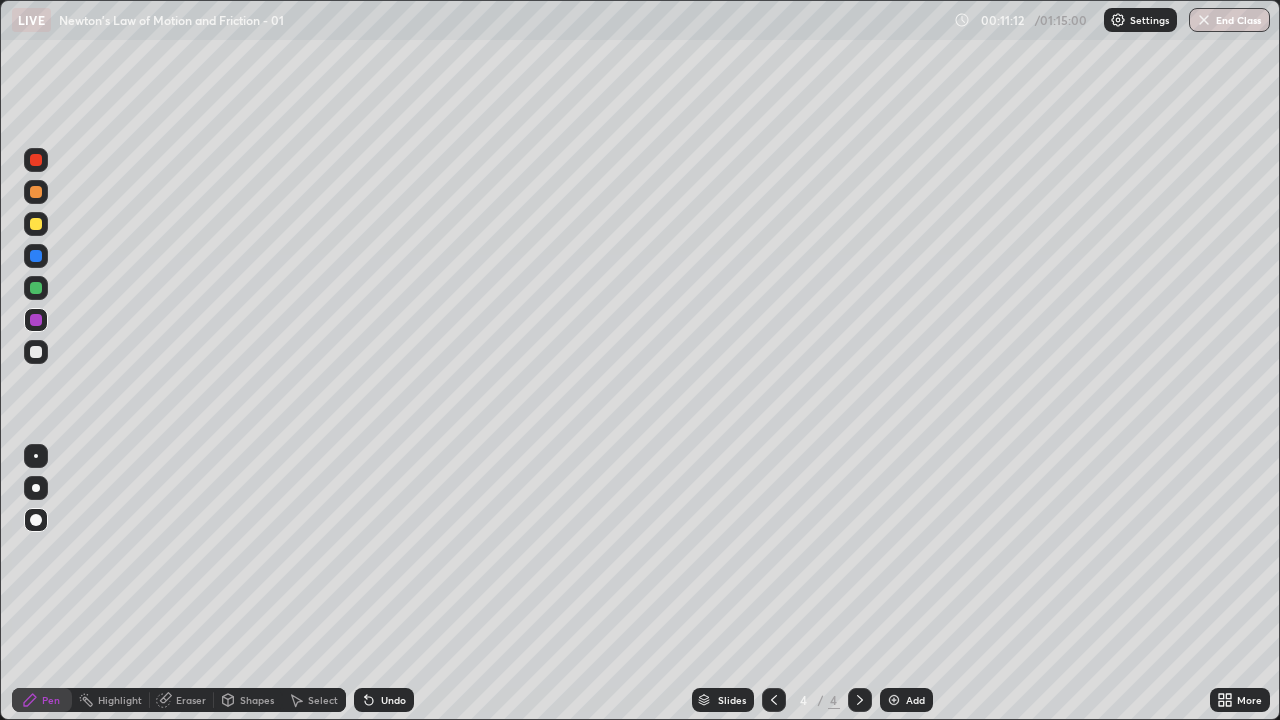 click on "Undo" at bounding box center [393, 700] 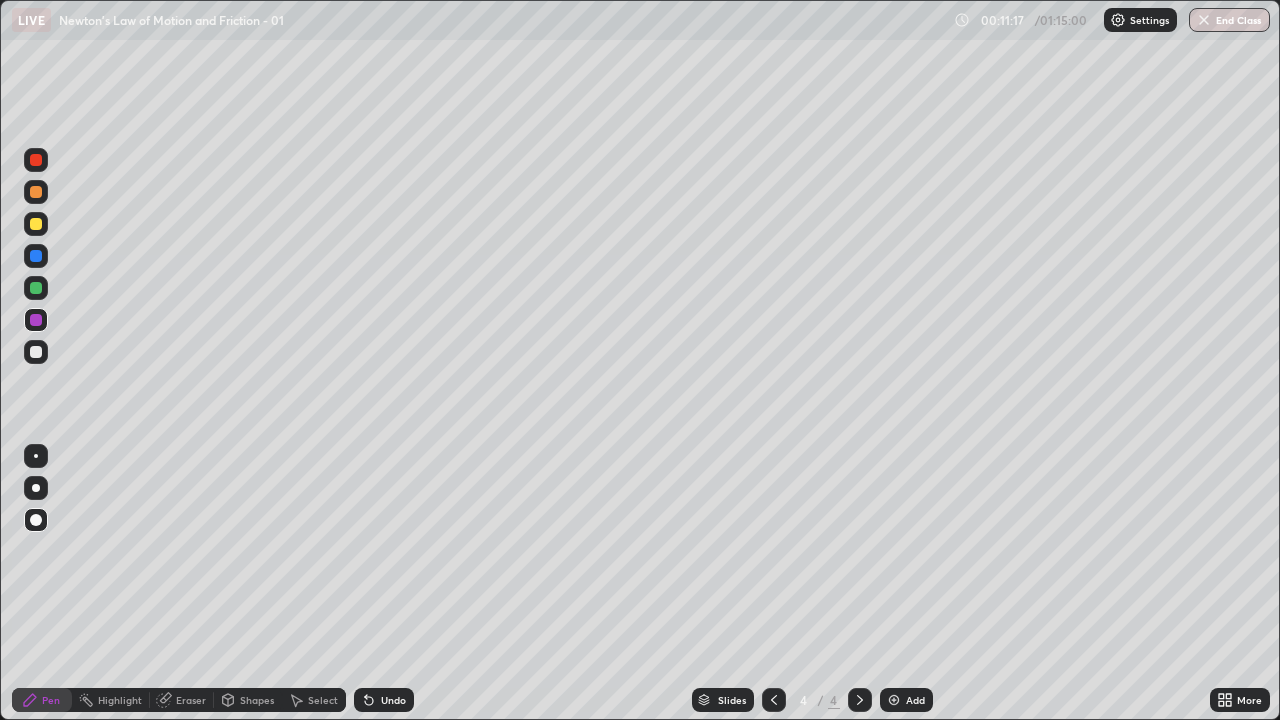click on "Shapes" at bounding box center [248, 700] 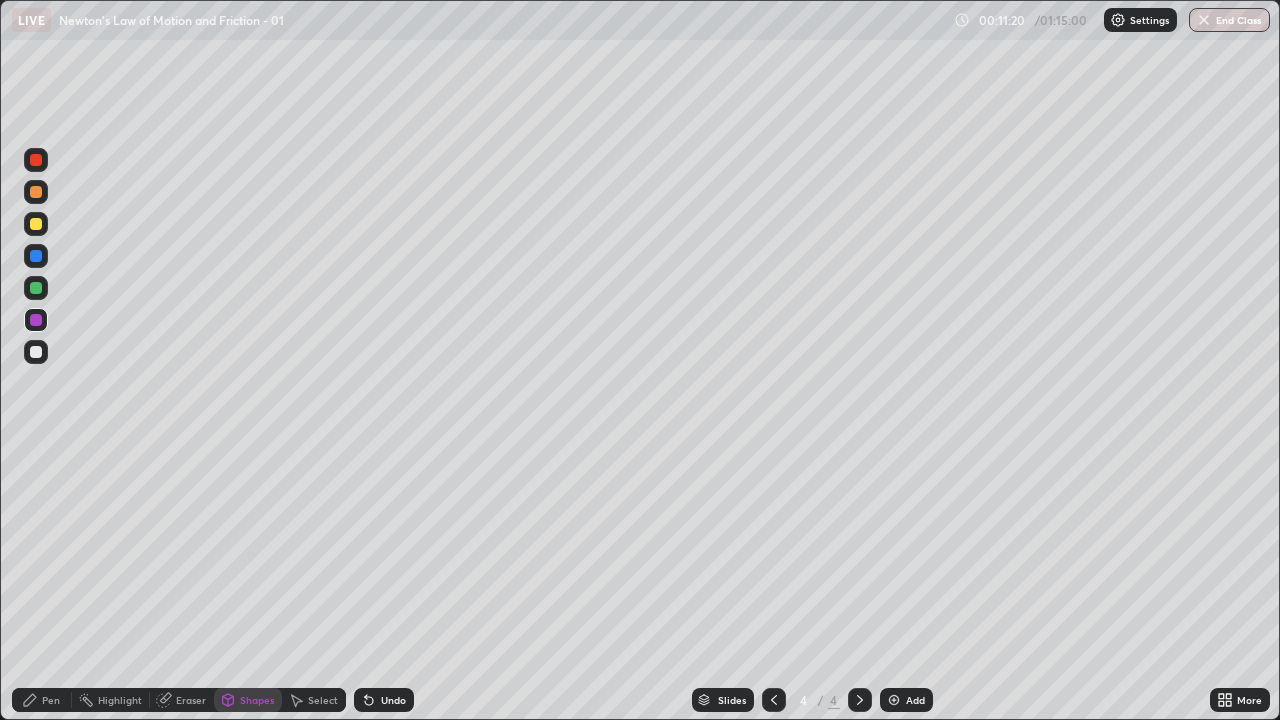 click on "Undo" at bounding box center [393, 700] 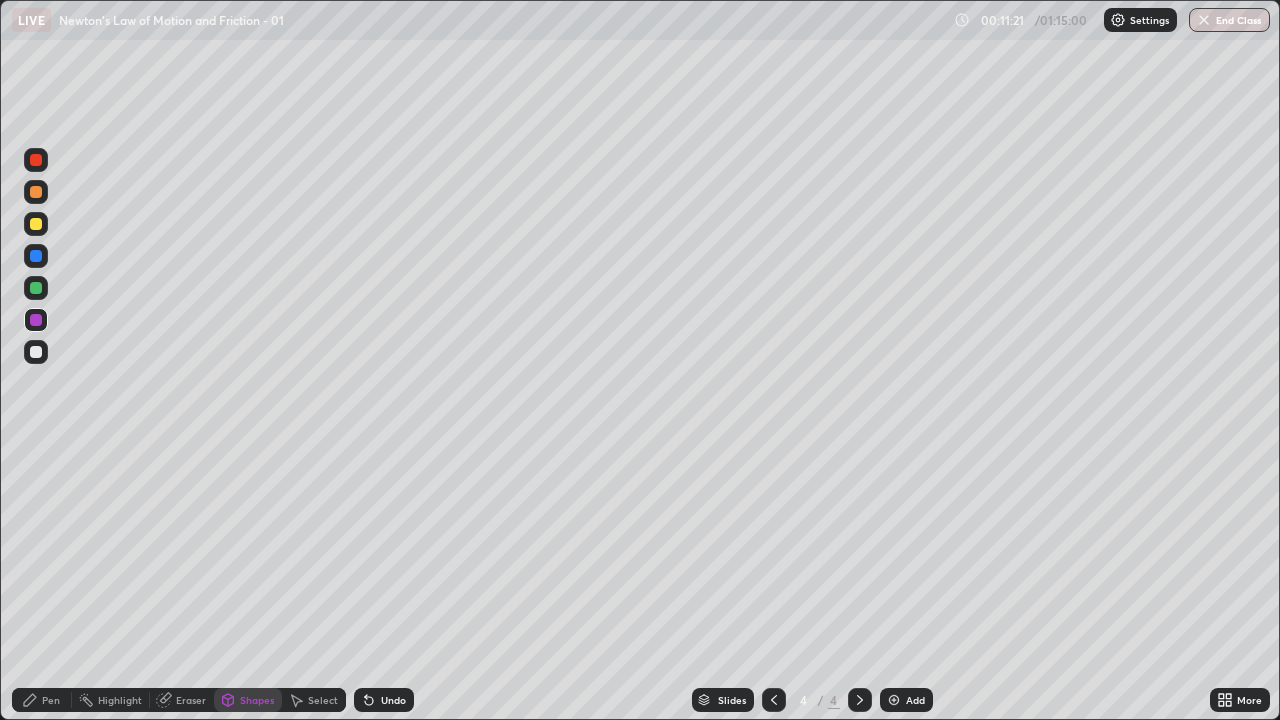 click on "Pen" at bounding box center [42, 700] 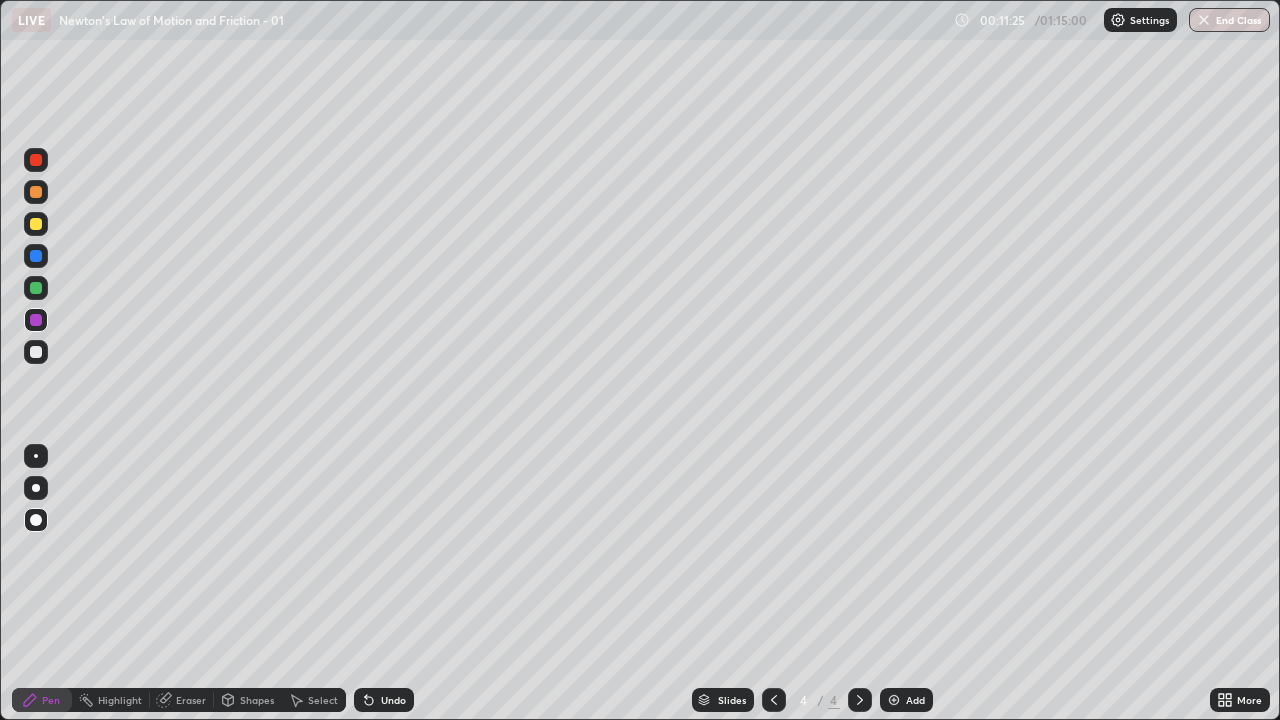 click at bounding box center (36, 320) 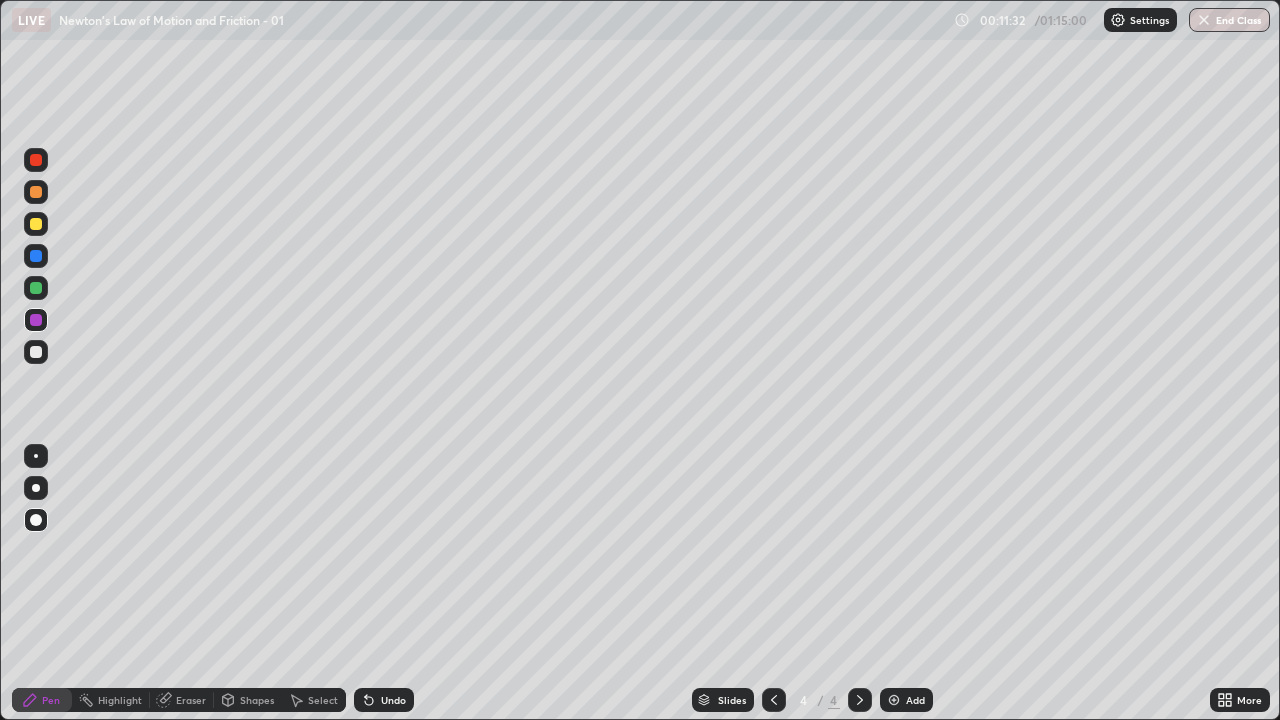 click at bounding box center [36, 224] 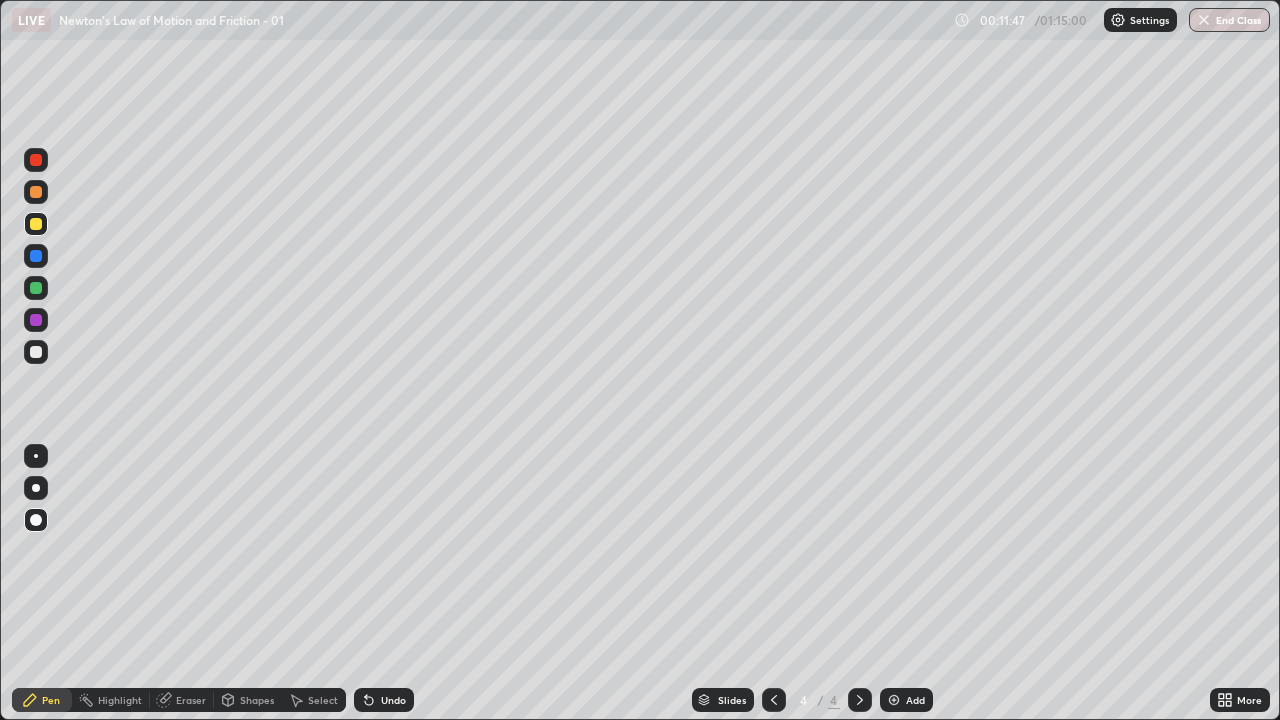 click at bounding box center [36, 288] 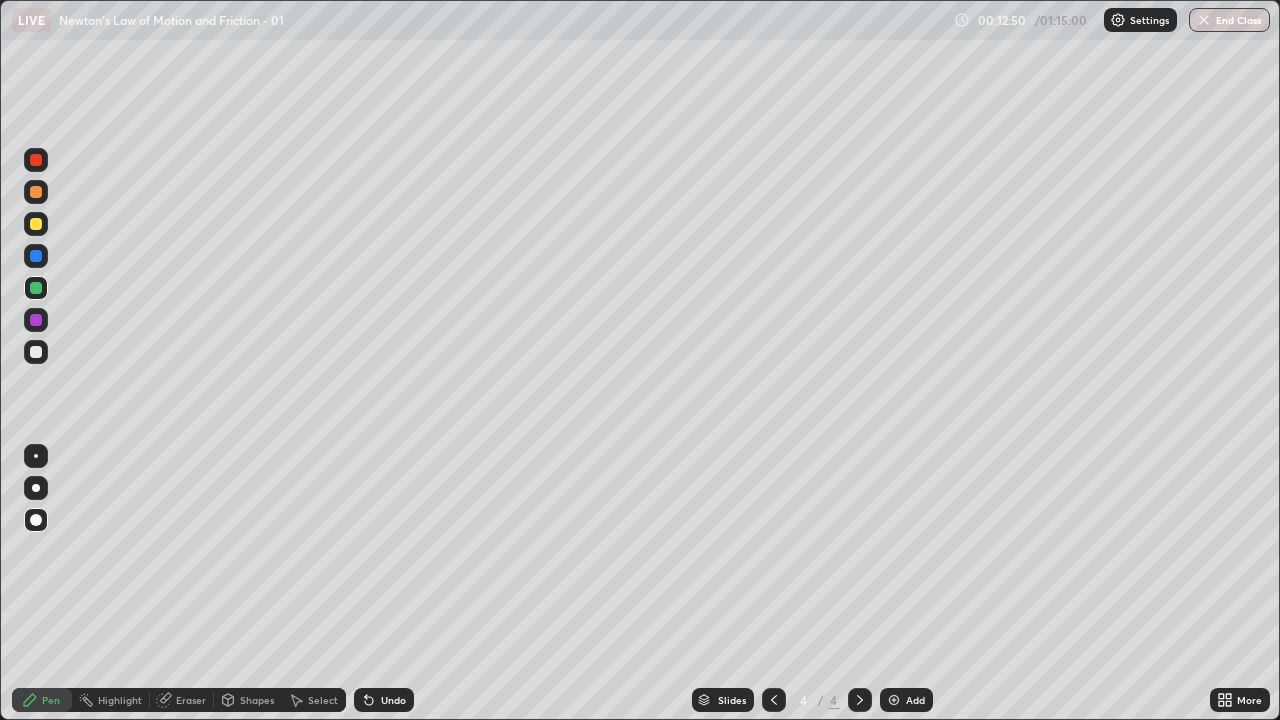 click at bounding box center [36, 192] 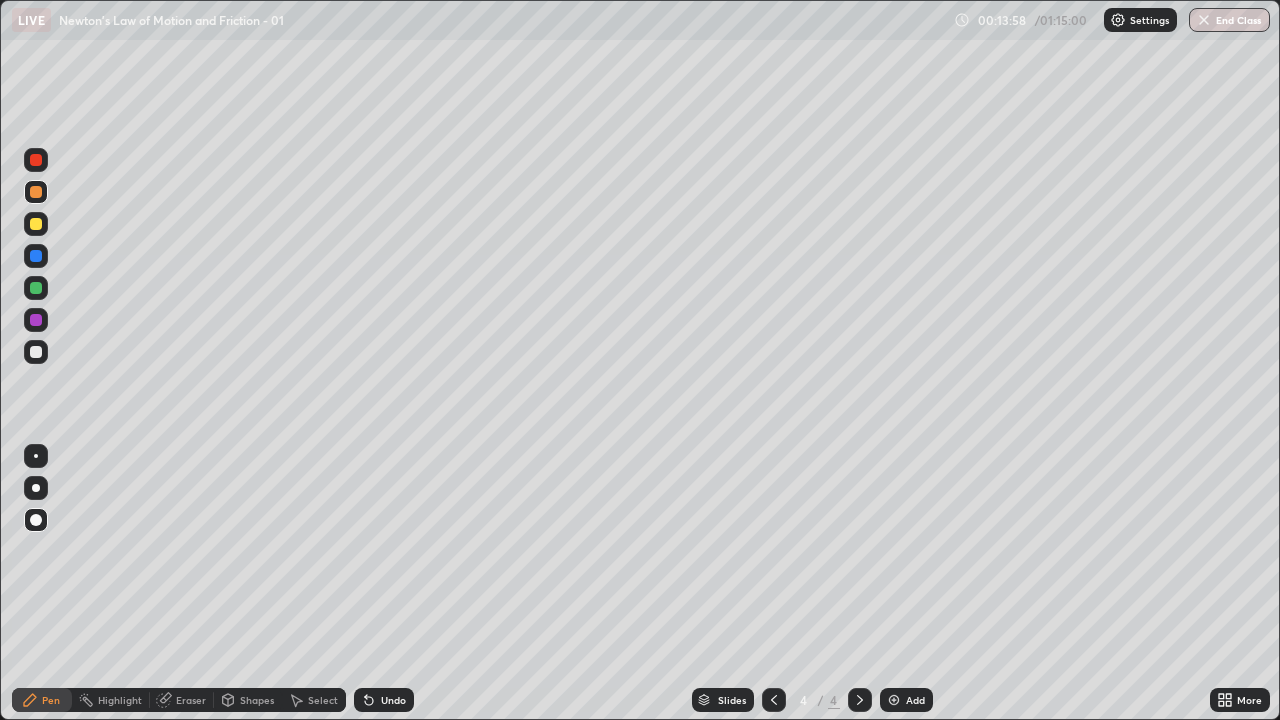 click at bounding box center [36, 256] 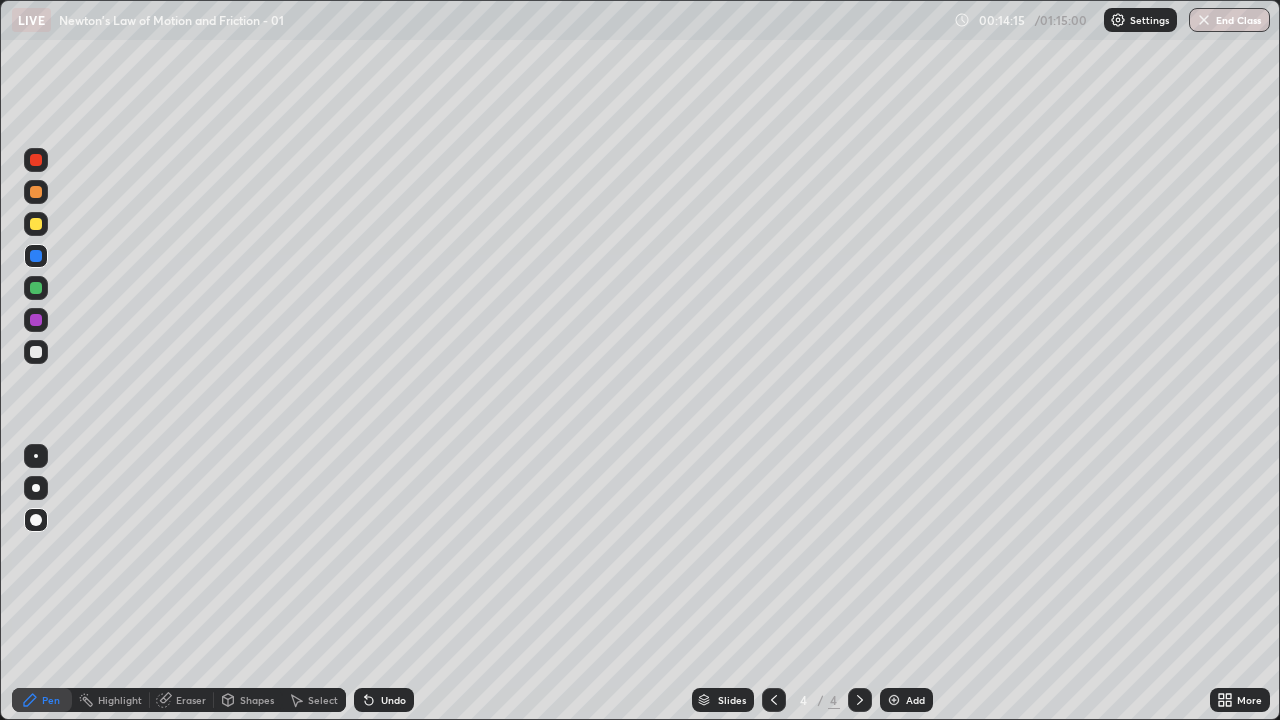 click at bounding box center (36, 192) 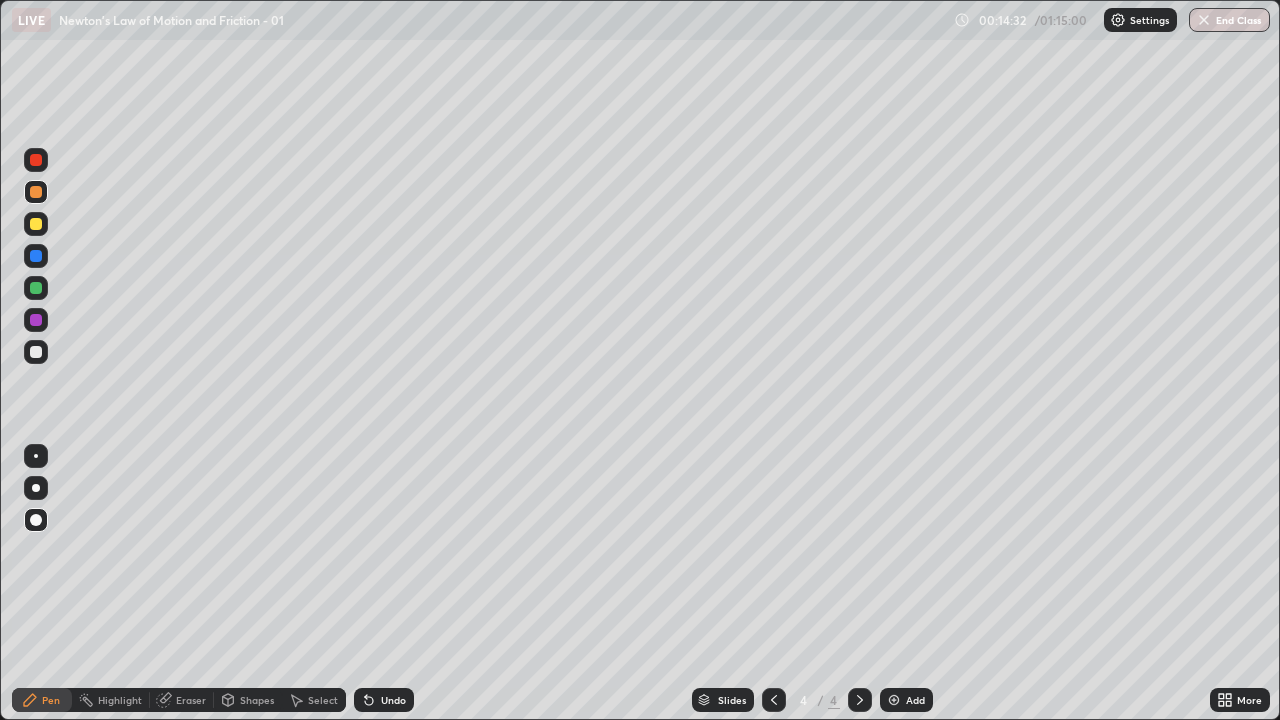 click at bounding box center [36, 192] 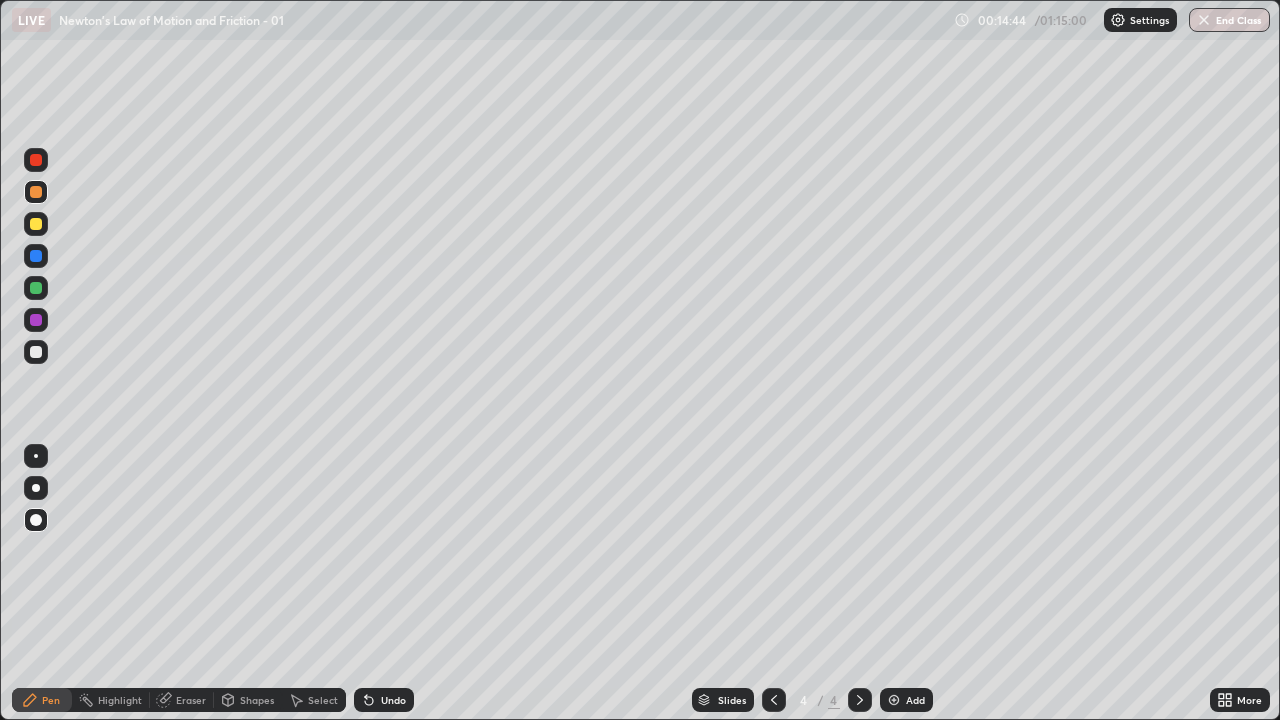 click on "Undo" at bounding box center [393, 700] 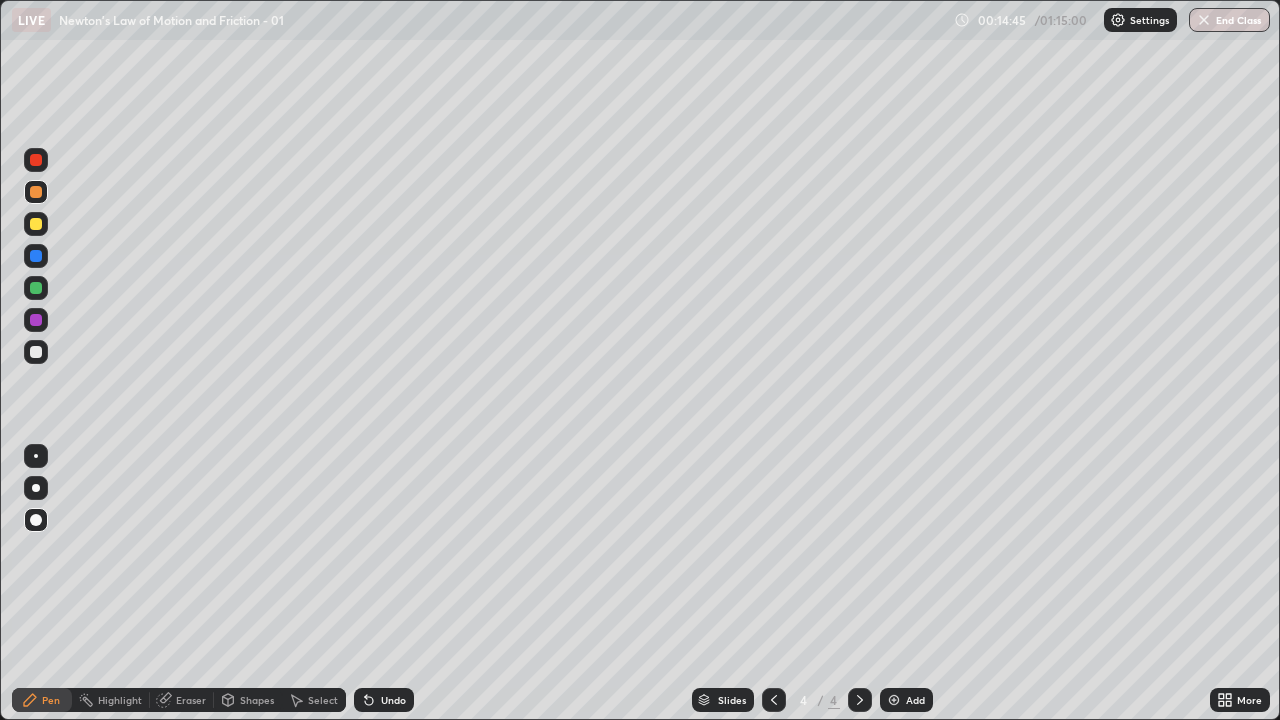 click on "Undo" at bounding box center [393, 700] 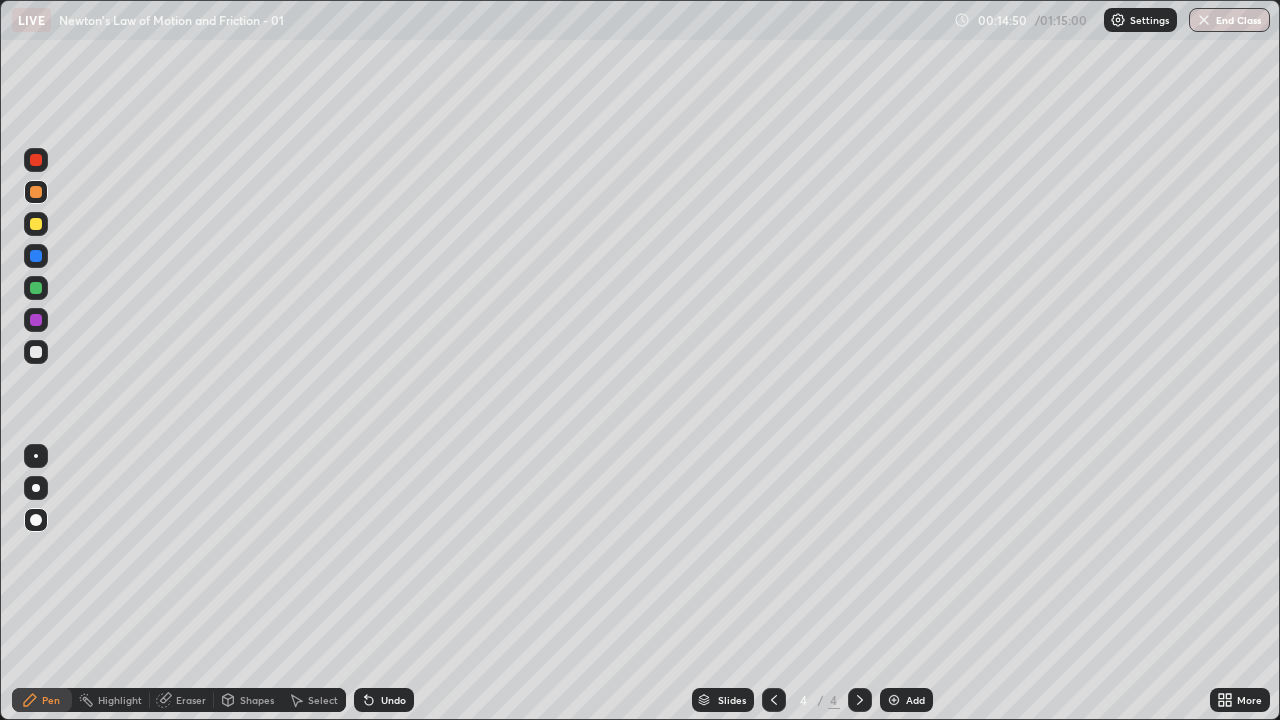 click at bounding box center [36, 256] 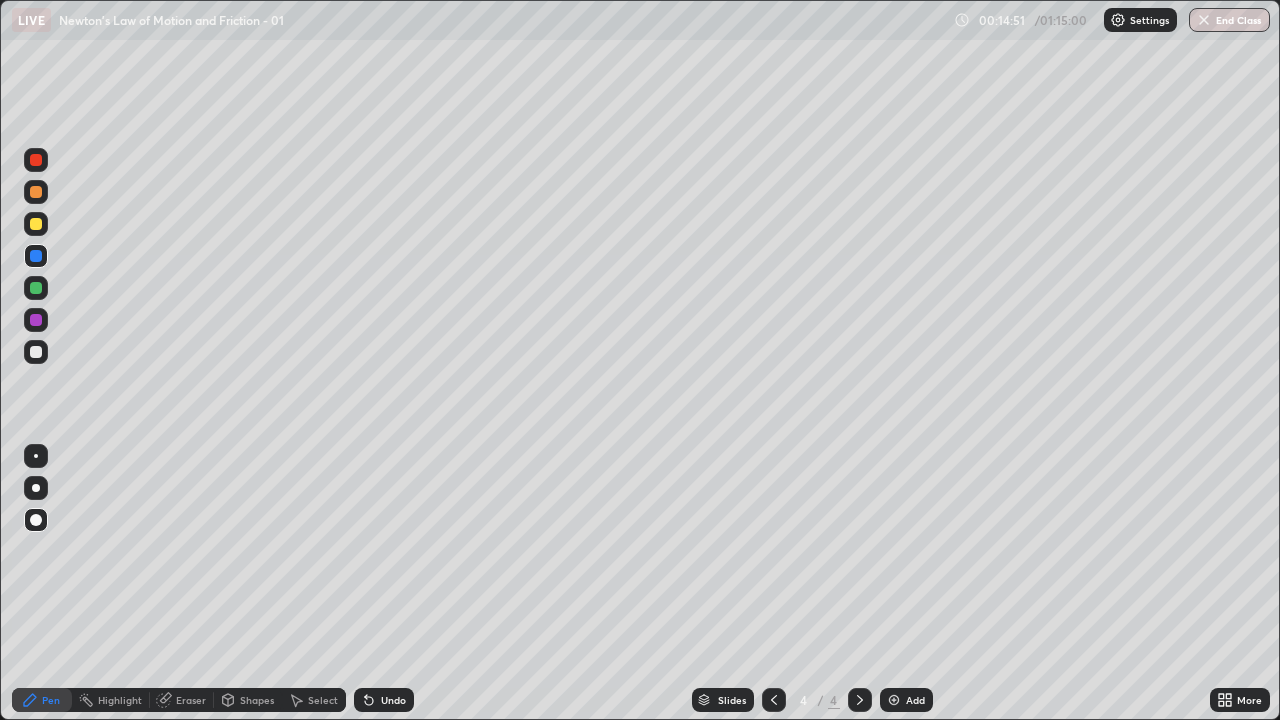 click at bounding box center [36, 320] 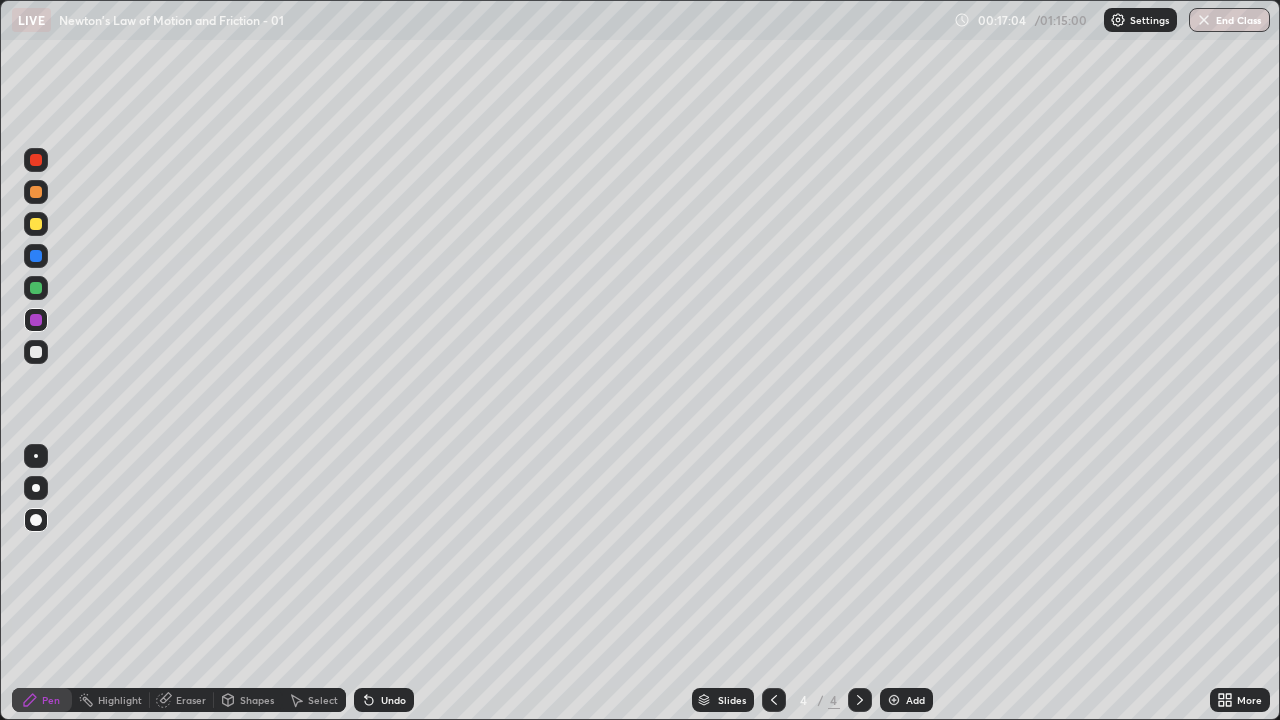 click at bounding box center [894, 700] 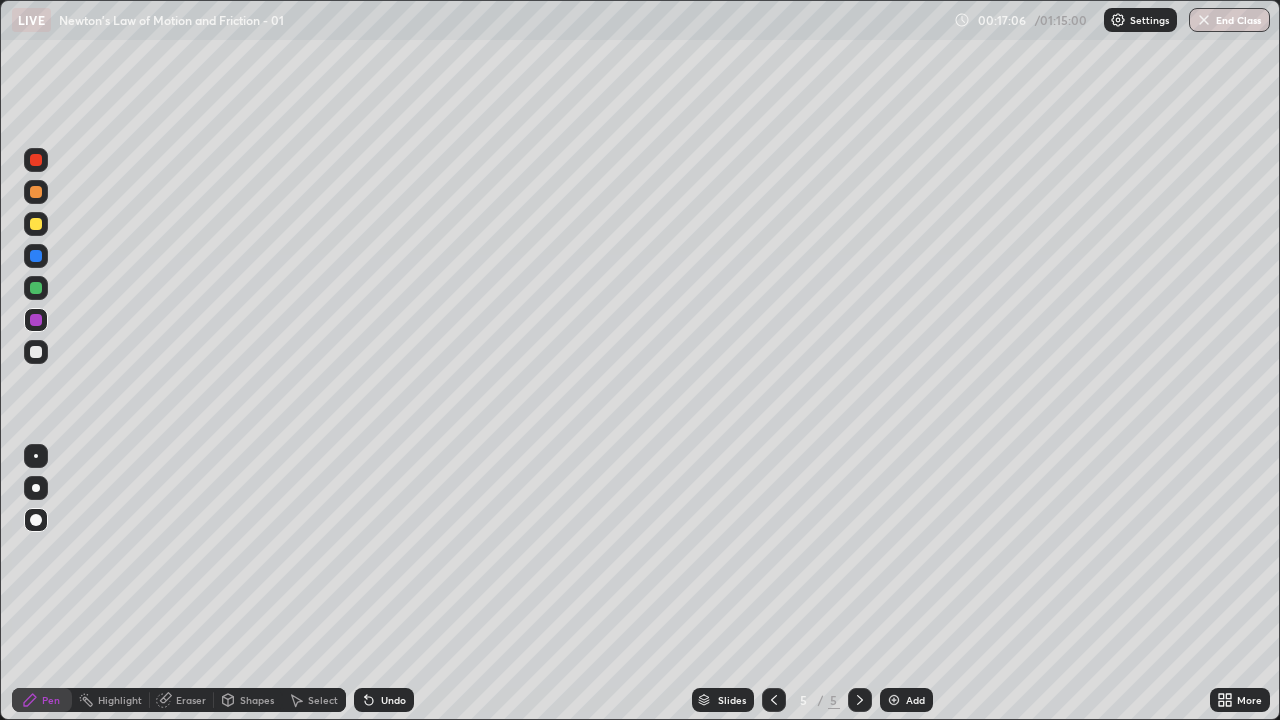 click at bounding box center (36, 352) 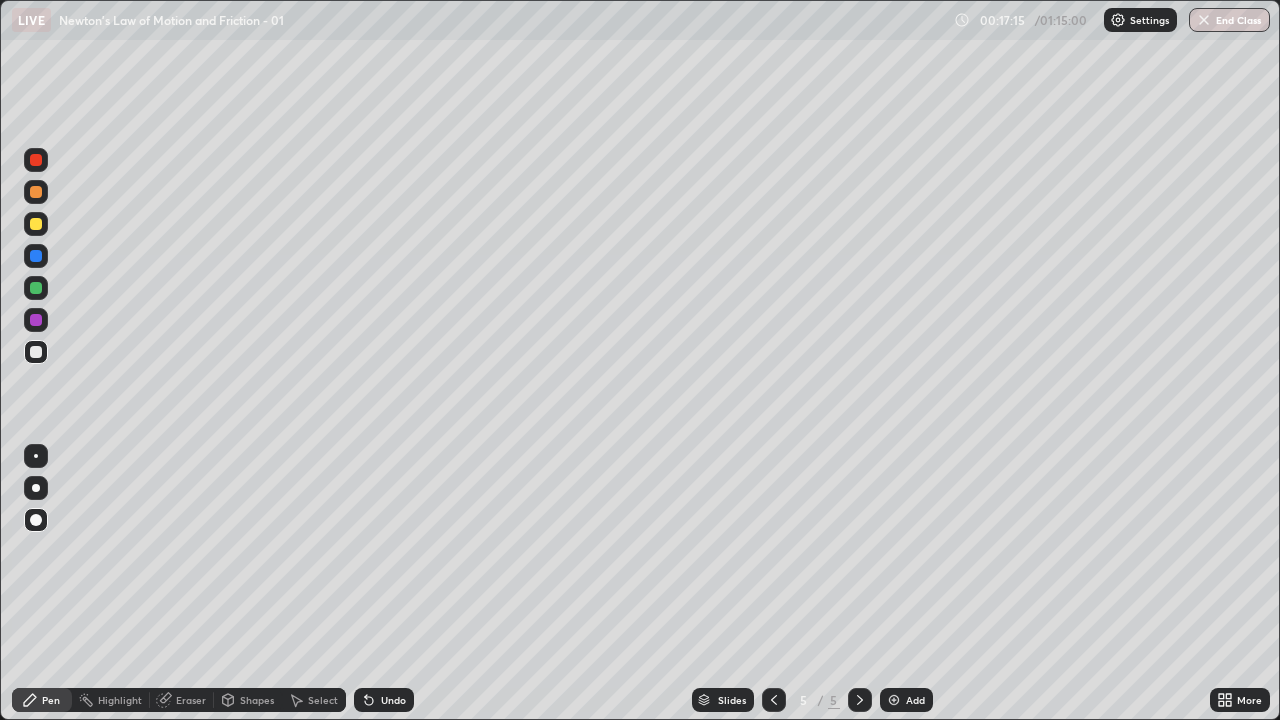 click at bounding box center [36, 224] 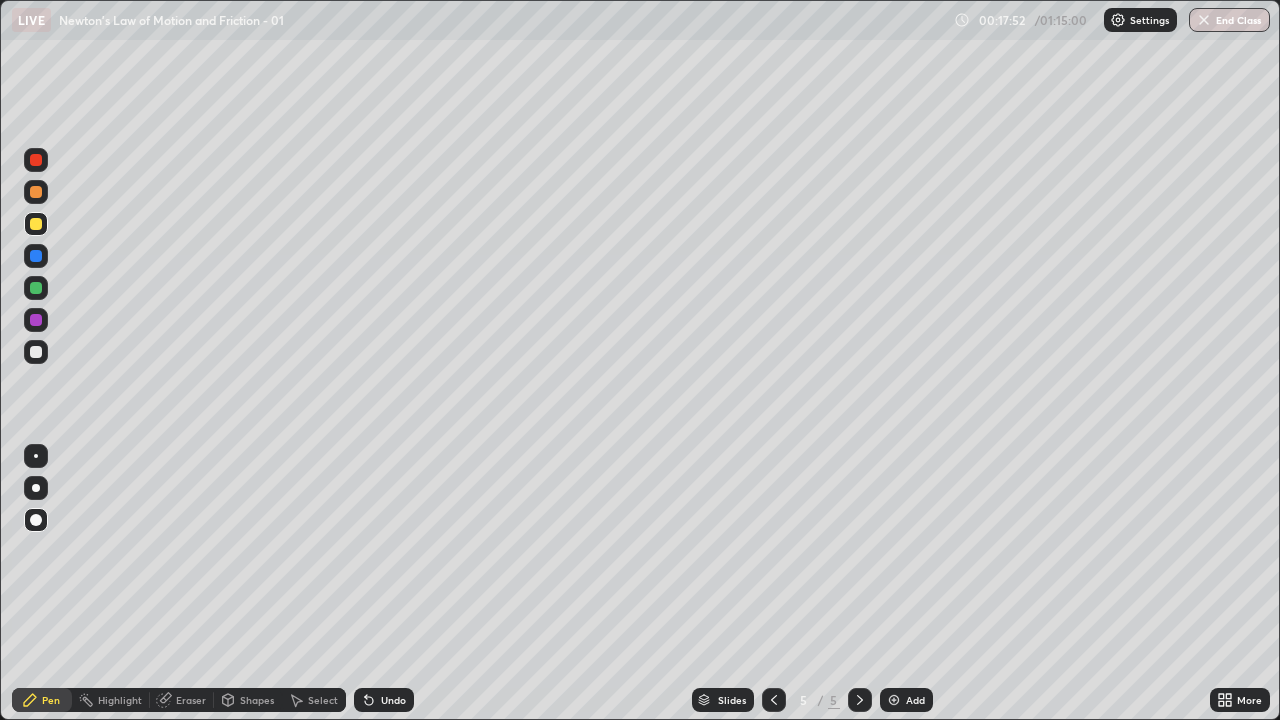 click at bounding box center (36, 288) 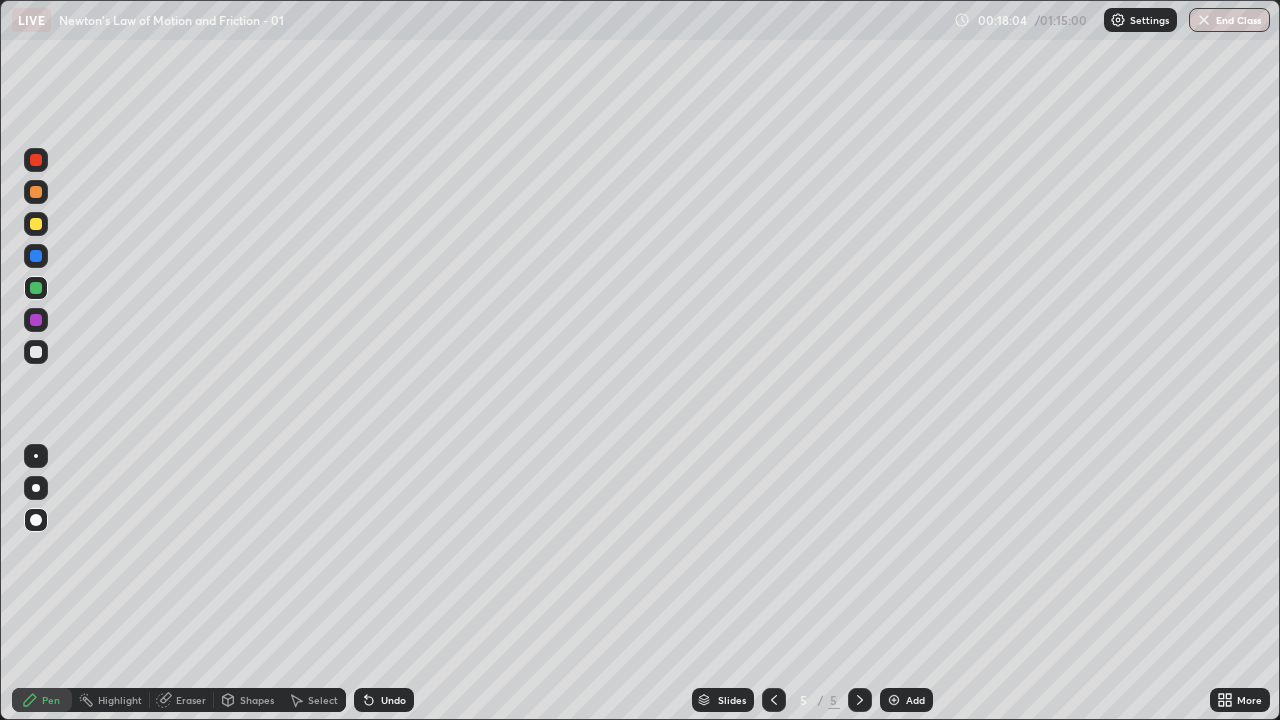 click at bounding box center (36, 256) 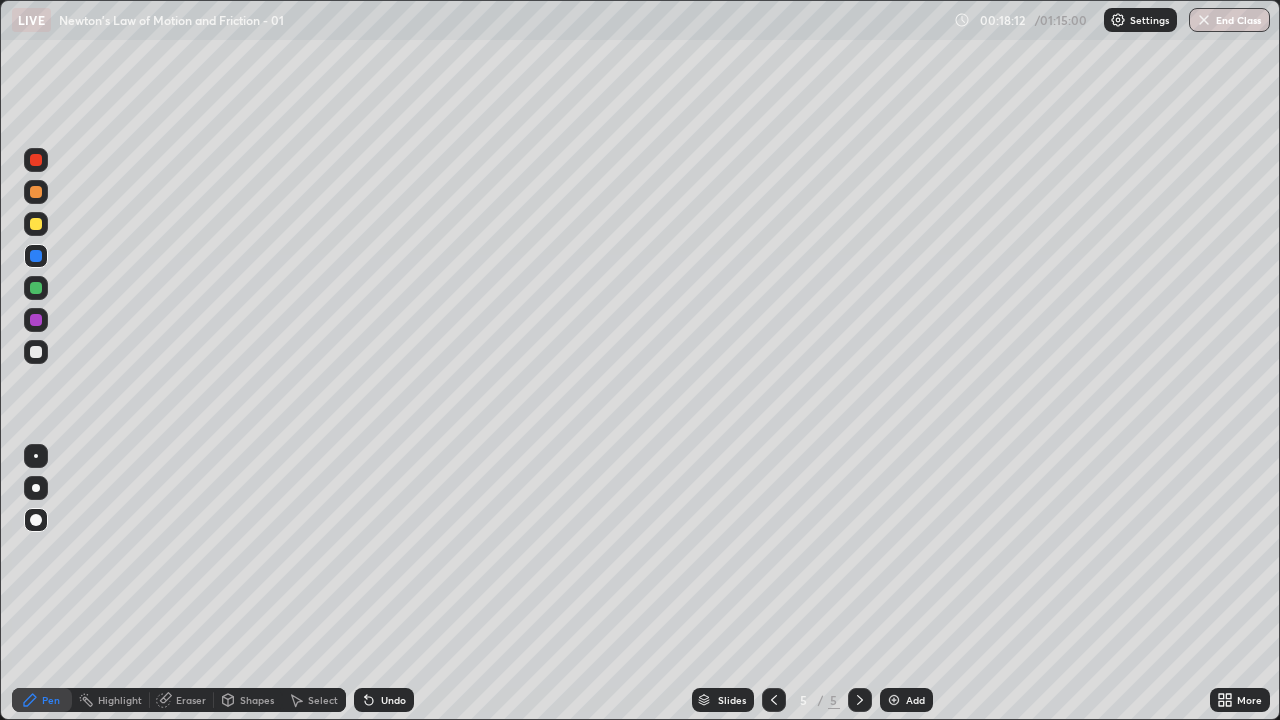 click at bounding box center (36, 224) 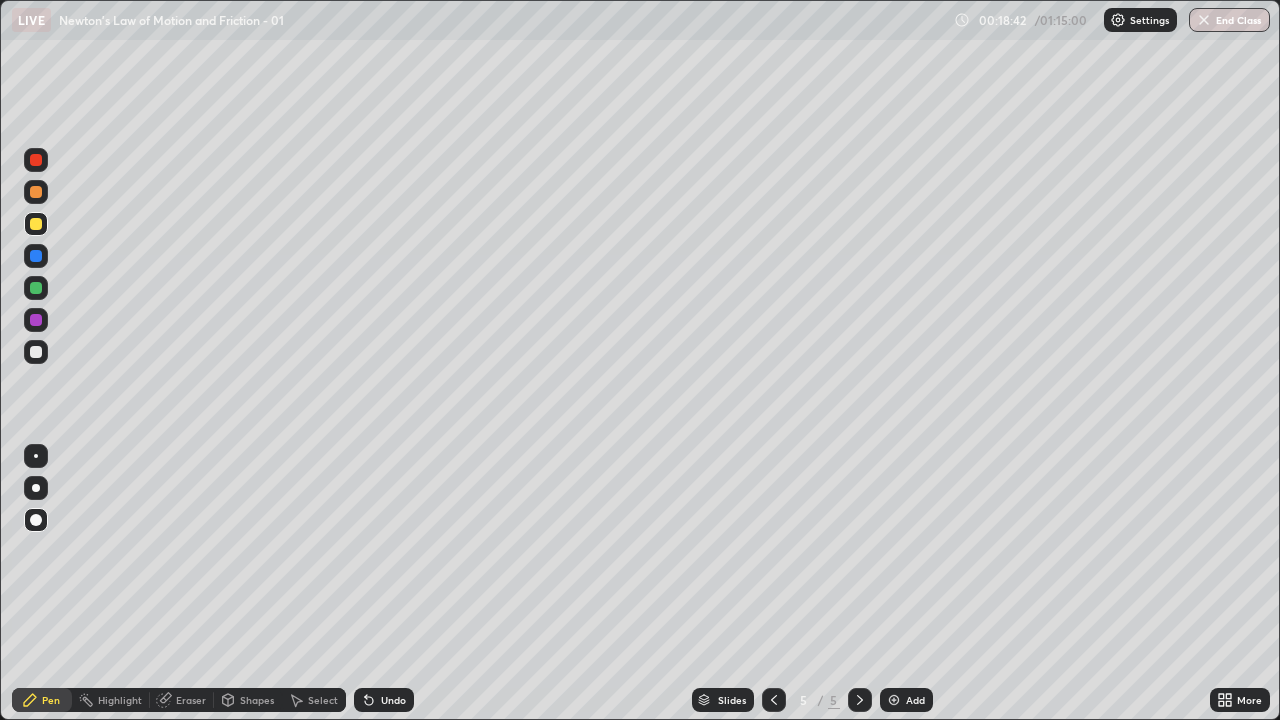 click at bounding box center (36, 320) 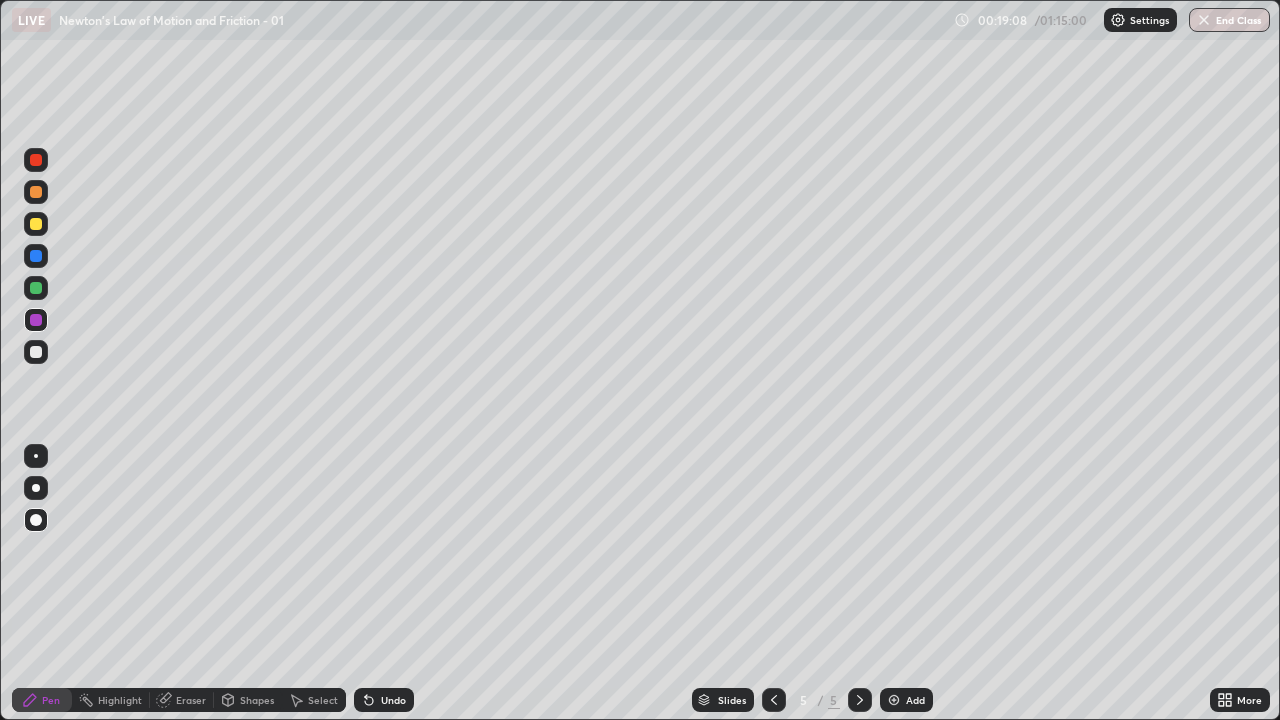 click at bounding box center [36, 352] 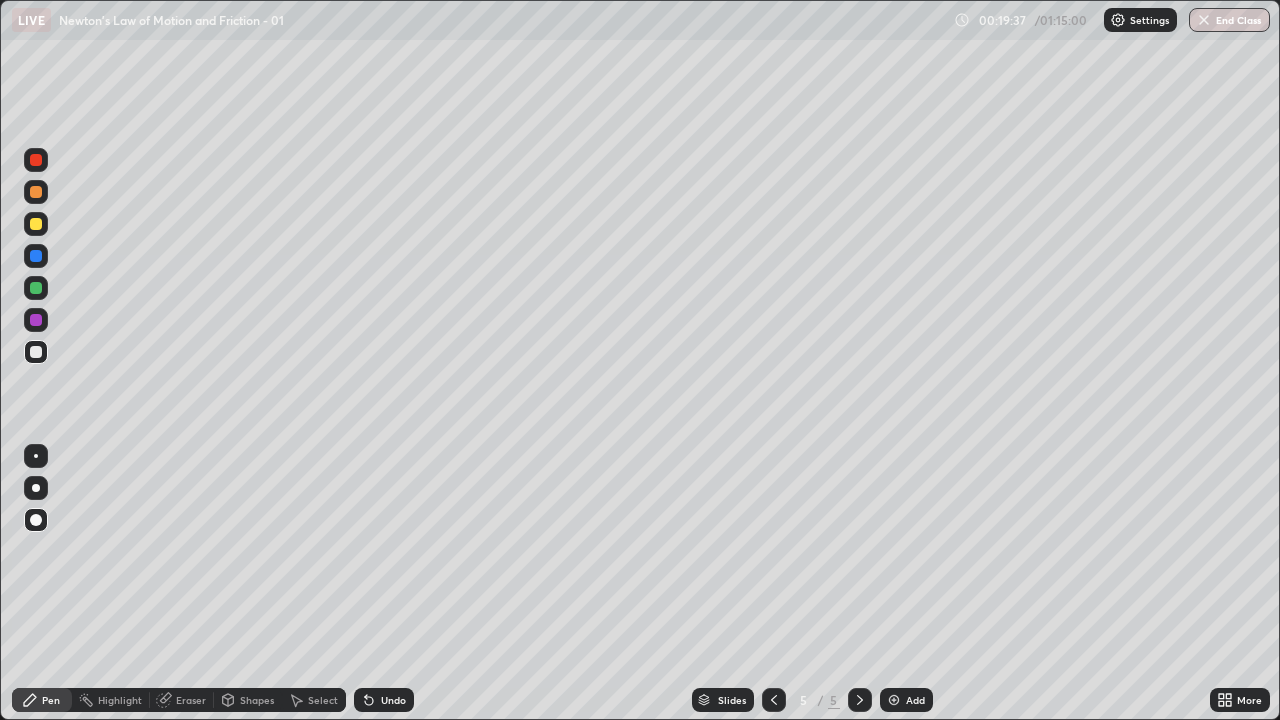 click at bounding box center (36, 320) 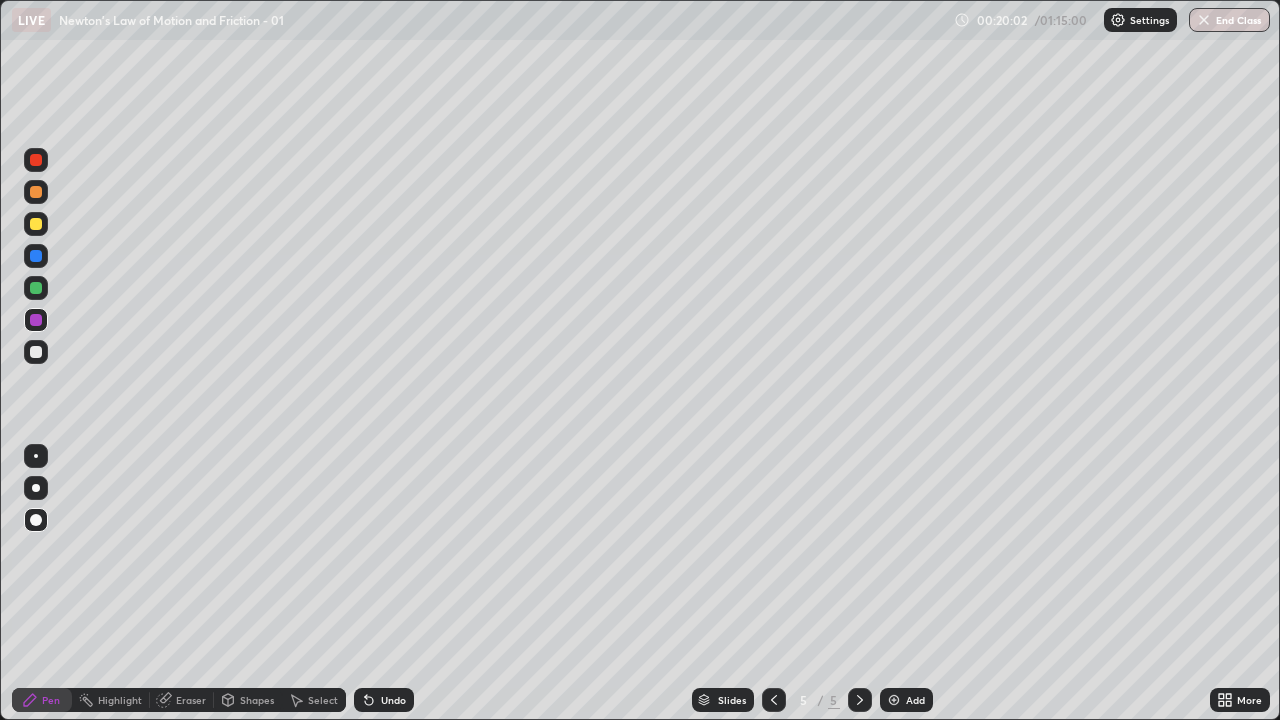 click at bounding box center [36, 288] 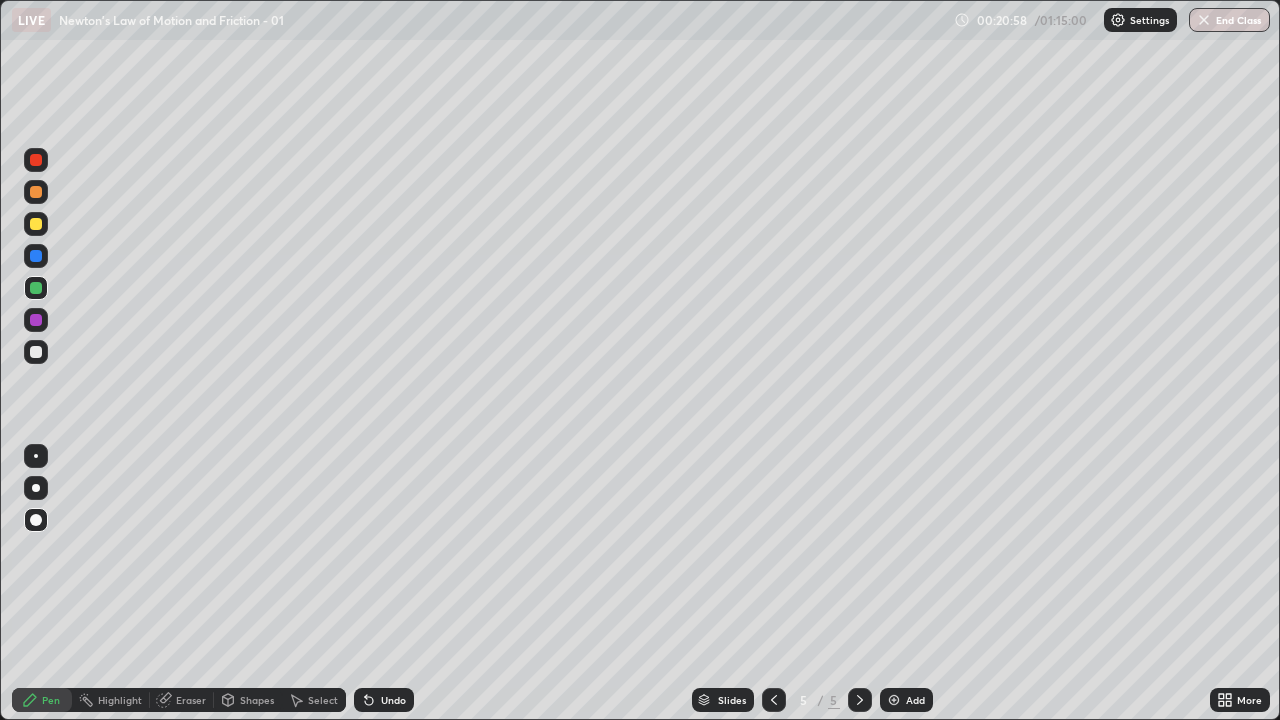click on "Undo" at bounding box center [393, 700] 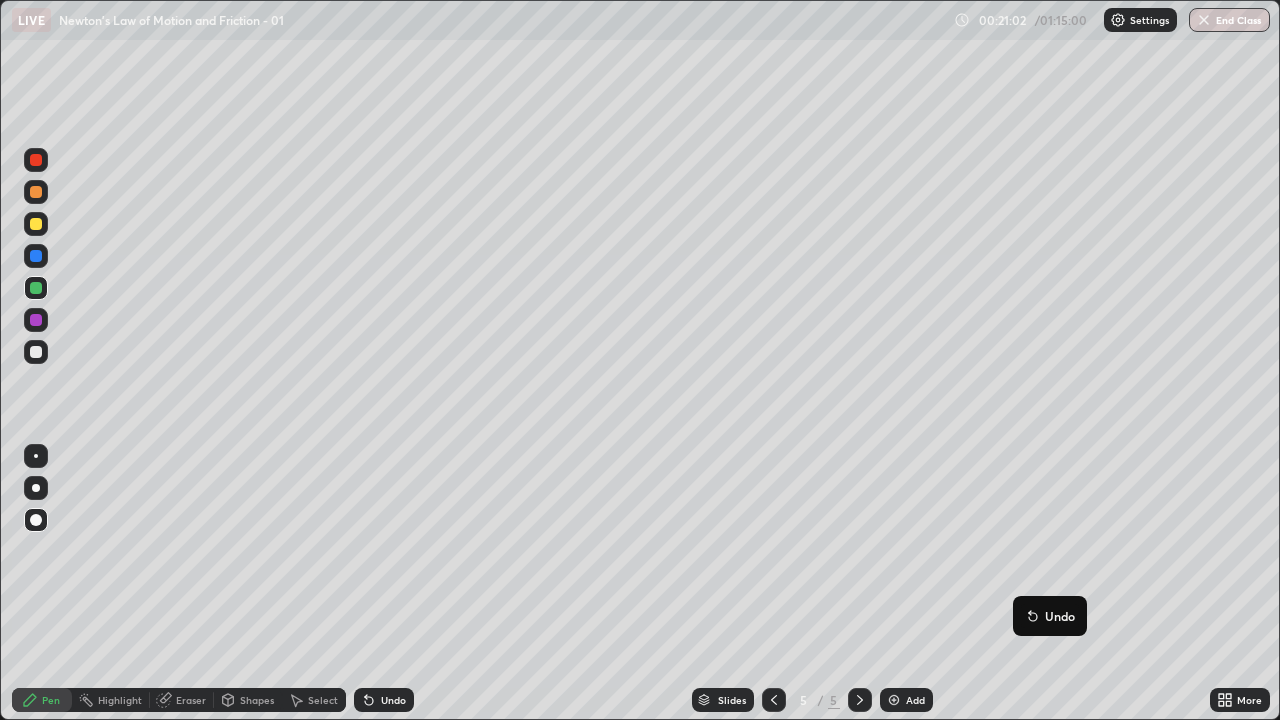 click 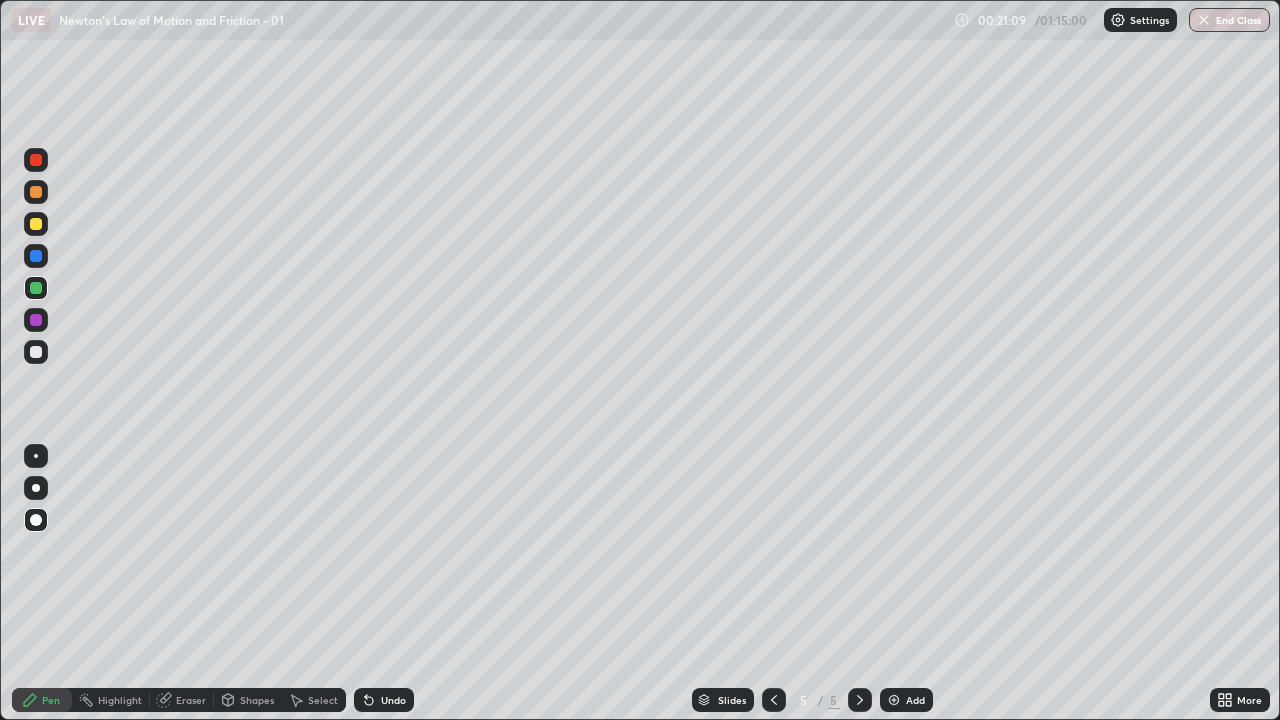 click at bounding box center [36, 224] 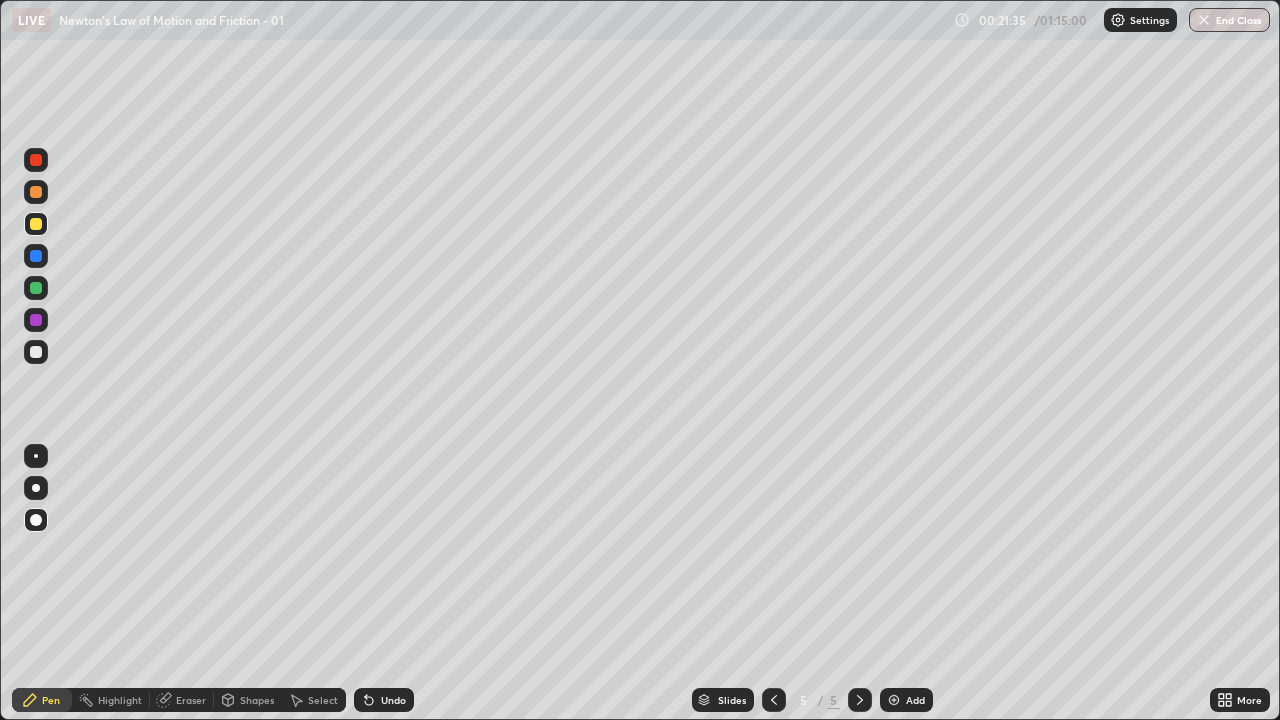 click on "Undo" at bounding box center [393, 700] 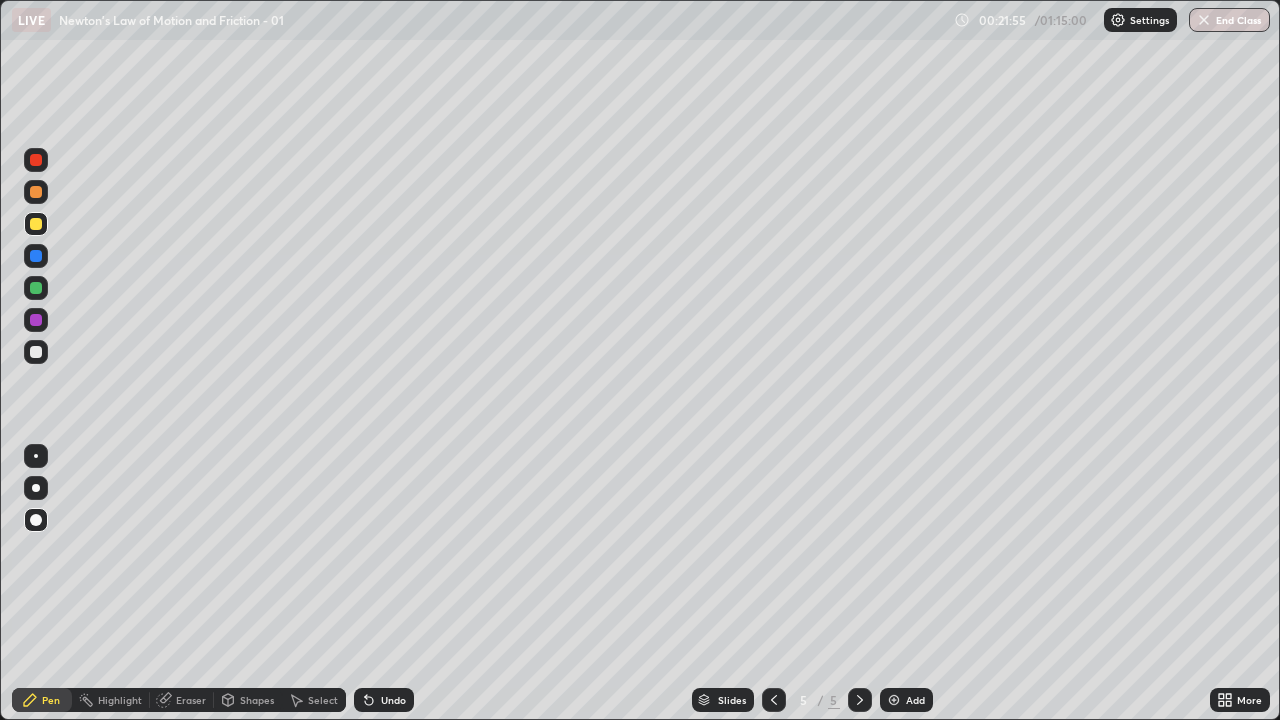 click at bounding box center (894, 700) 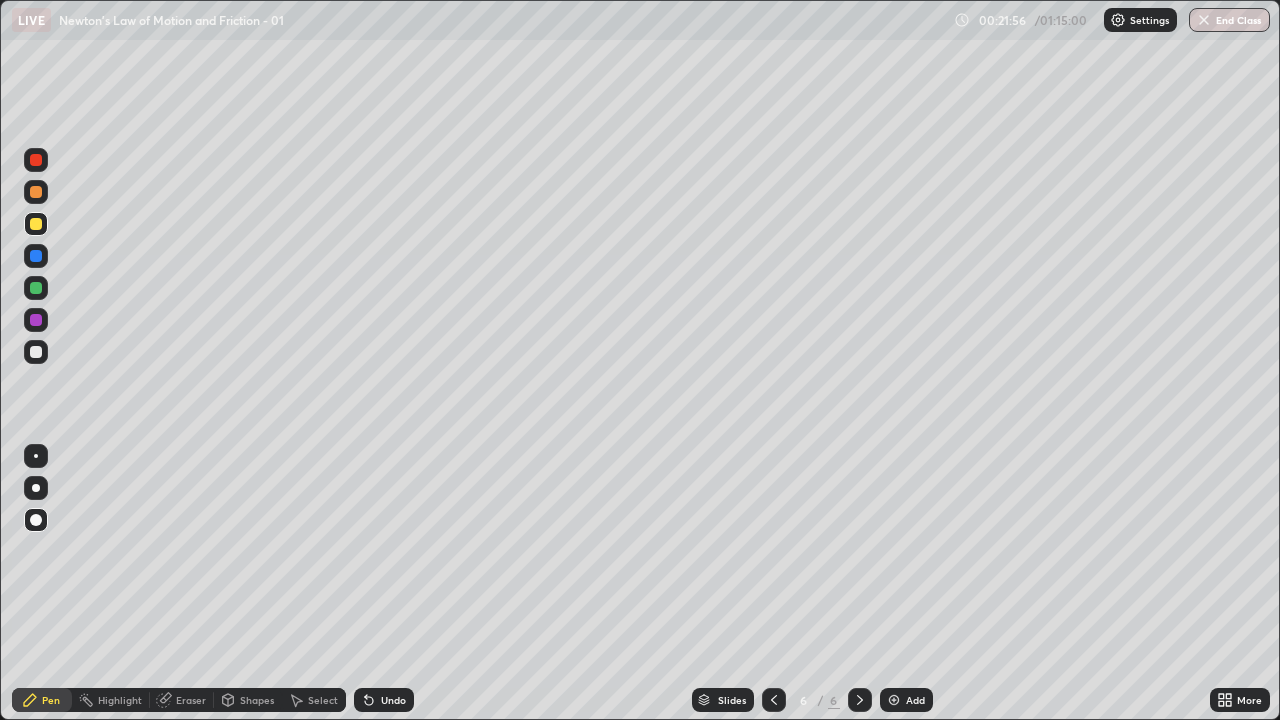 click at bounding box center [36, 352] 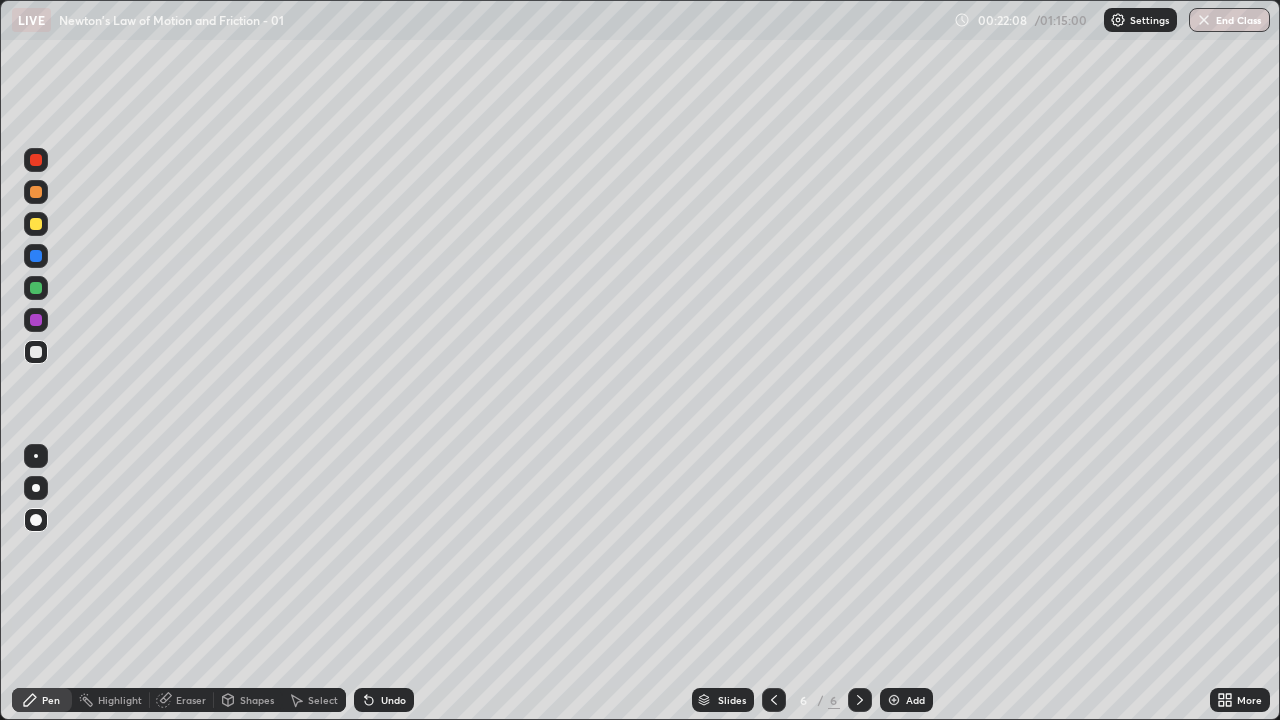 click on "Undo" at bounding box center [393, 700] 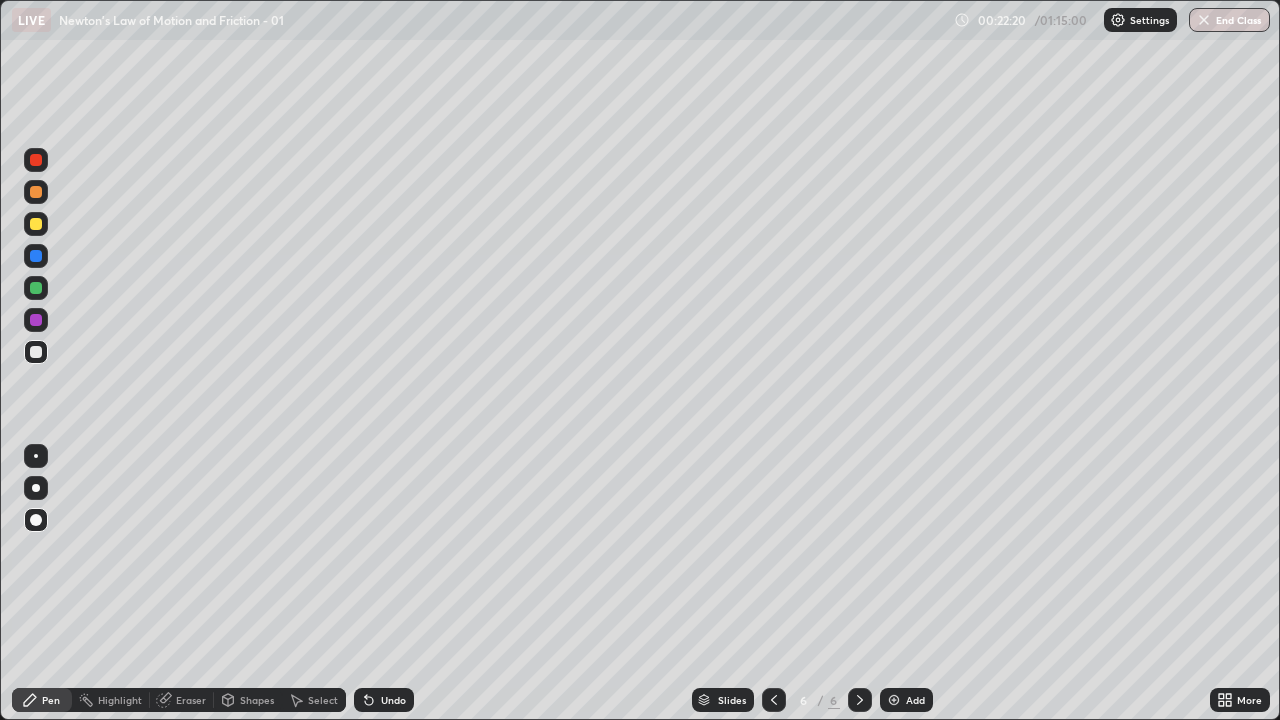 click at bounding box center [36, 256] 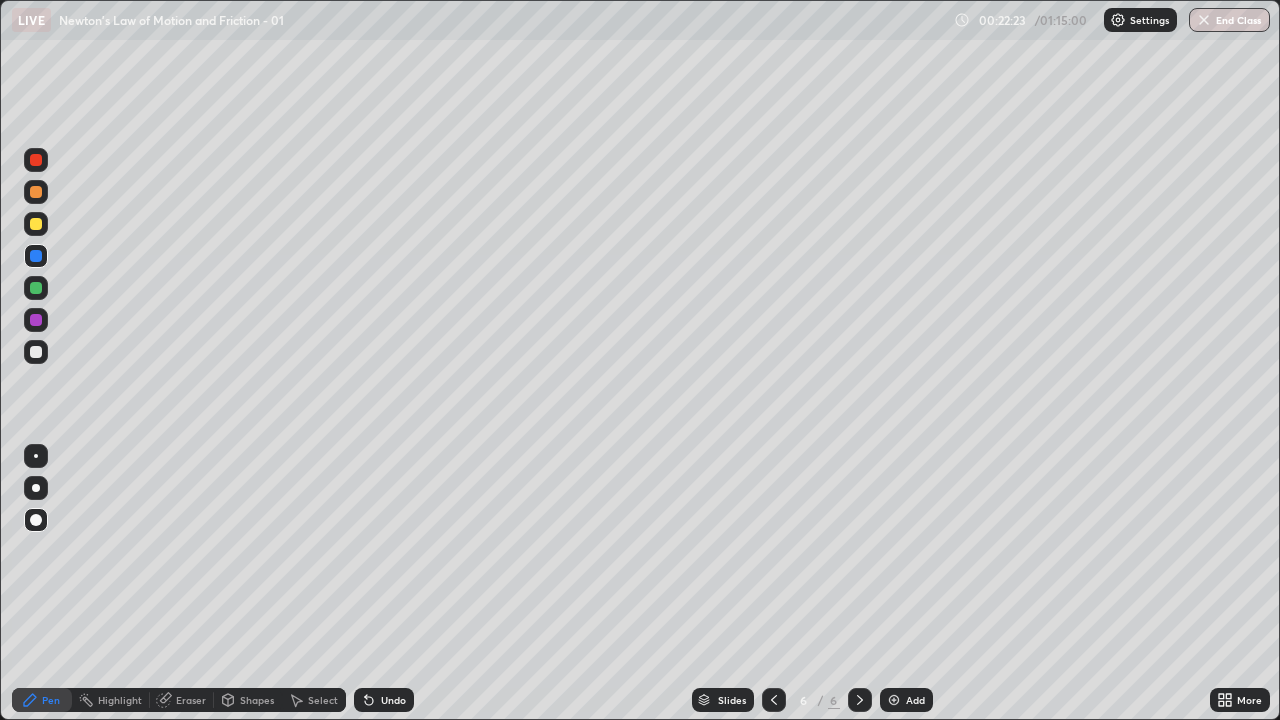 click at bounding box center [36, 352] 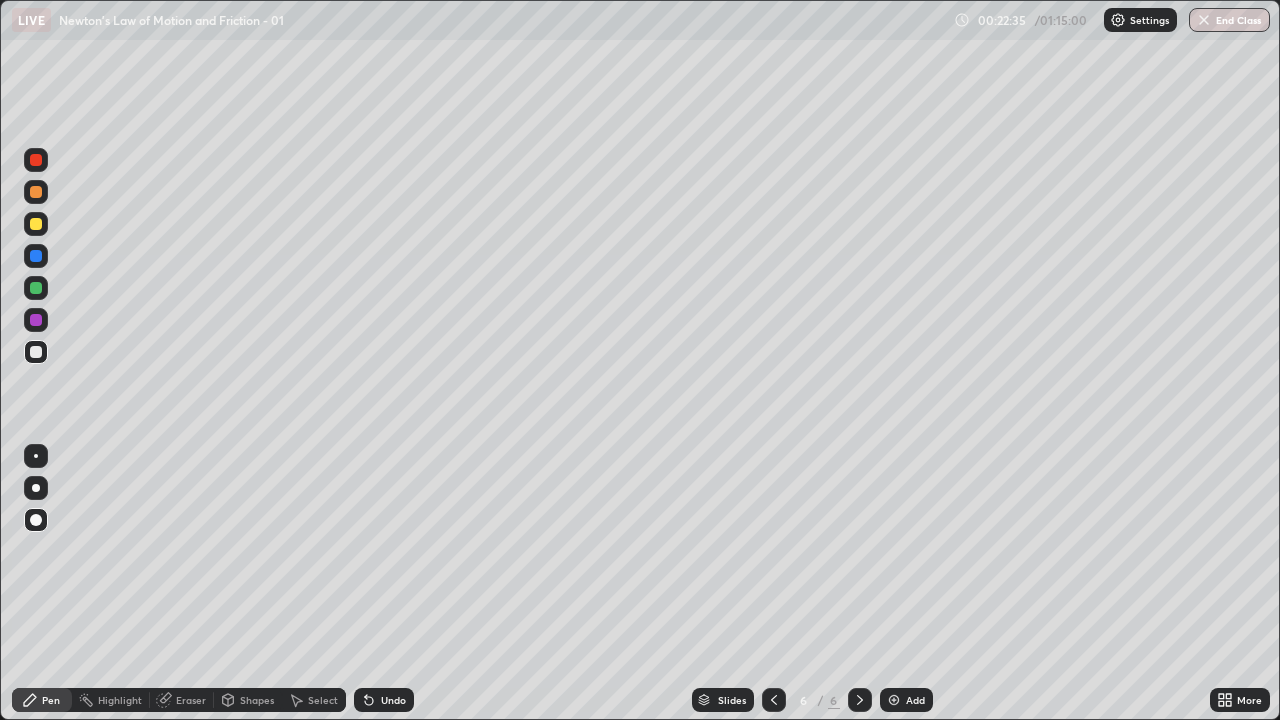 click on "Undo" at bounding box center (393, 700) 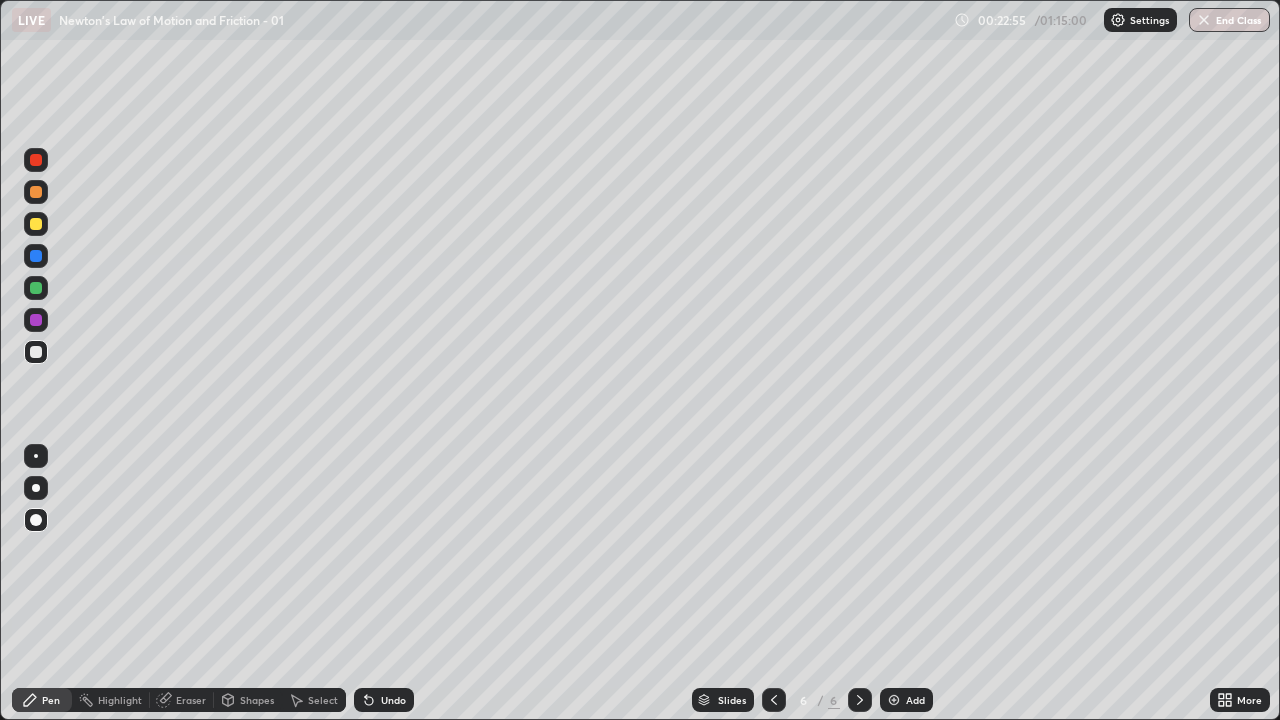 click at bounding box center [36, 288] 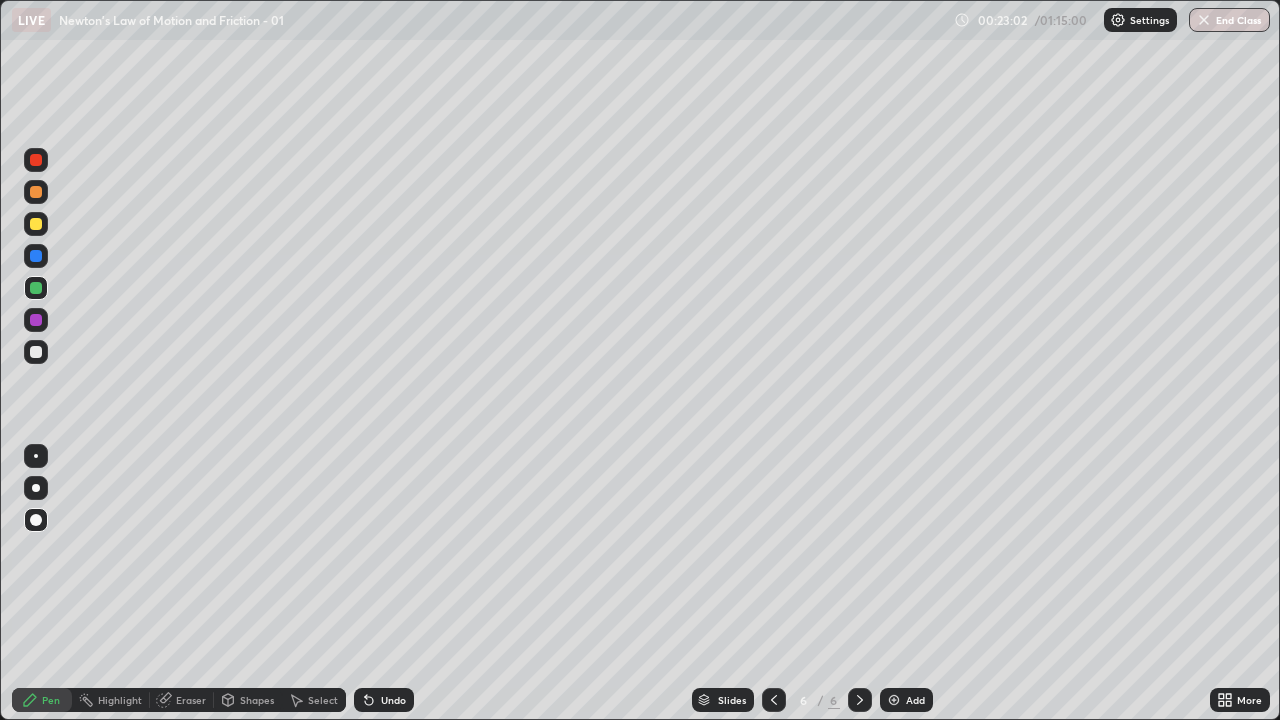 click on "Undo" at bounding box center (384, 700) 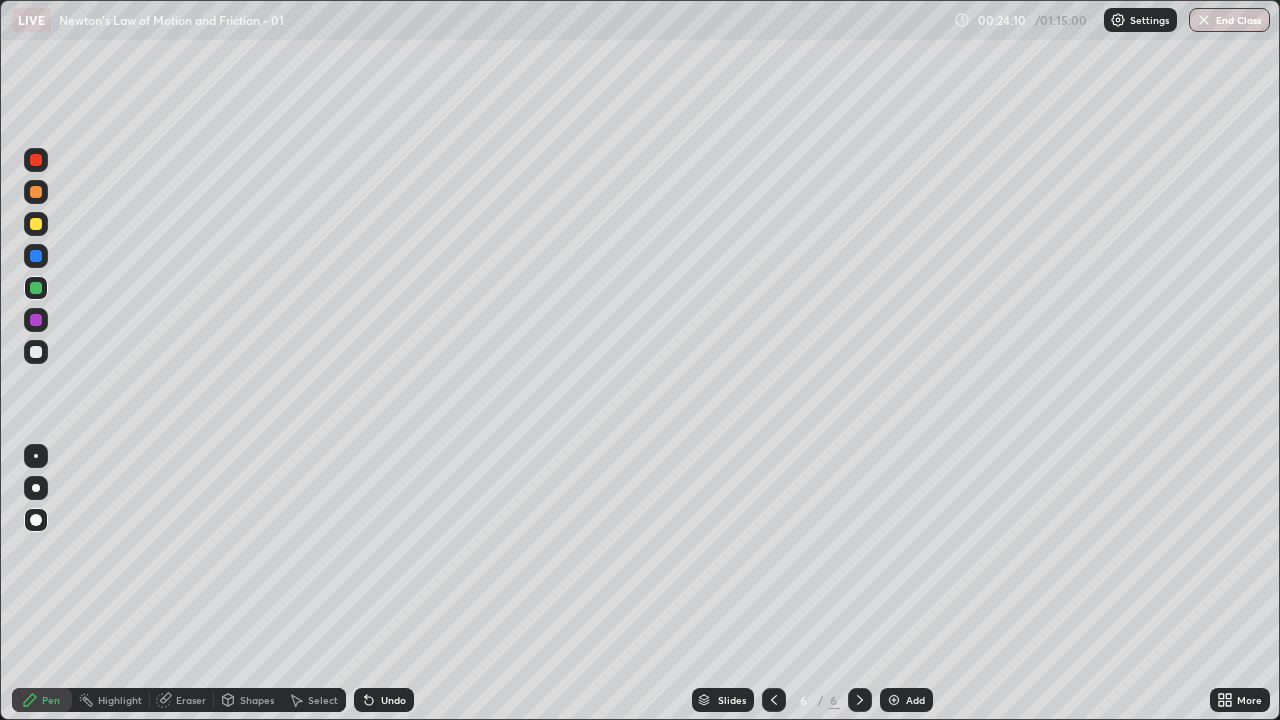 click at bounding box center (36, 224) 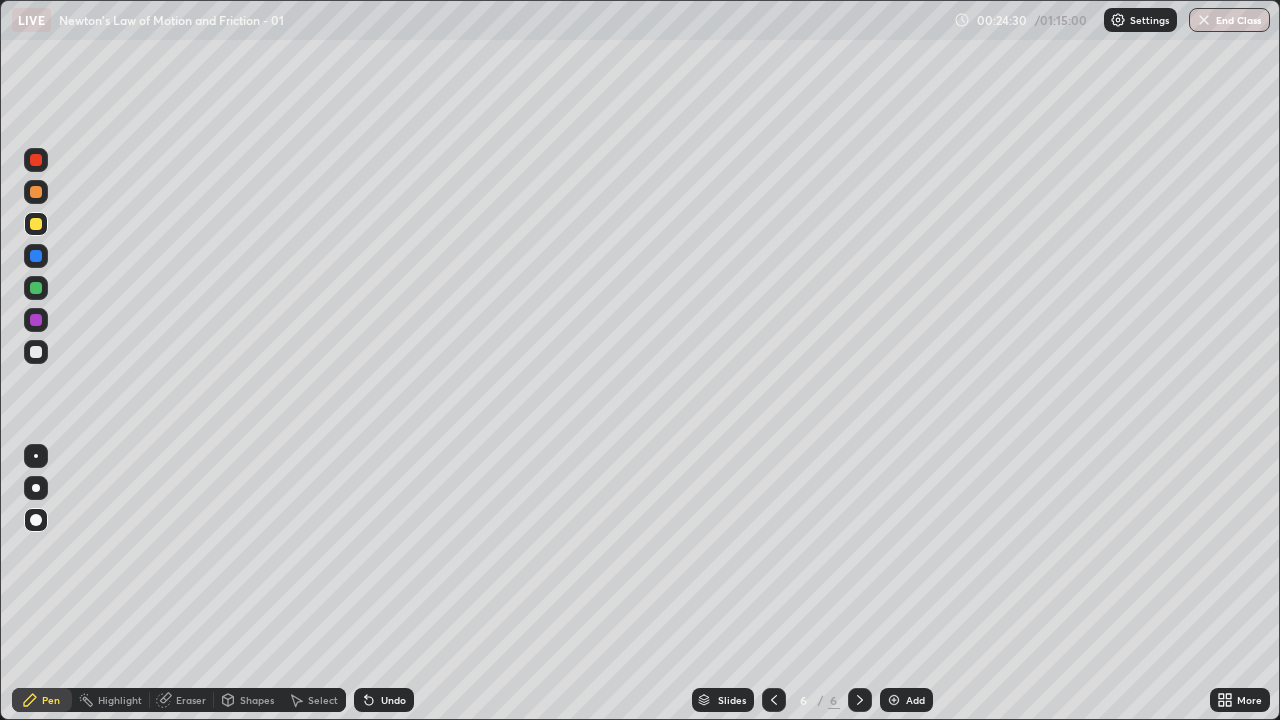 click on "Undo" at bounding box center [384, 700] 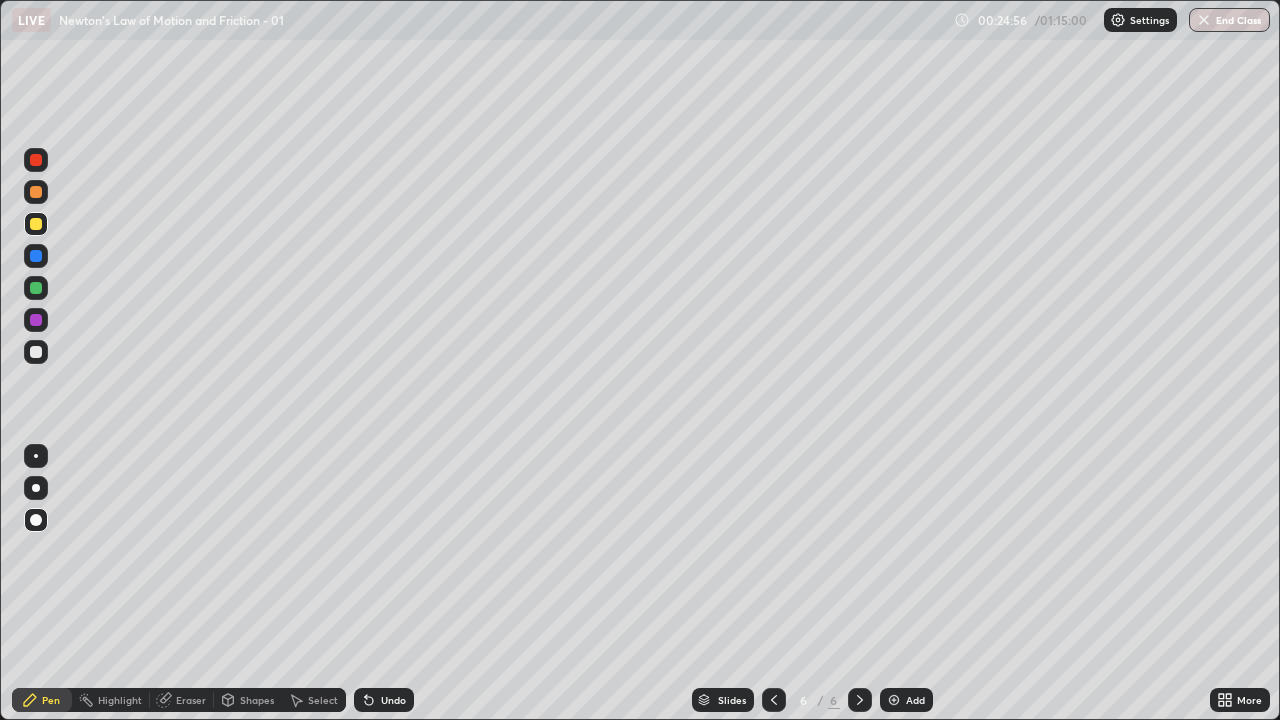 click at bounding box center [36, 352] 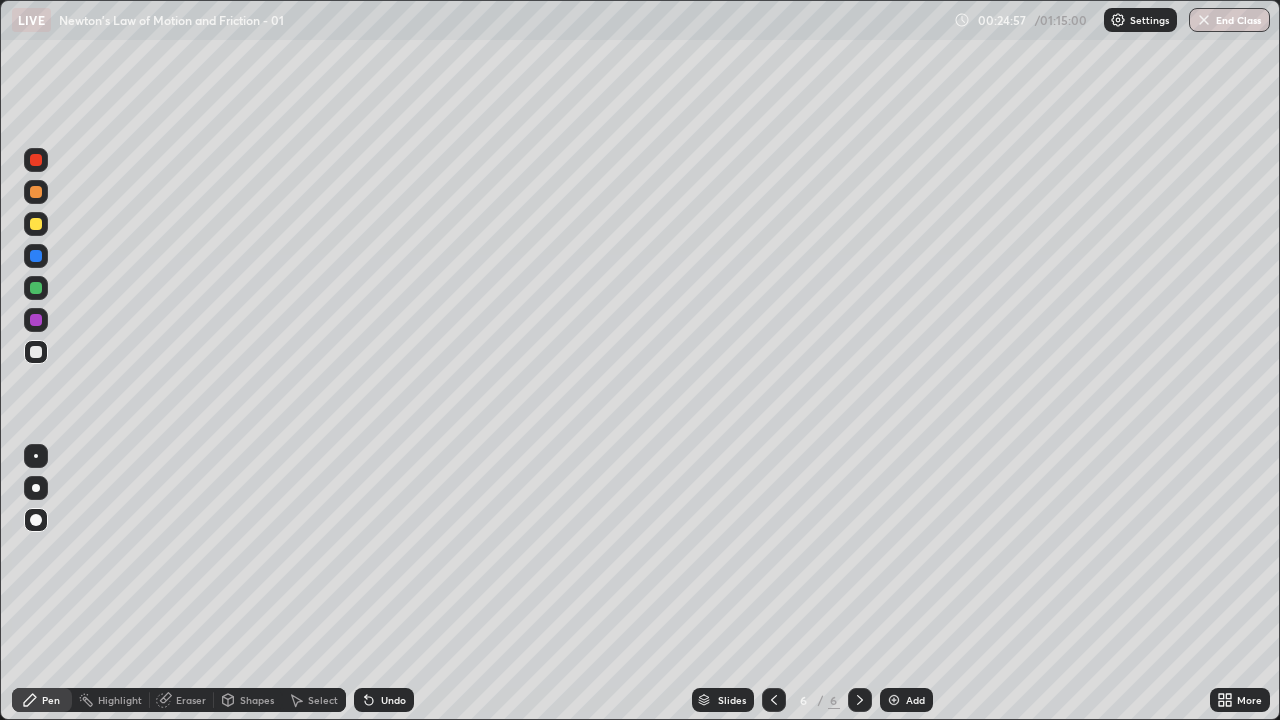 click at bounding box center [36, 288] 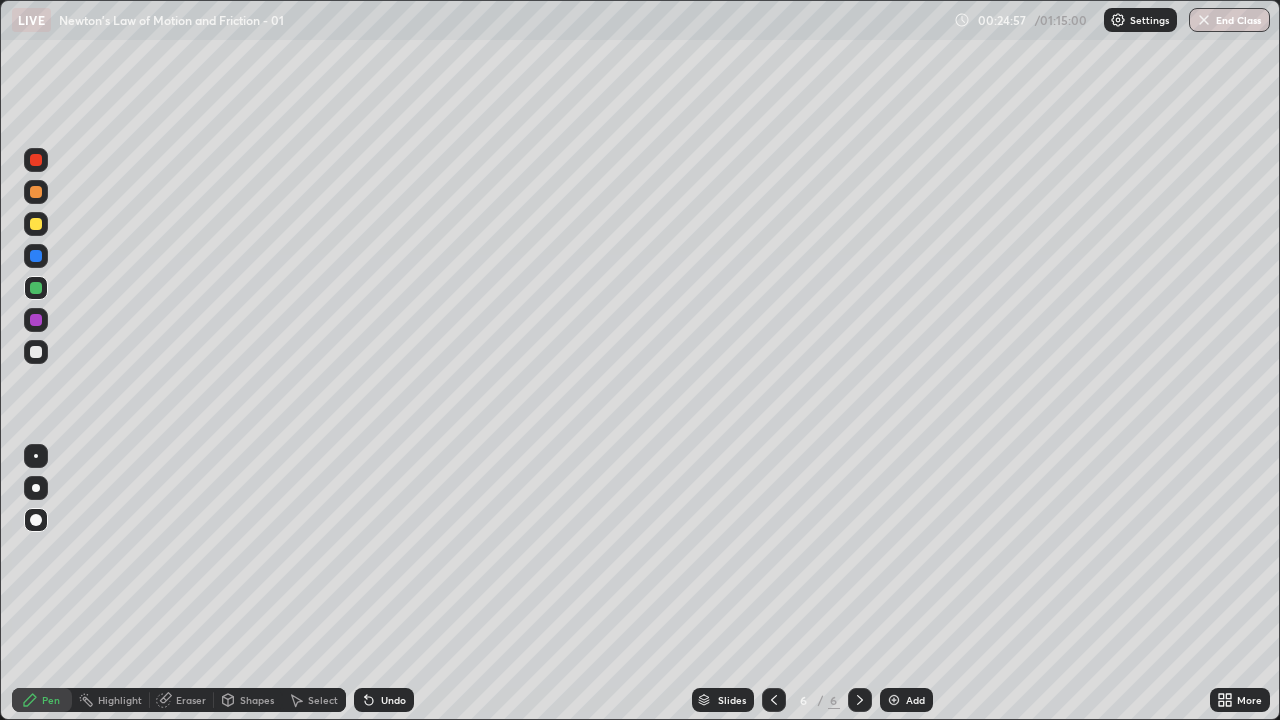 click at bounding box center (36, 256) 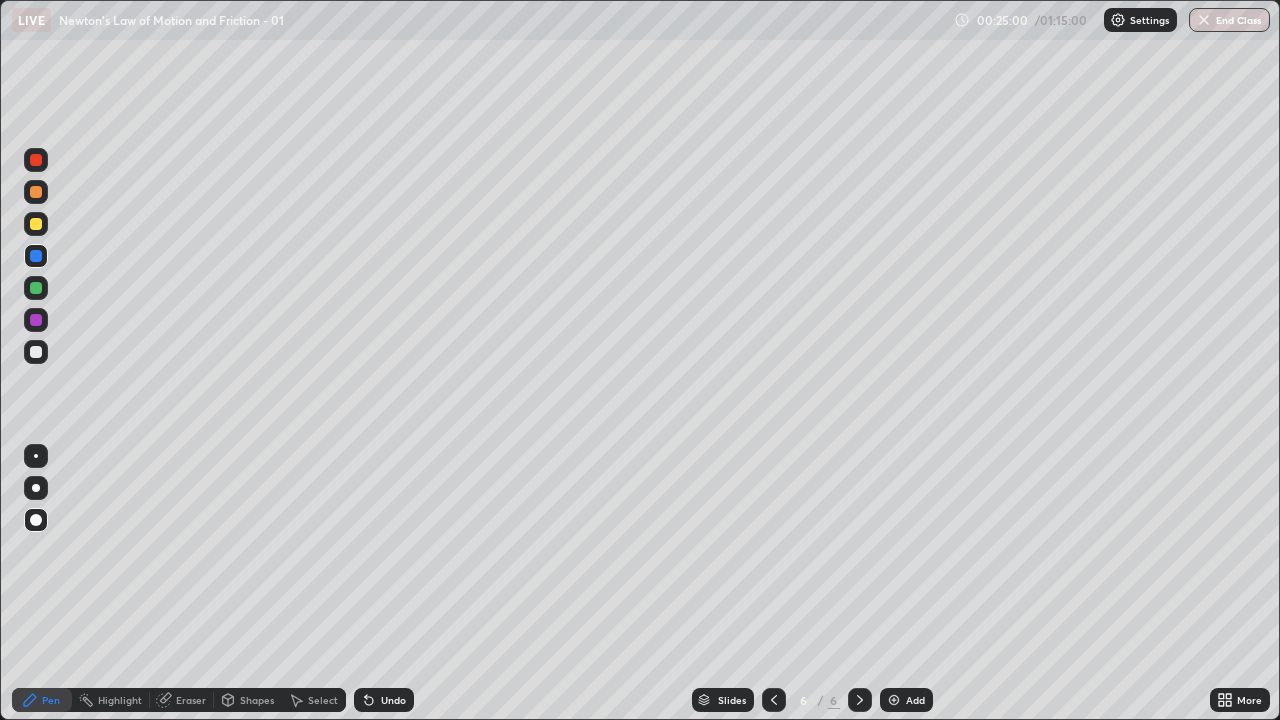 click on "Undo" at bounding box center (384, 700) 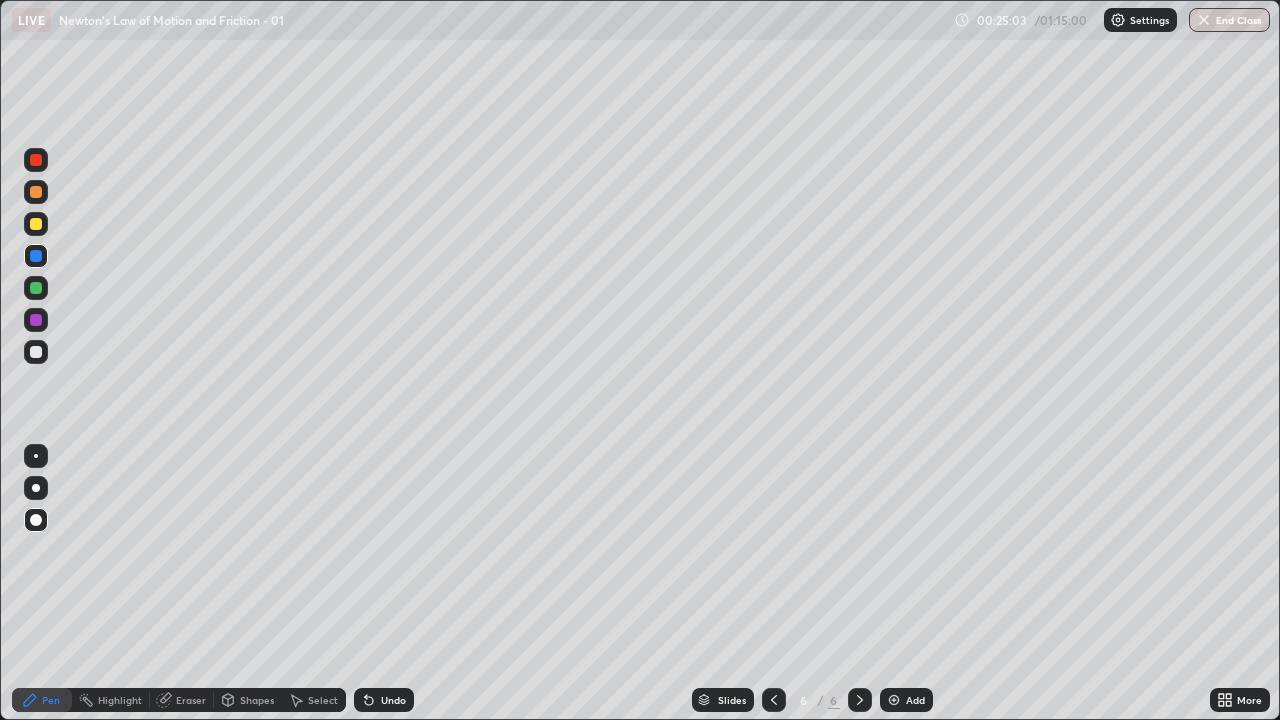 click at bounding box center [36, 224] 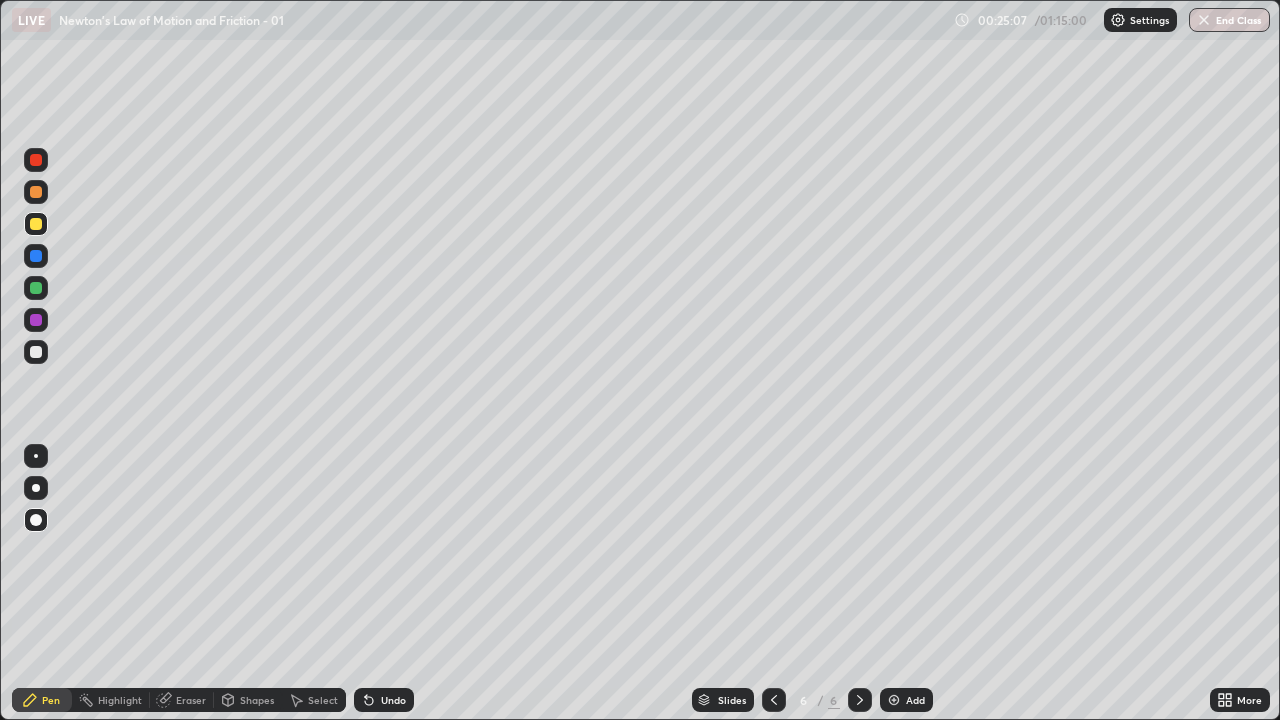 click on "Undo" at bounding box center (393, 700) 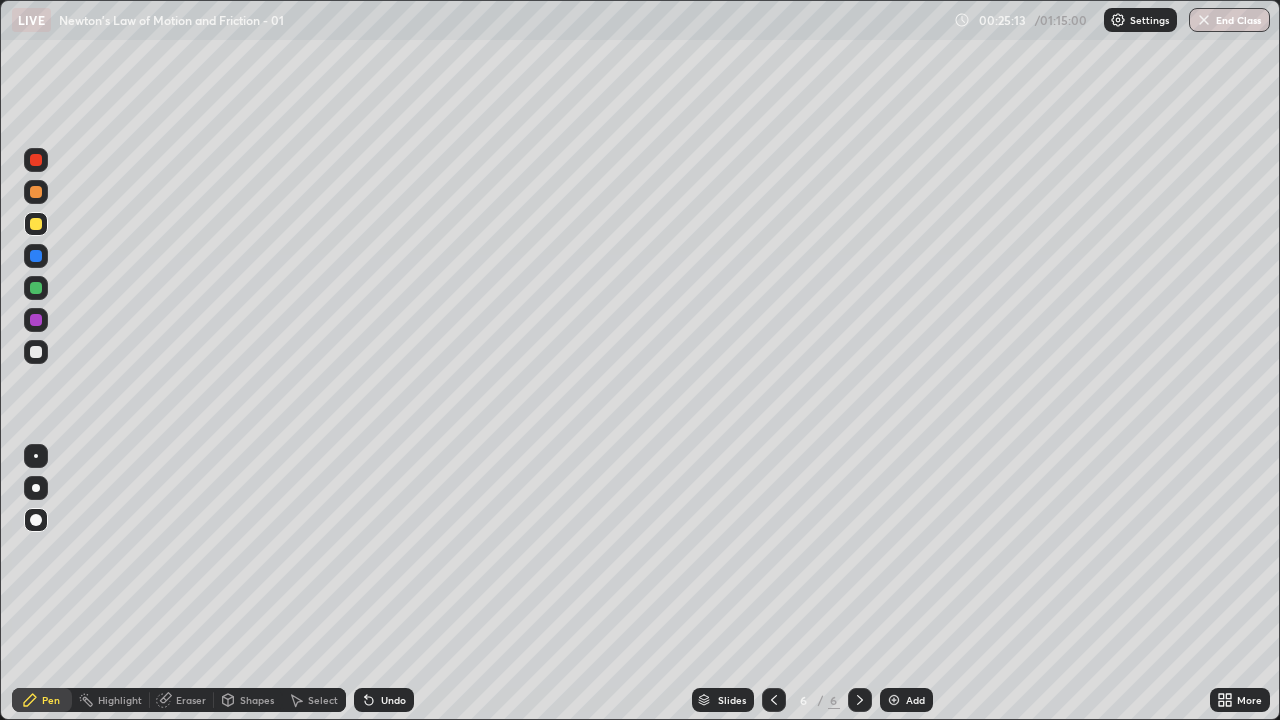 click at bounding box center [36, 352] 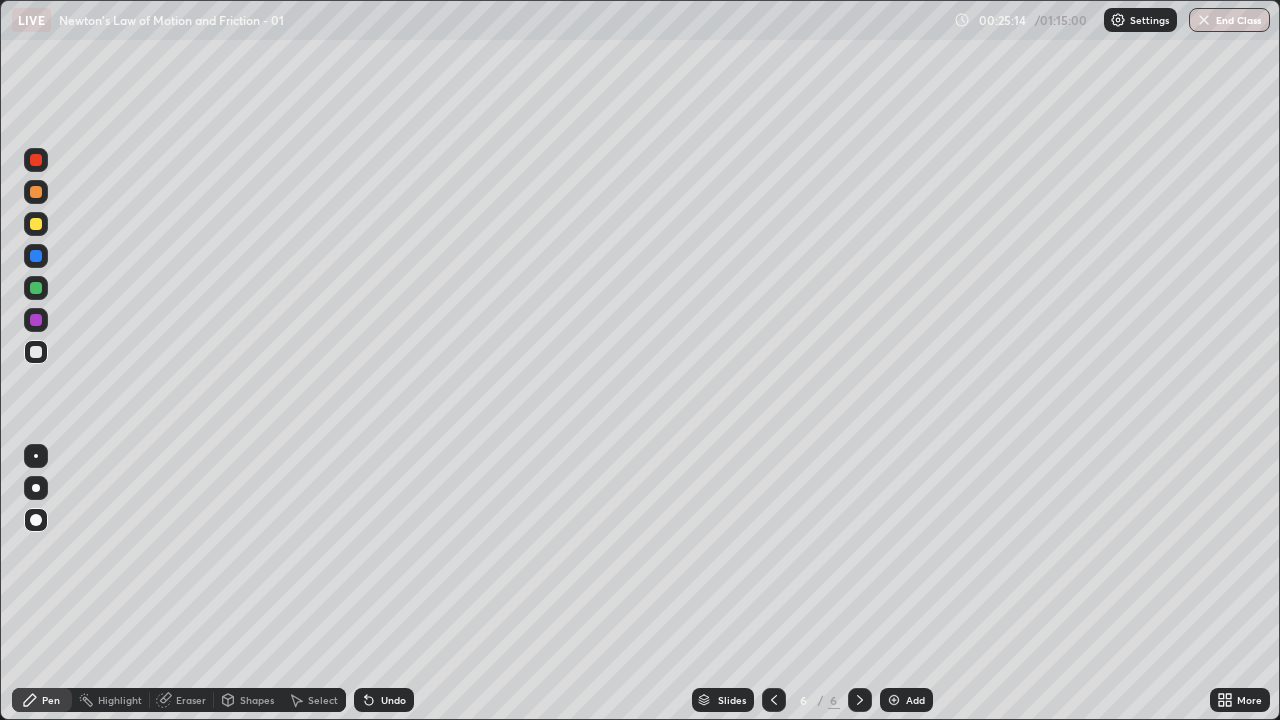 click on "Eraser" at bounding box center (191, 700) 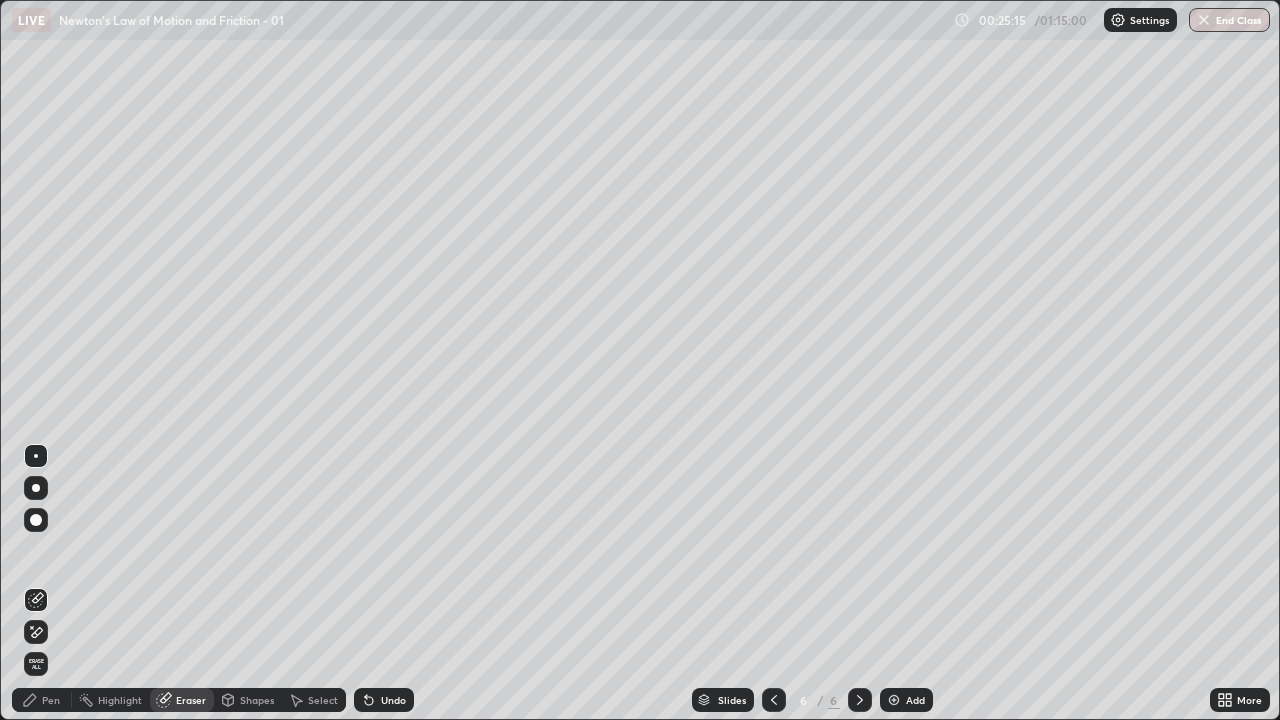 click on "Pen" at bounding box center (51, 700) 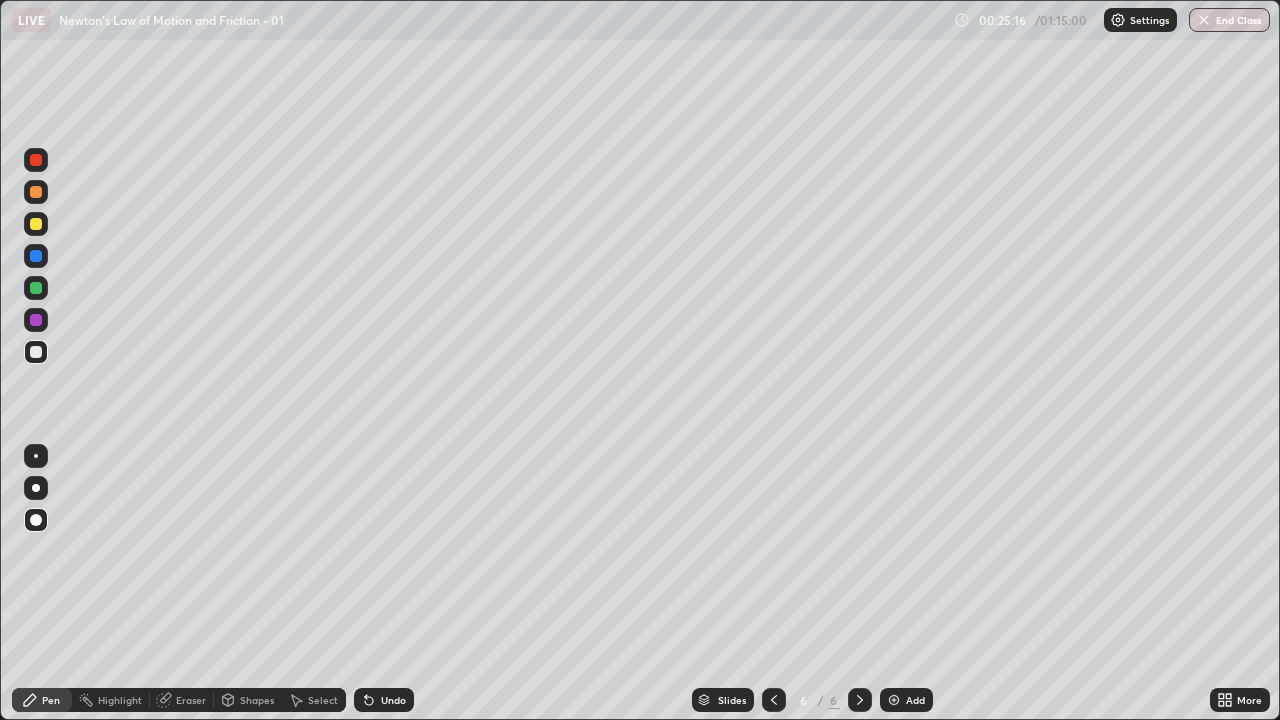 click at bounding box center [36, 320] 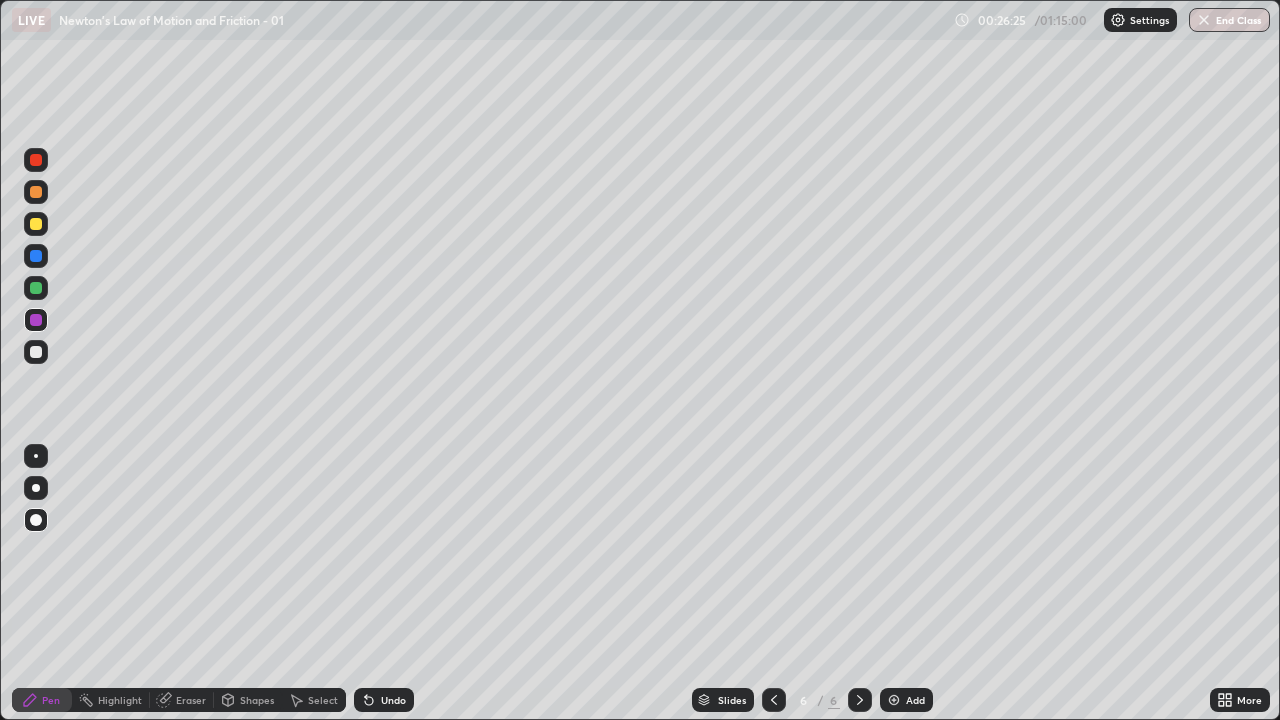 click at bounding box center [36, 224] 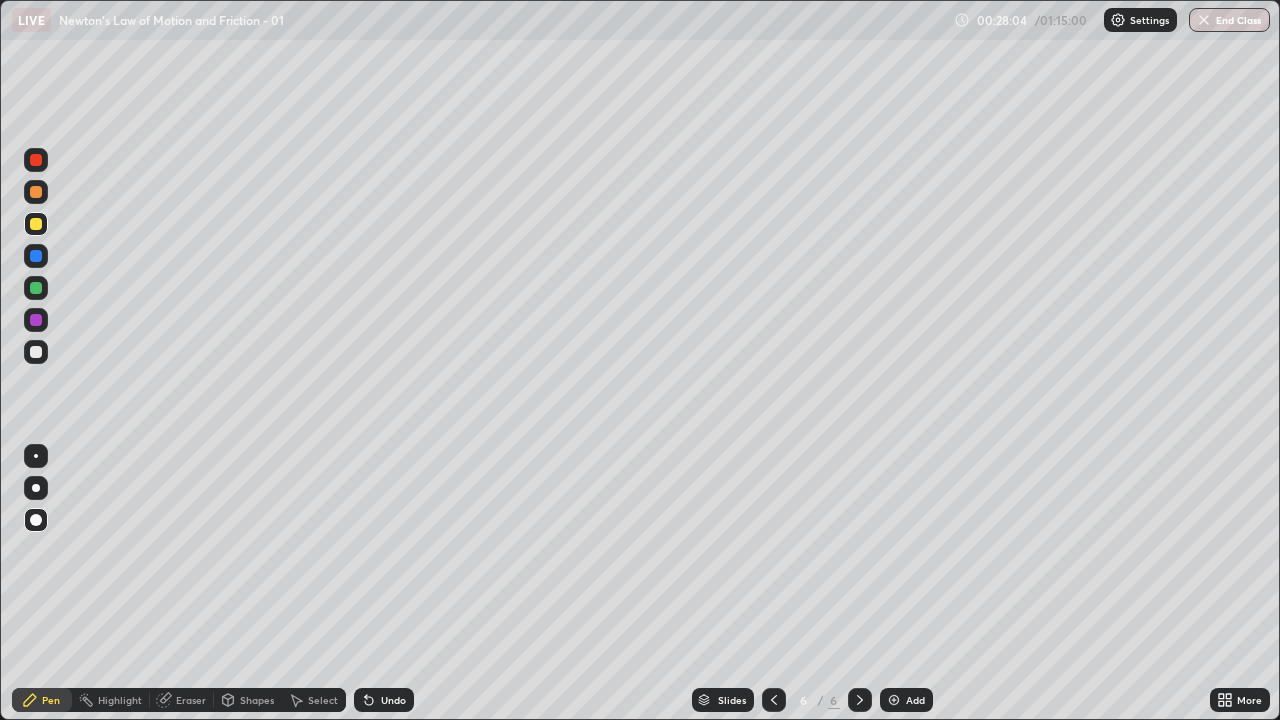 click at bounding box center (36, 256) 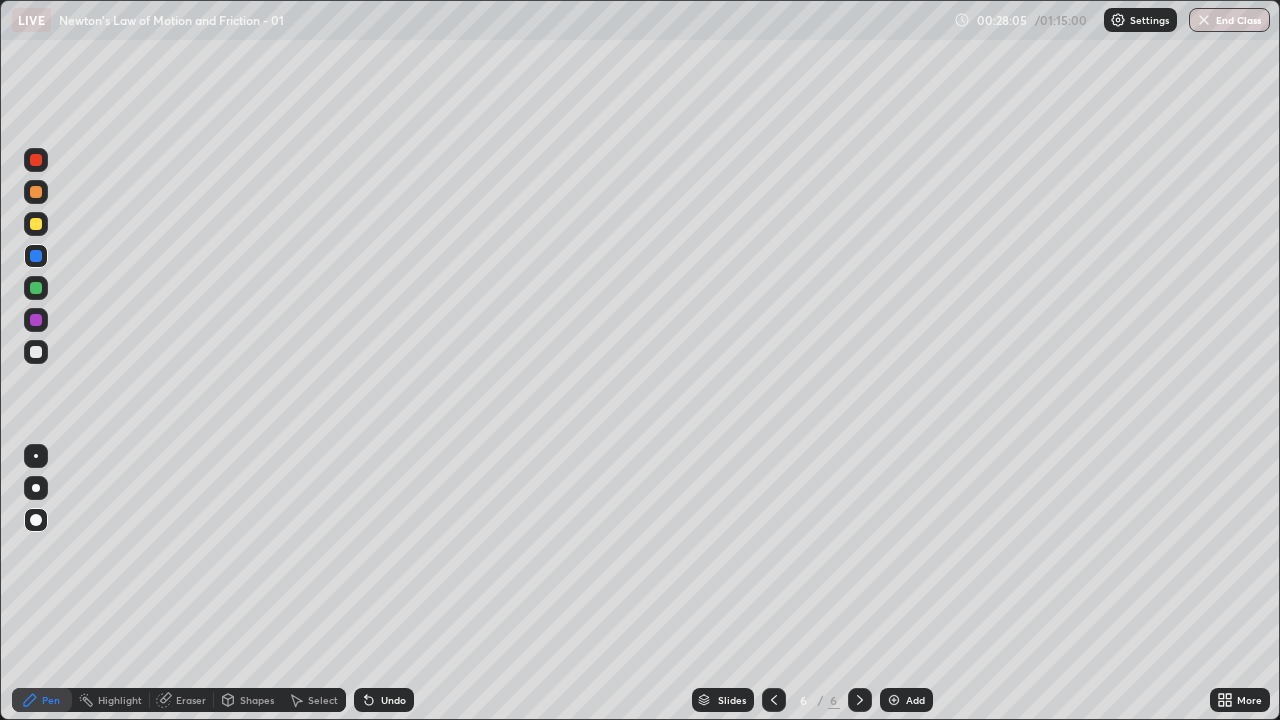 click on "Eraser" at bounding box center (182, 700) 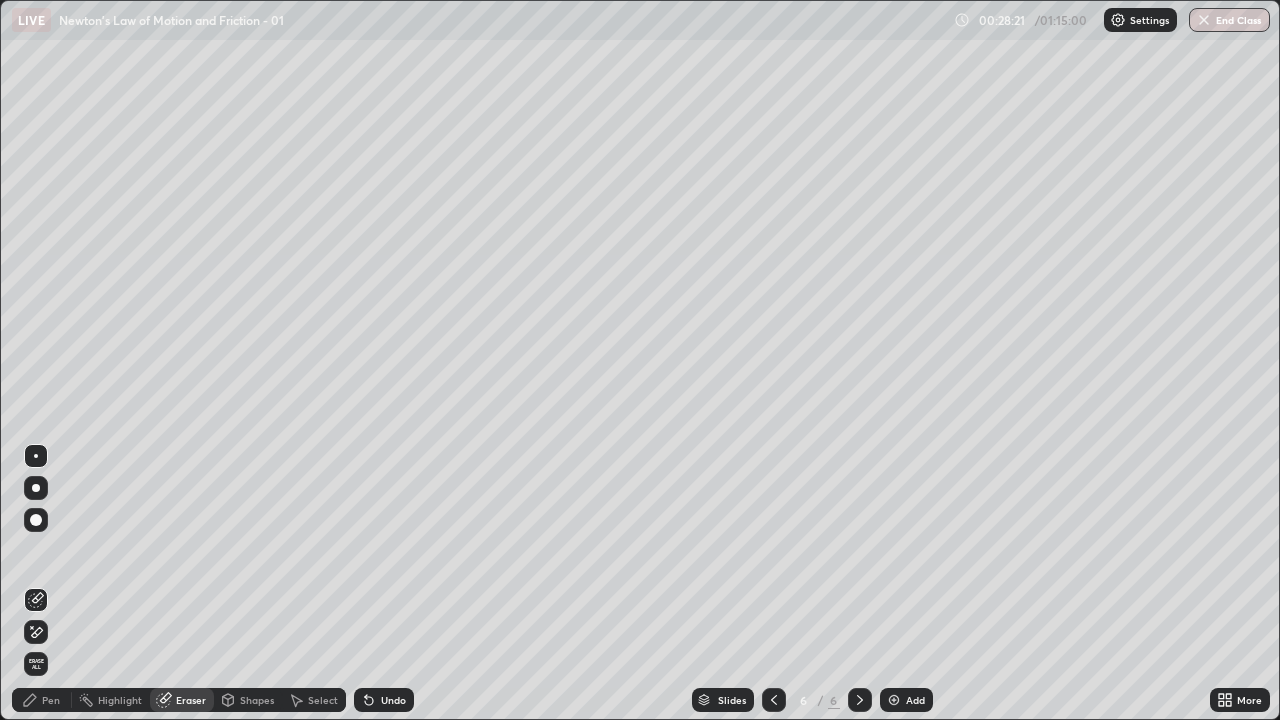 click on "Pen" at bounding box center (51, 700) 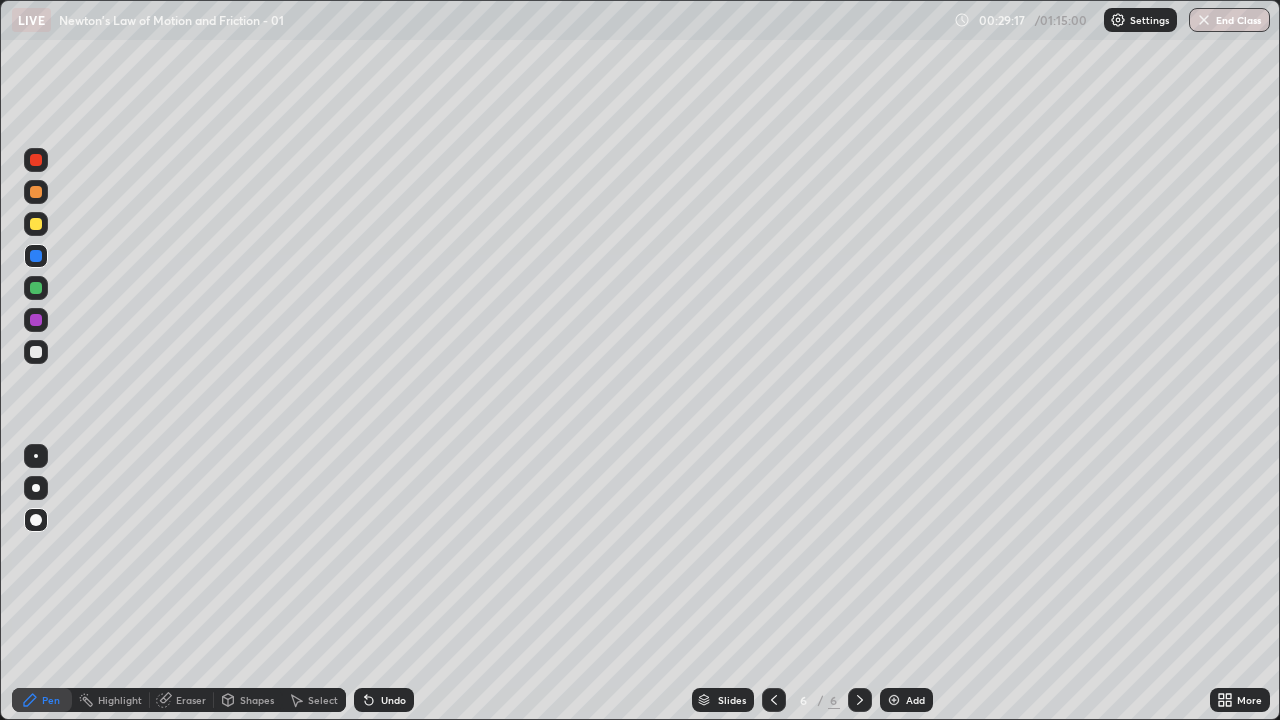 click on "Add" at bounding box center (906, 700) 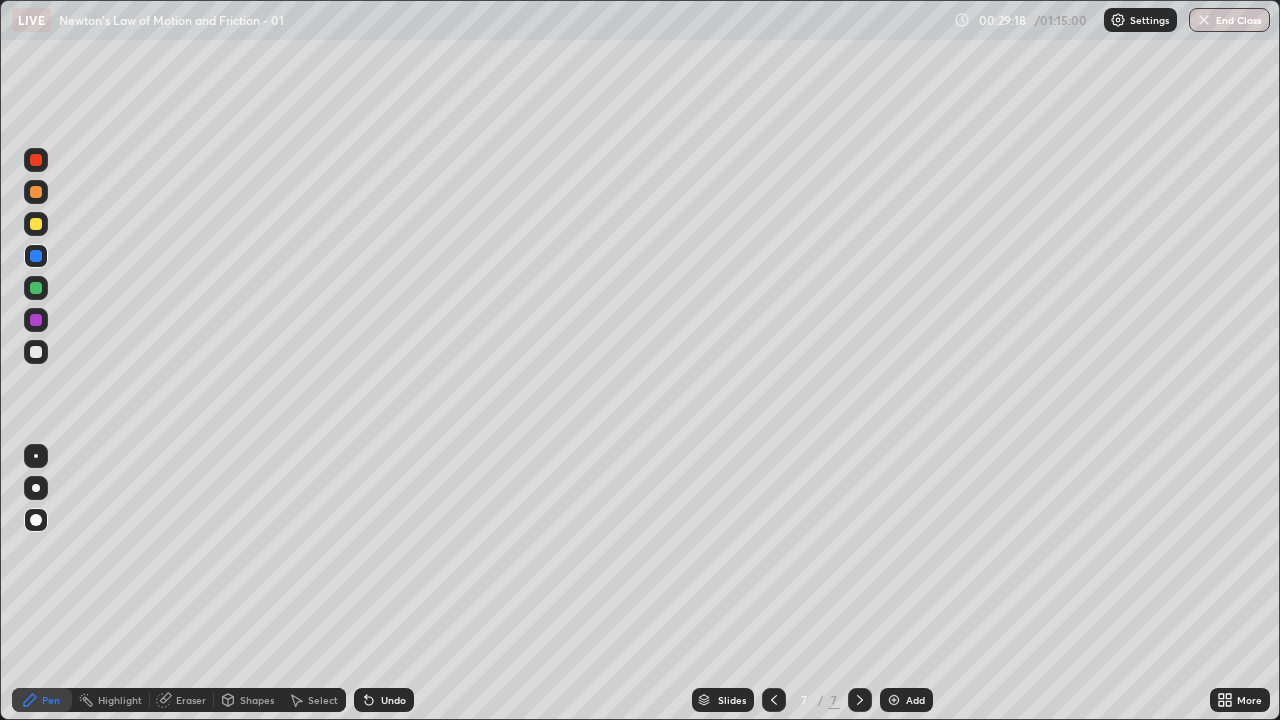 click at bounding box center [36, 352] 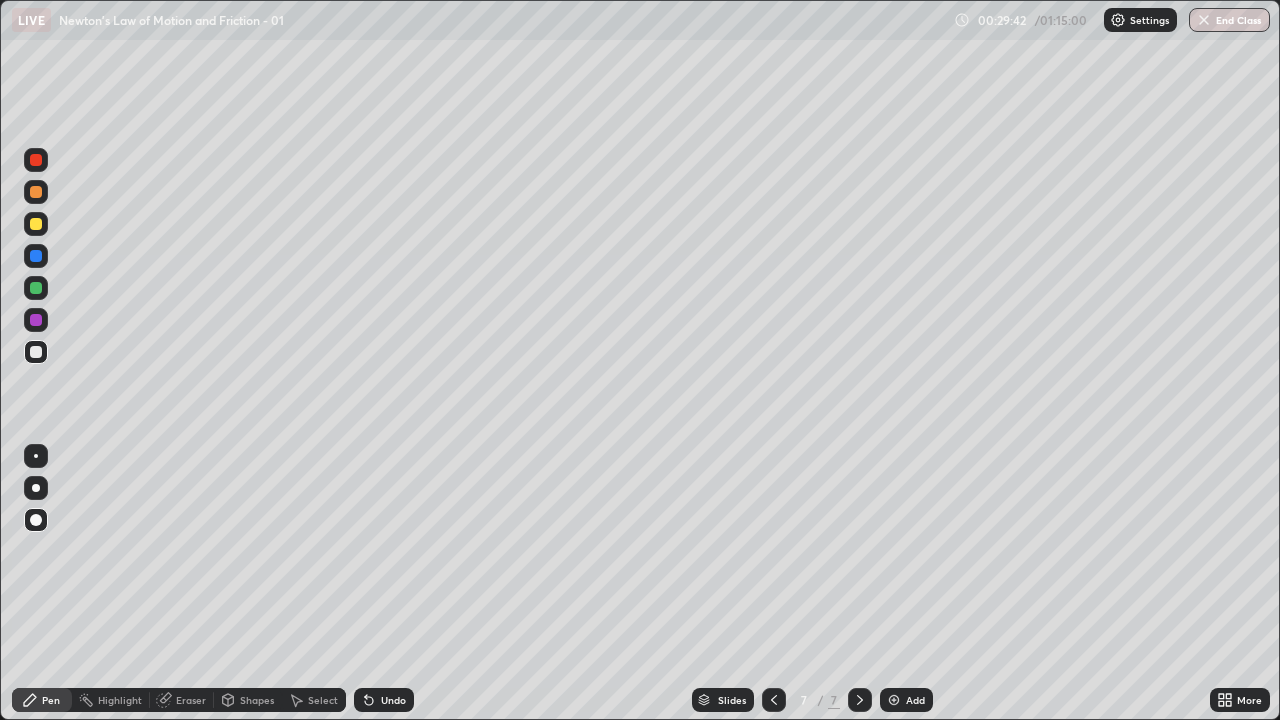 click at bounding box center (36, 256) 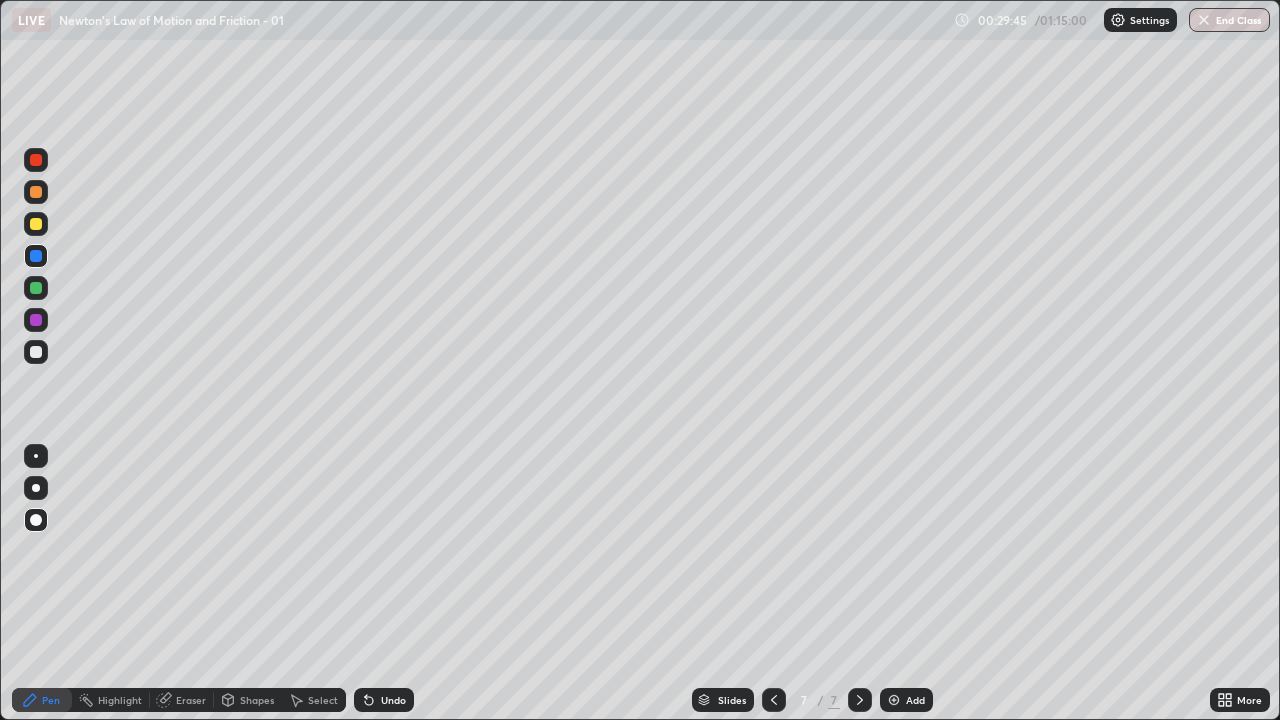click at bounding box center [36, 352] 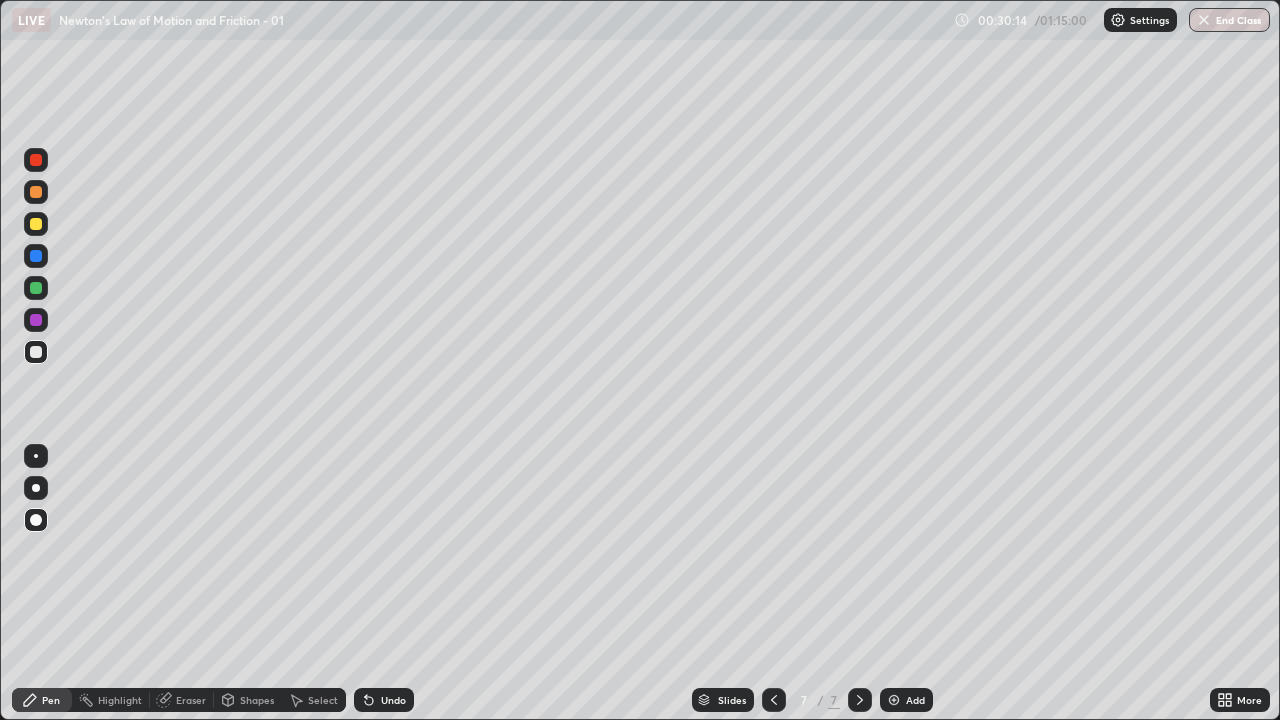 click on "Undo" at bounding box center (393, 700) 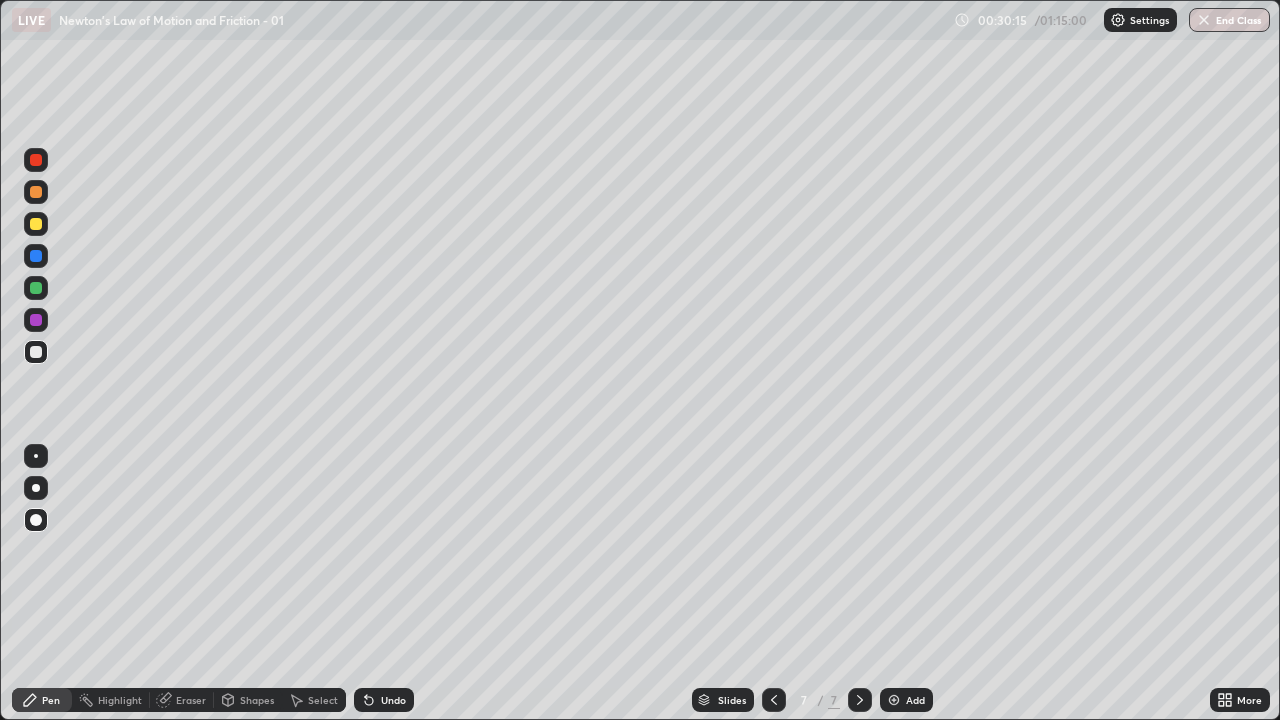 click on "Undo" at bounding box center [393, 700] 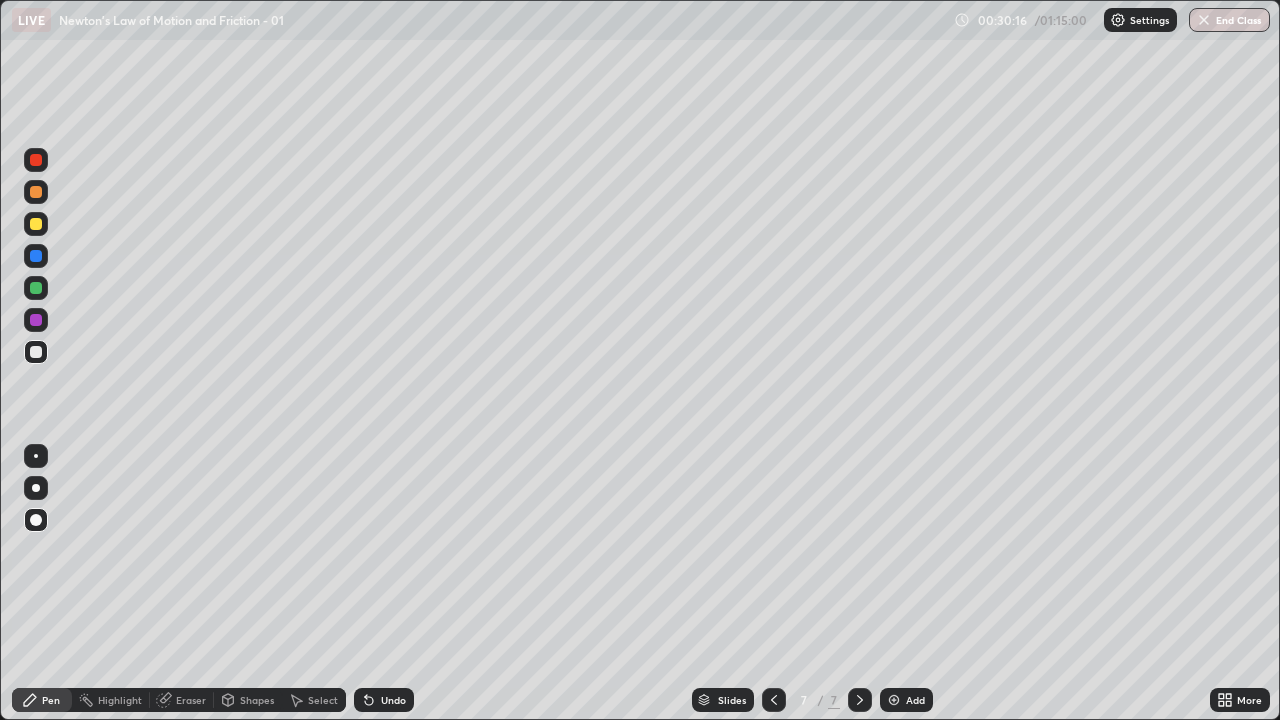 click on "Undo" at bounding box center (384, 700) 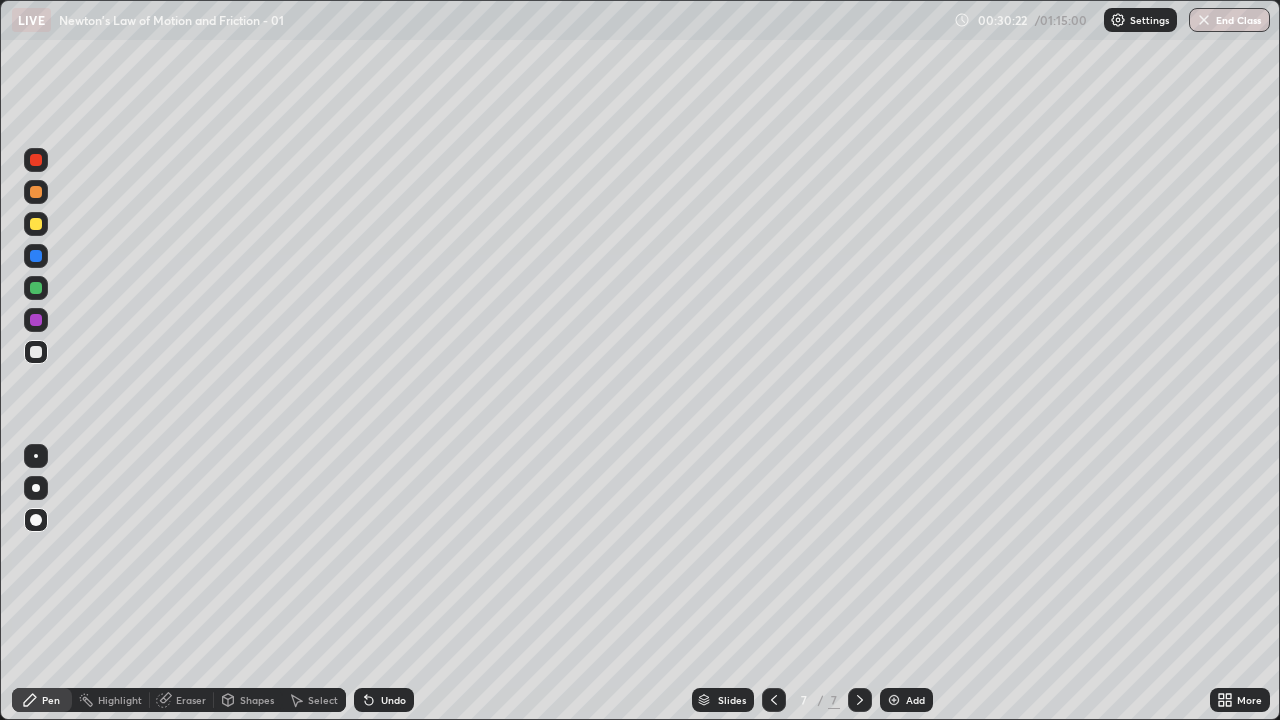 click on "Undo" at bounding box center [384, 700] 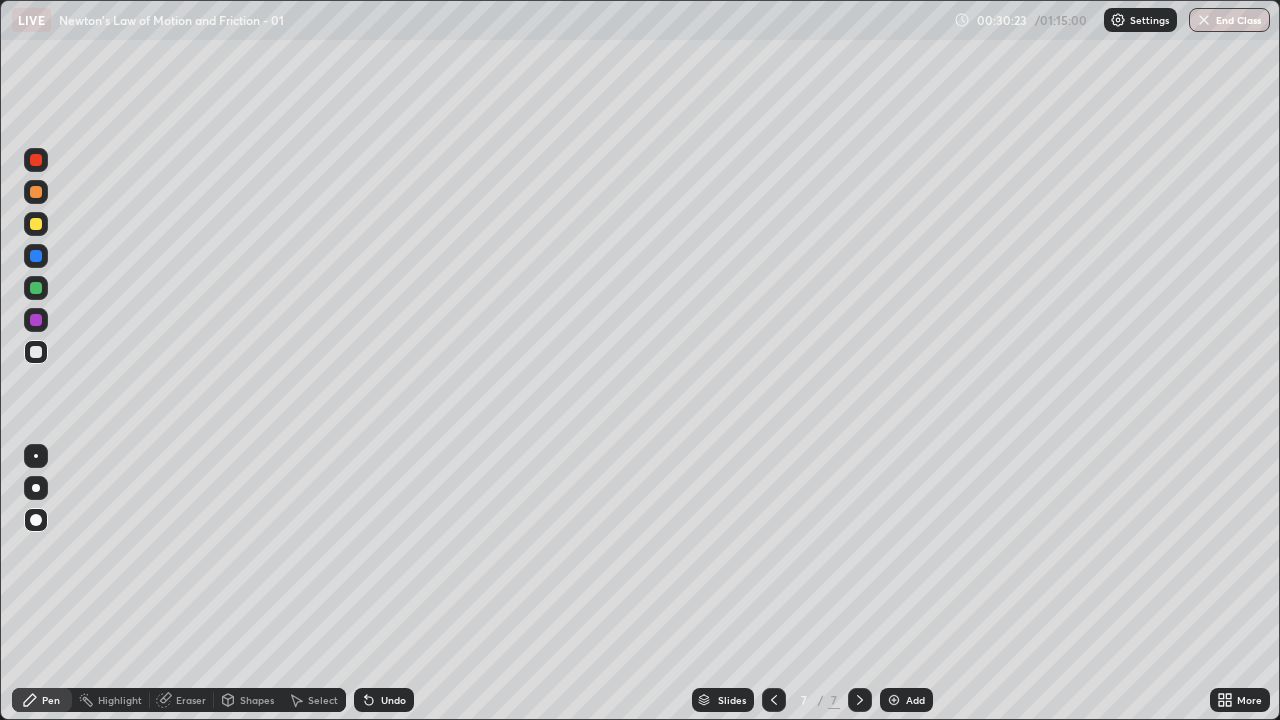 click on "Undo" at bounding box center [384, 700] 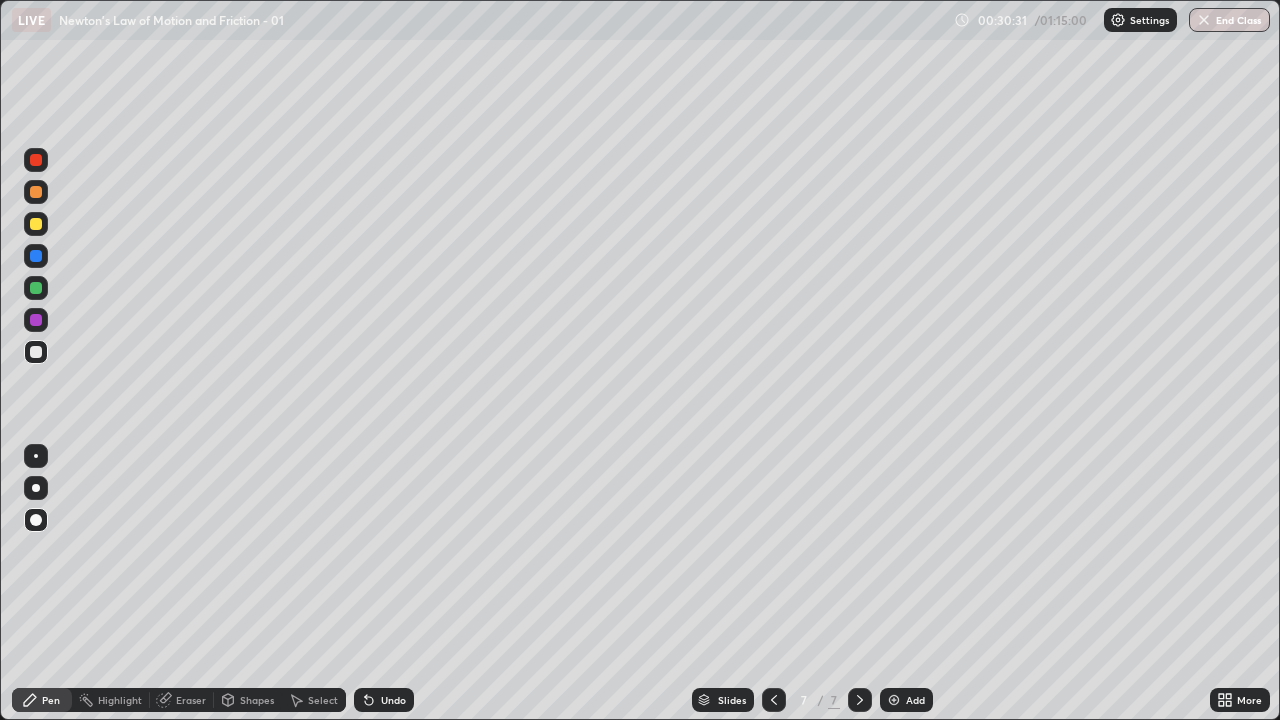 click at bounding box center [894, 700] 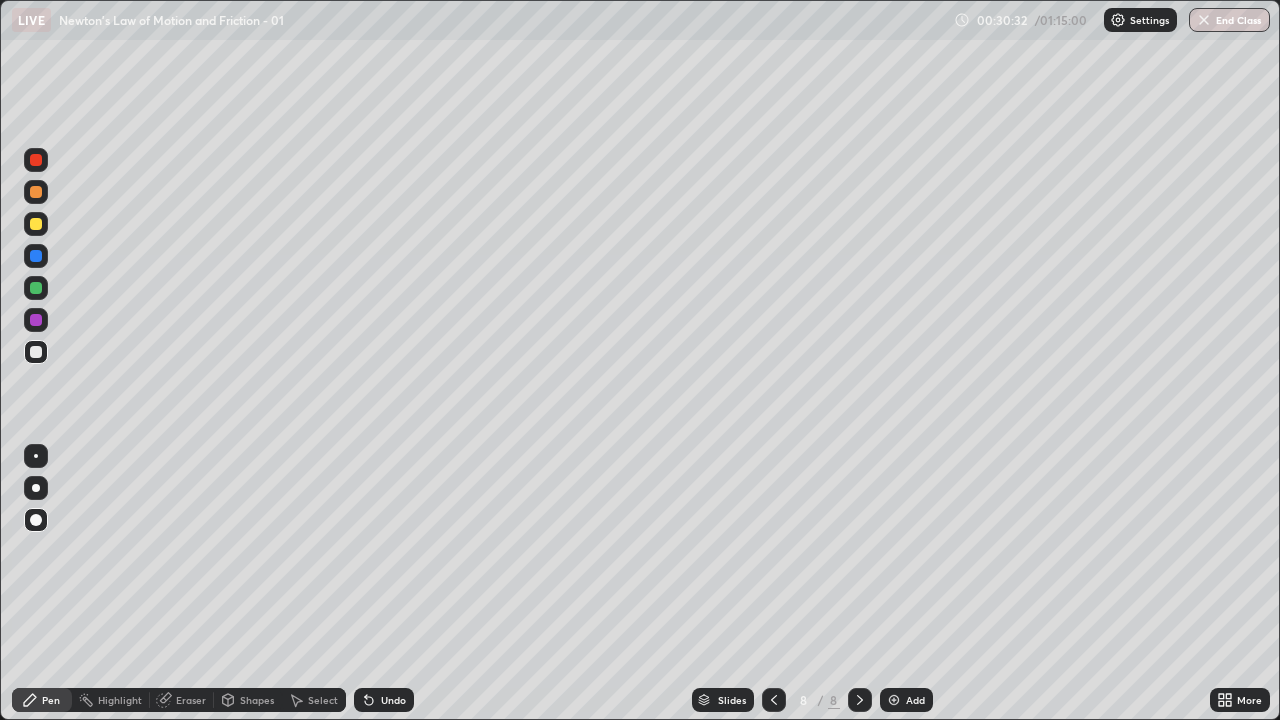 click at bounding box center (36, 352) 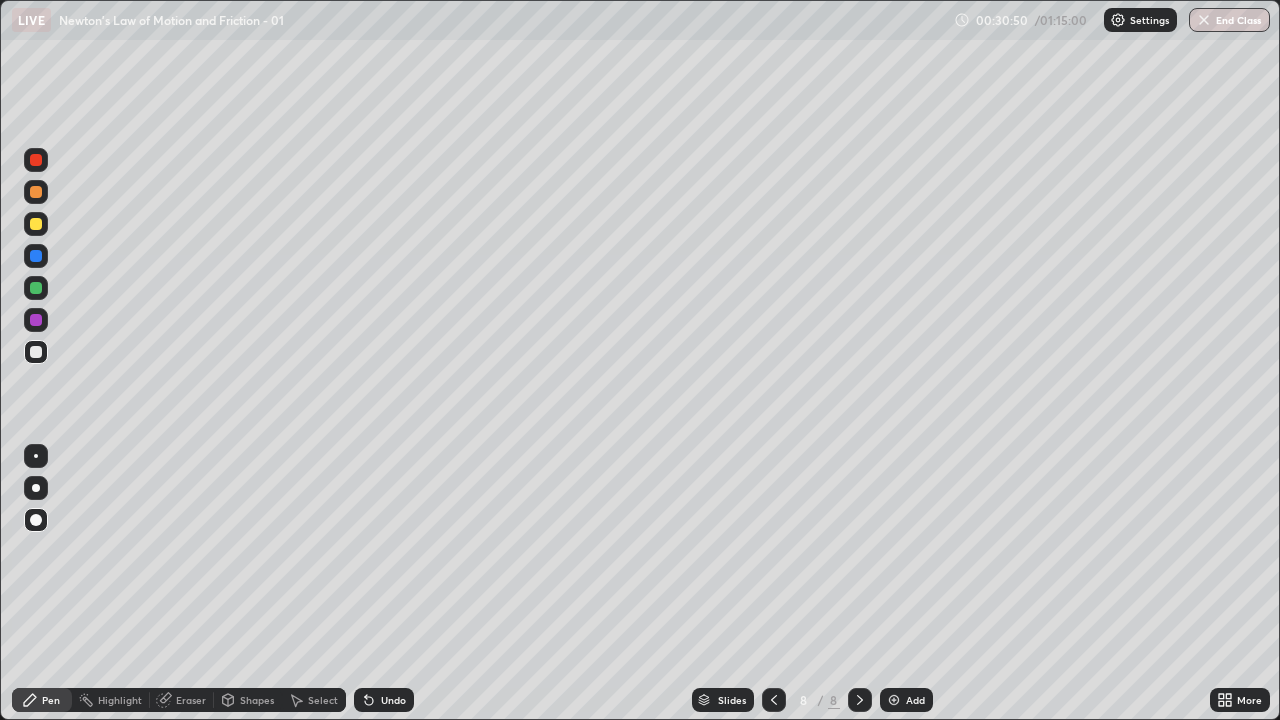 click at bounding box center (36, 288) 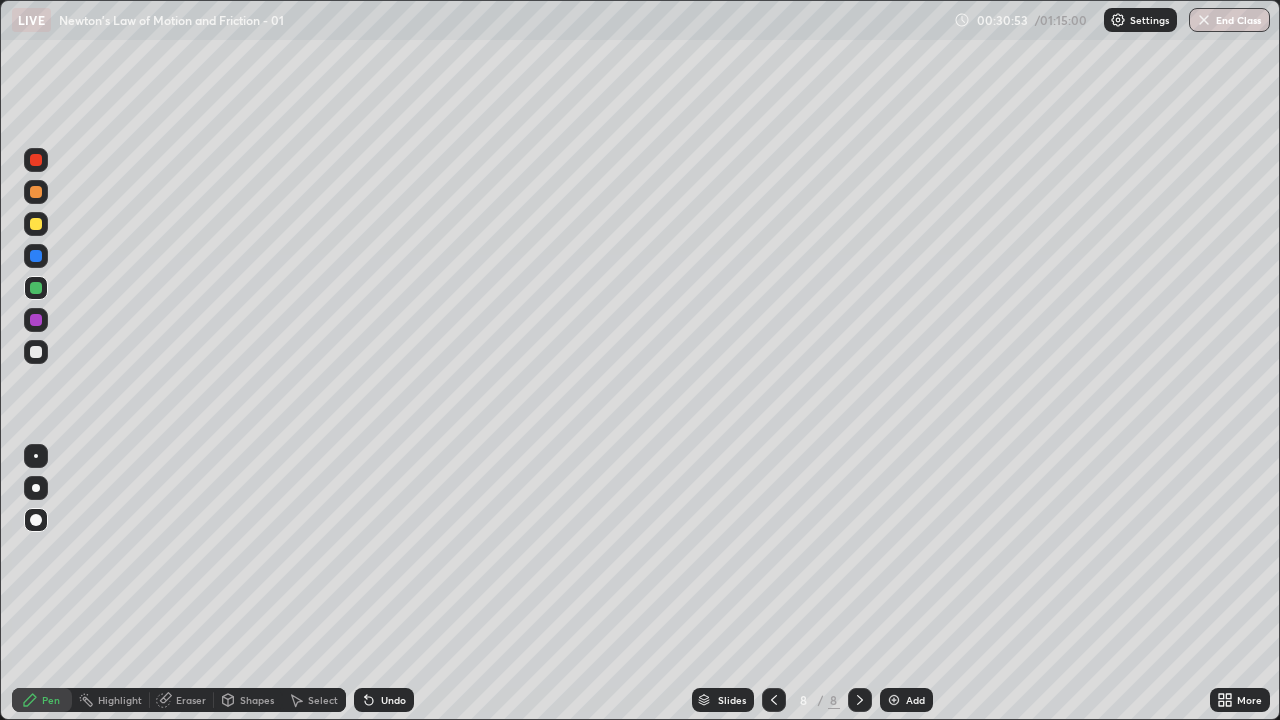 click 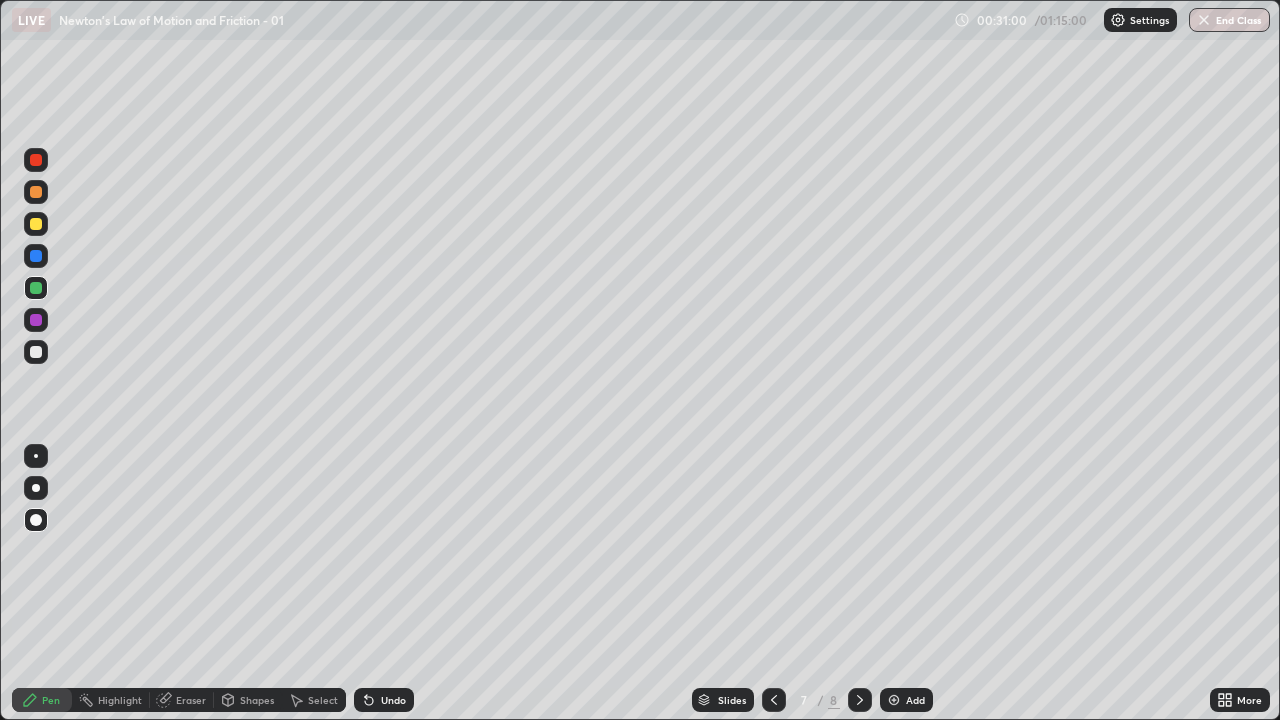 click at bounding box center (36, 320) 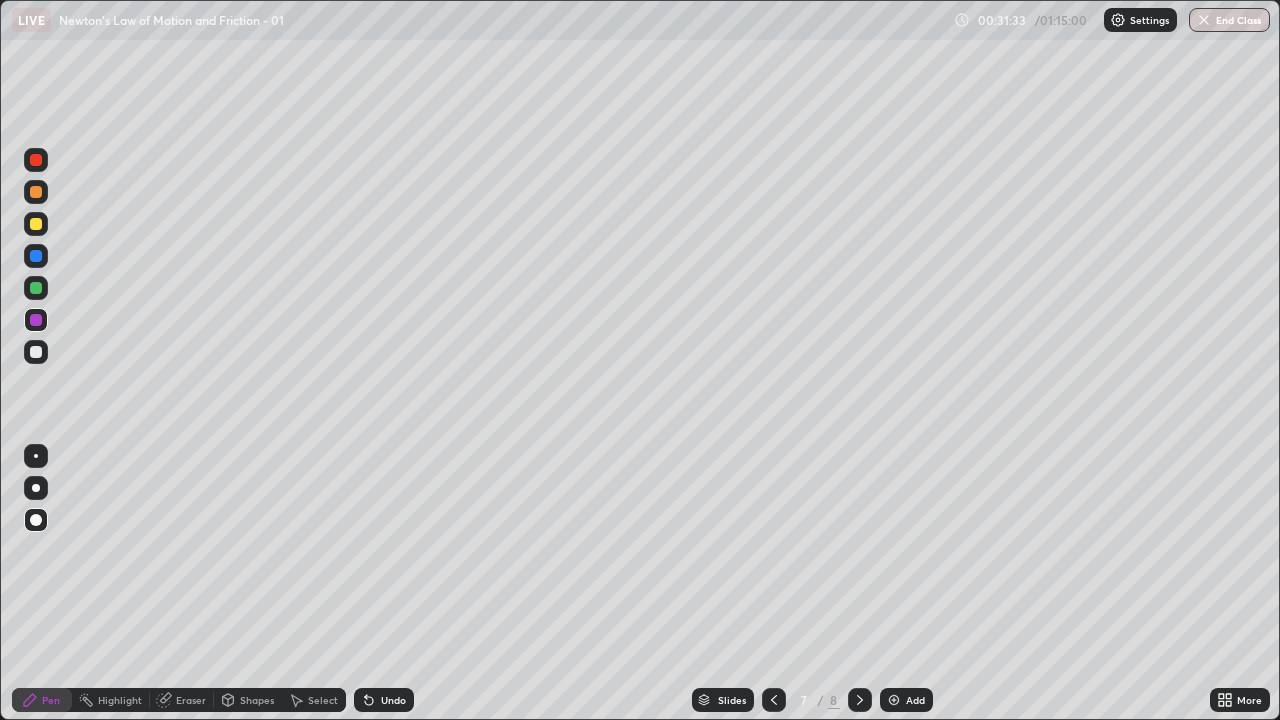 click at bounding box center (36, 288) 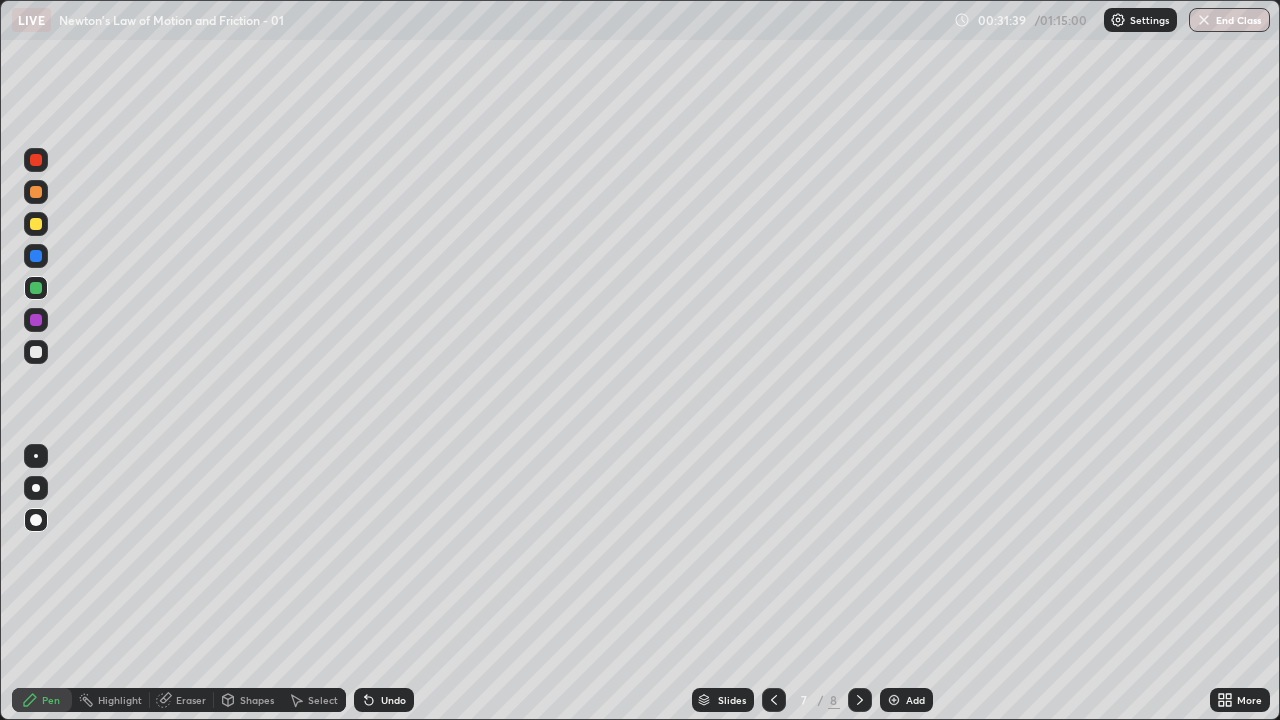 click on "Undo" at bounding box center [393, 700] 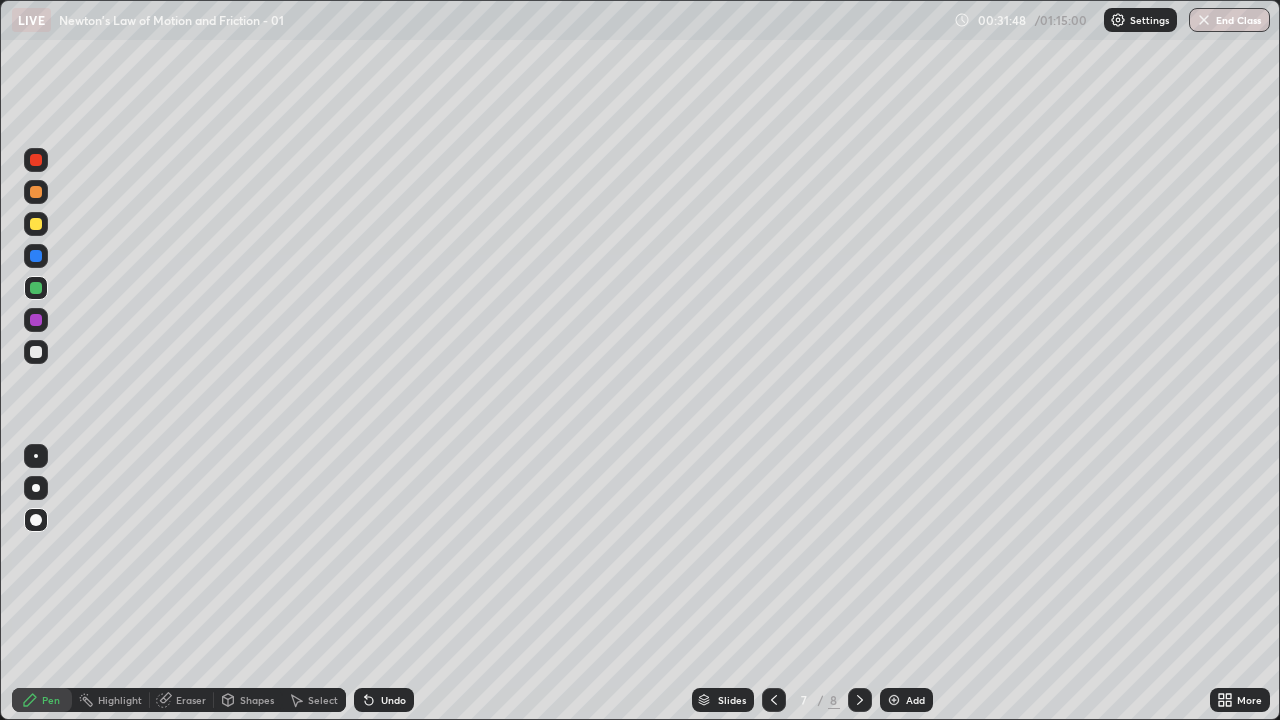 click at bounding box center [36, 320] 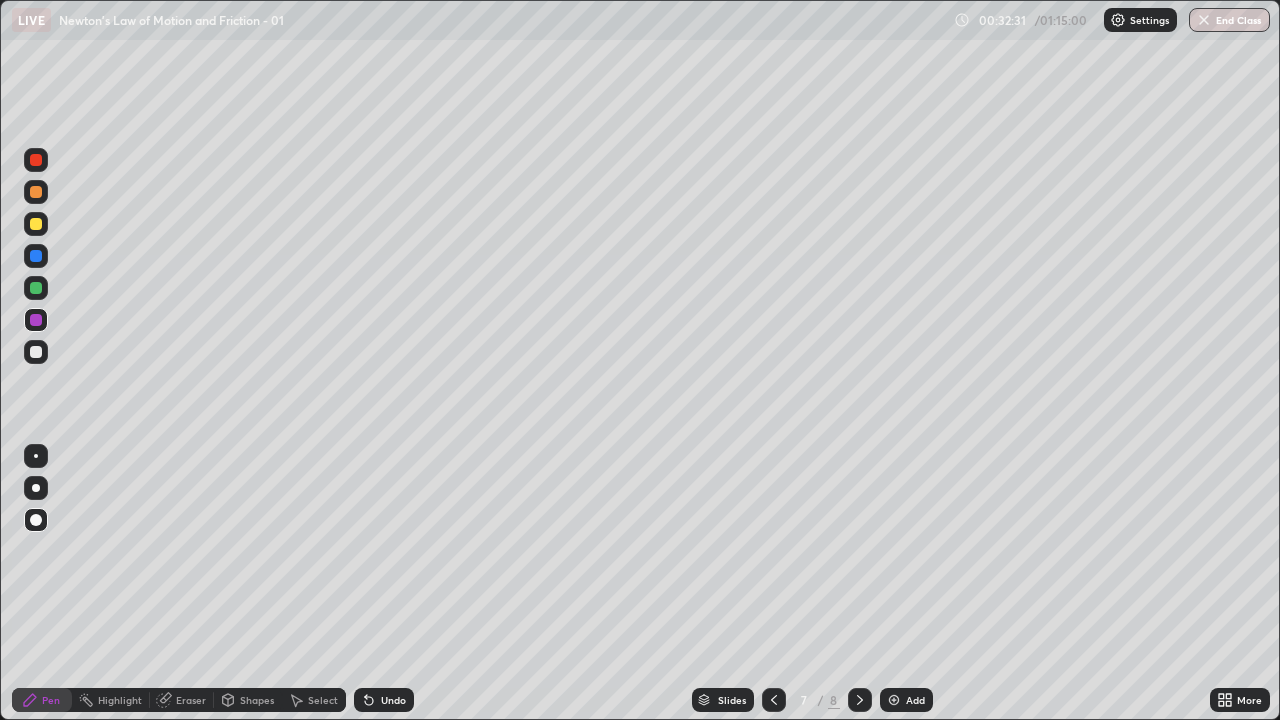 click on "Undo" at bounding box center [393, 700] 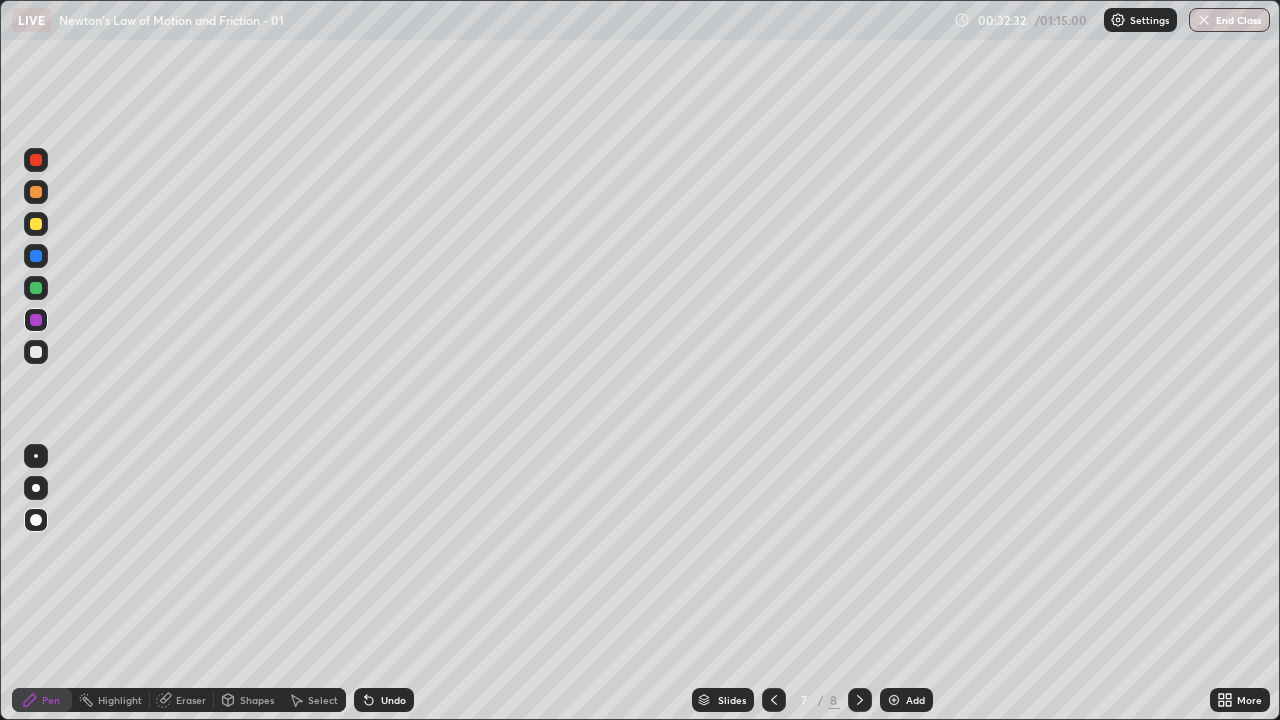 click on "Undo" at bounding box center [384, 700] 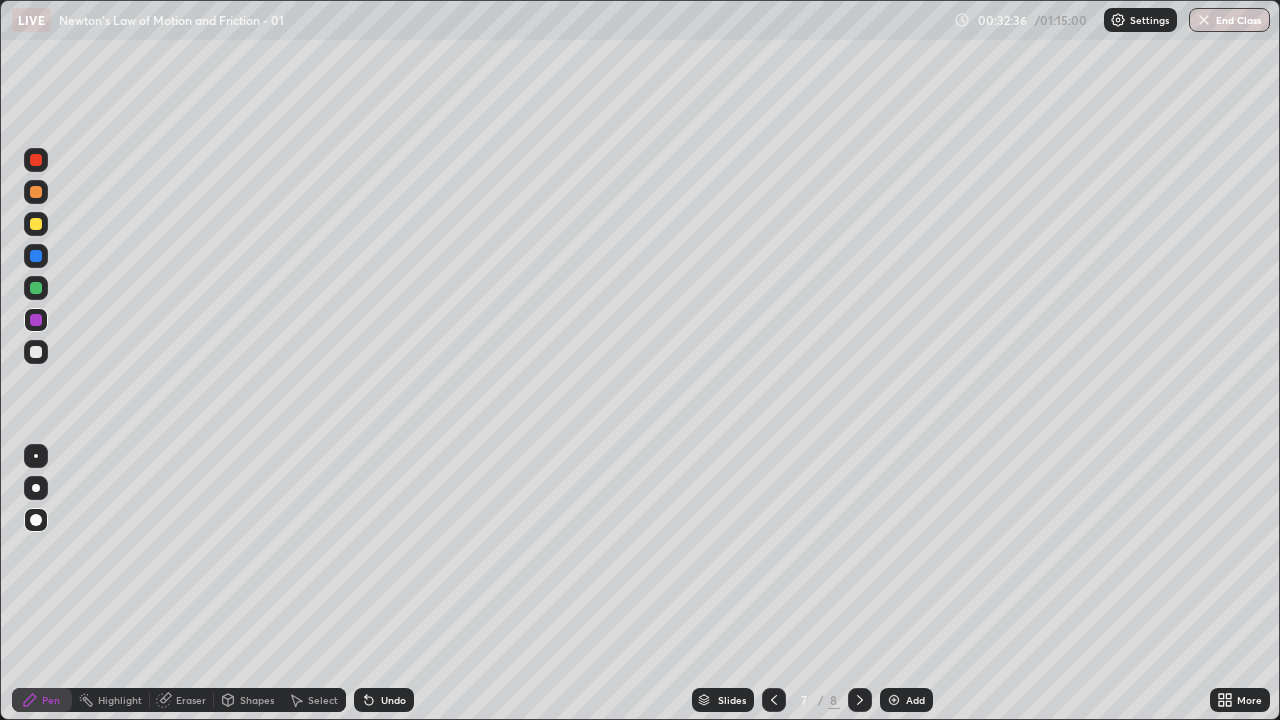 click on "Undo" at bounding box center (393, 700) 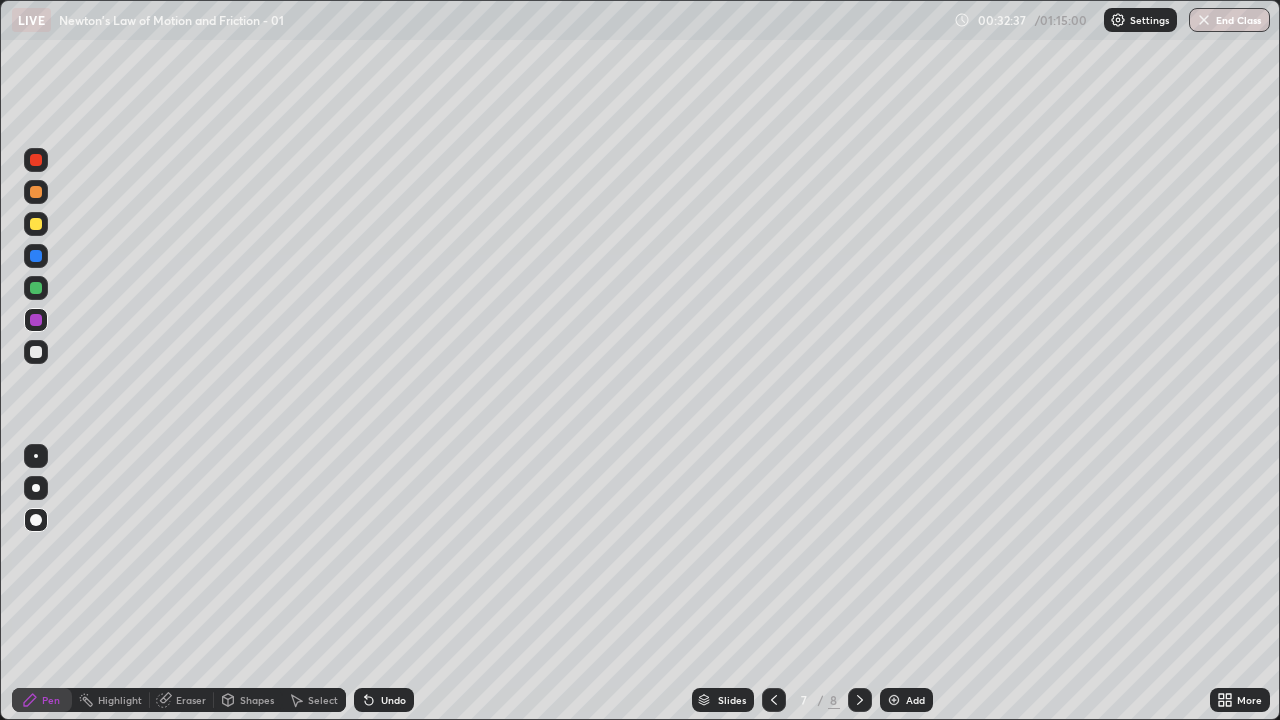 click at bounding box center (36, 352) 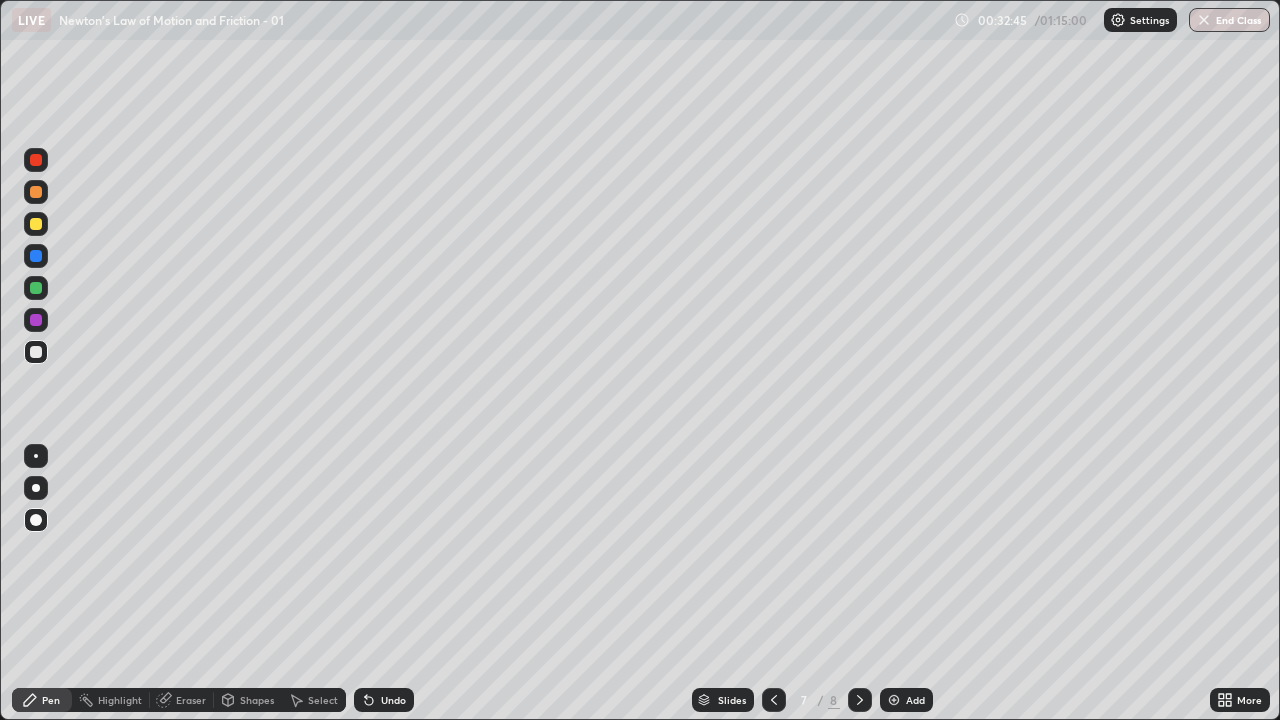 click at bounding box center [36, 224] 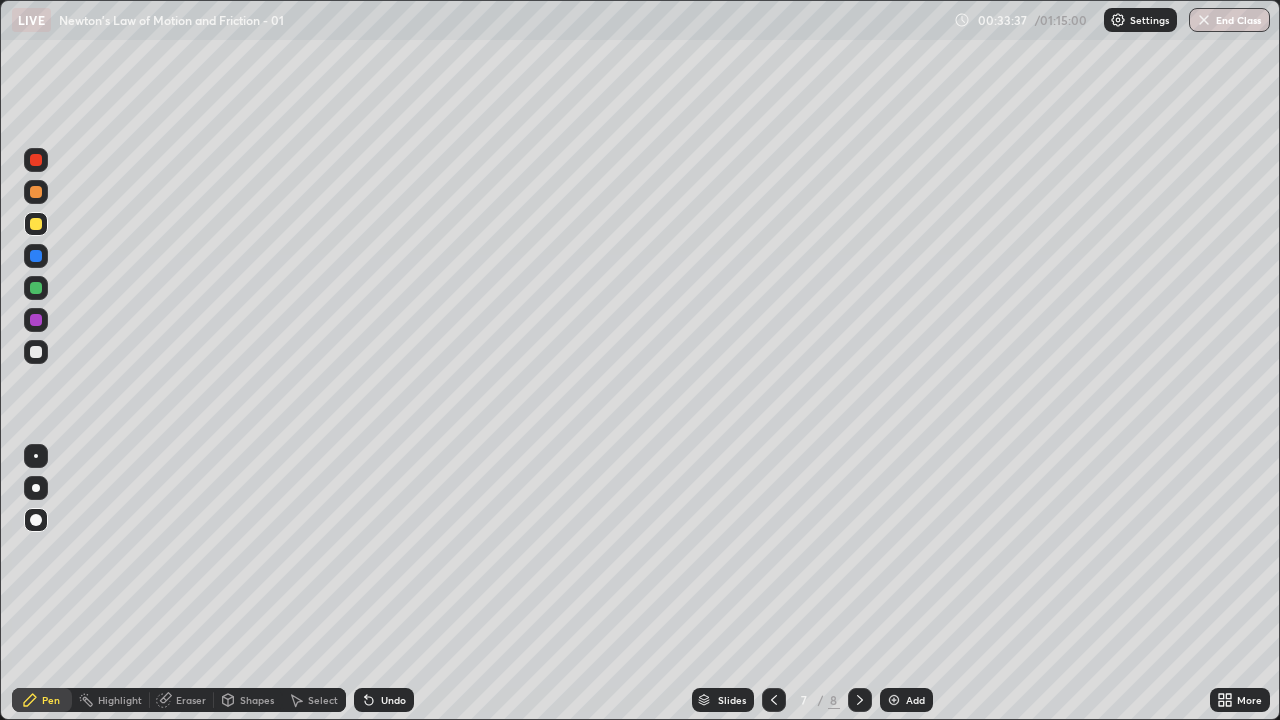 click on "Undo" at bounding box center [393, 700] 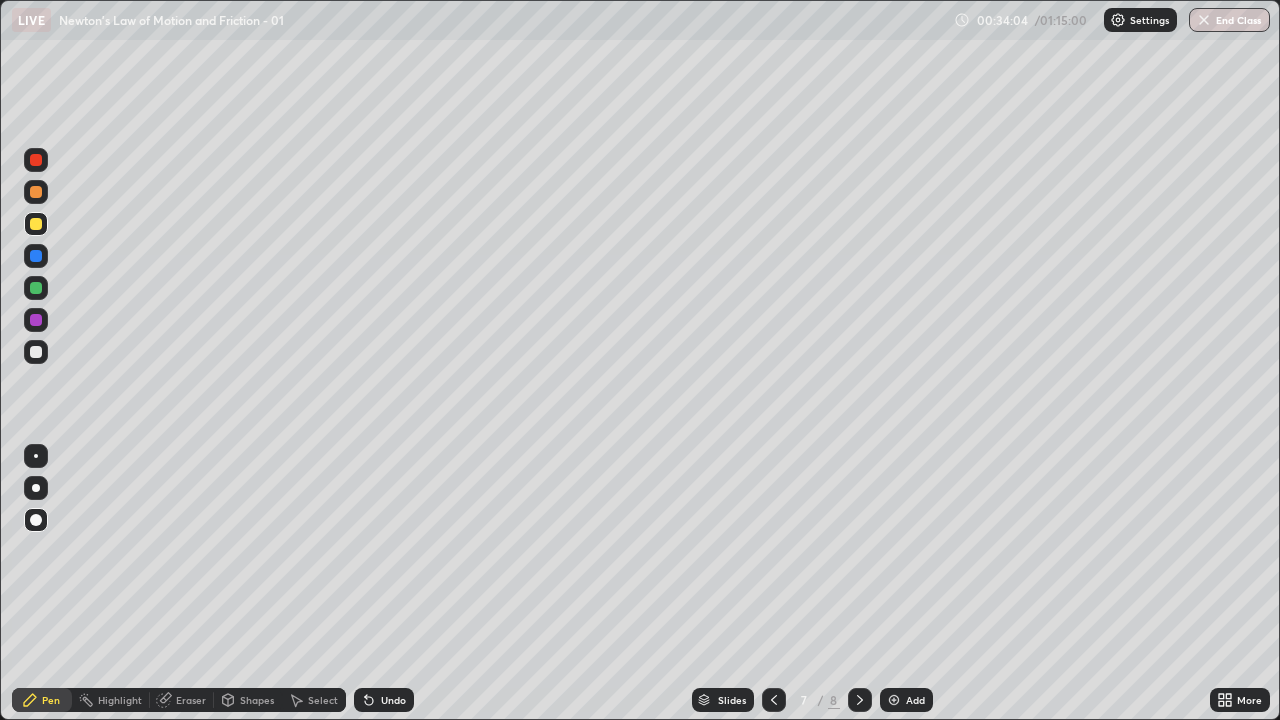 click at bounding box center (36, 288) 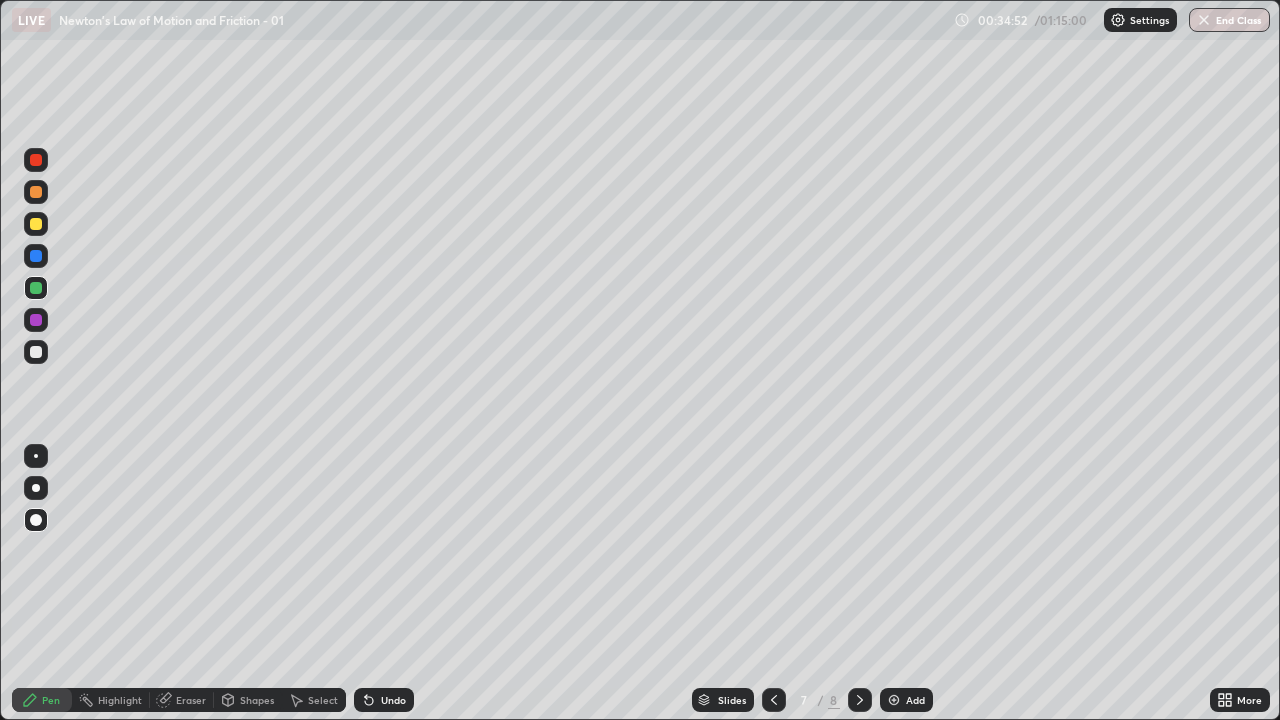 click 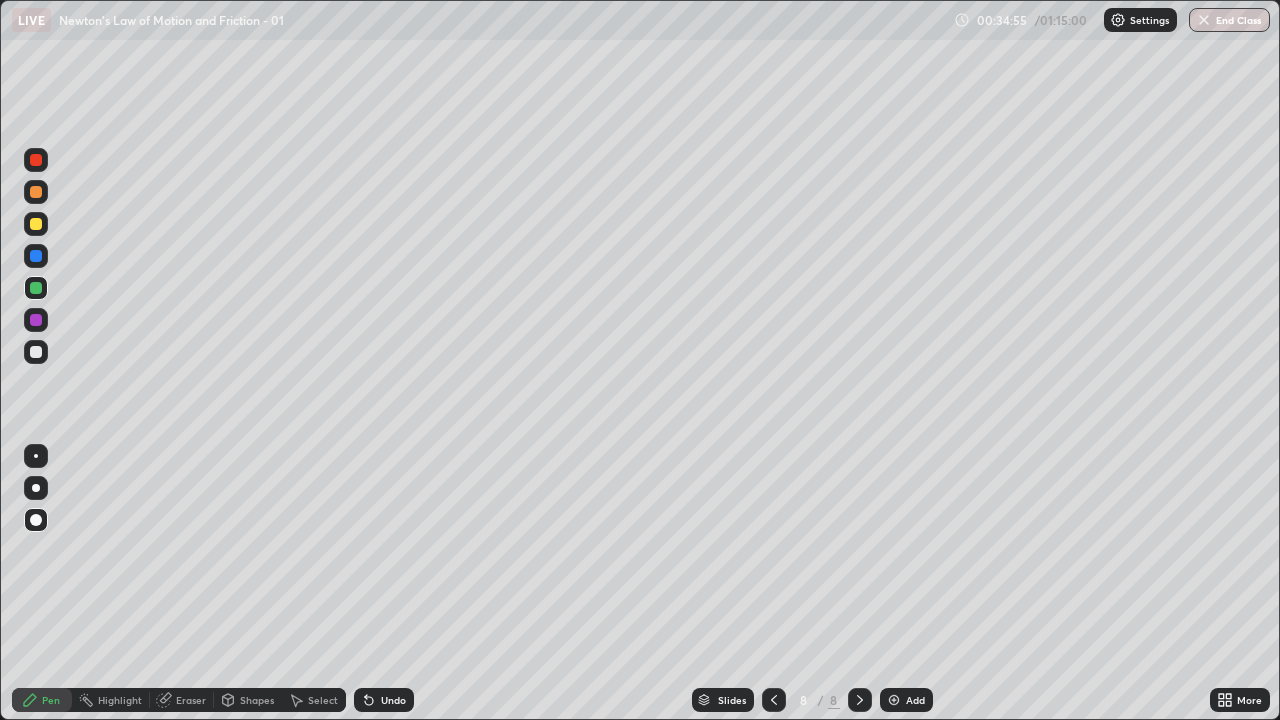 click at bounding box center [36, 352] 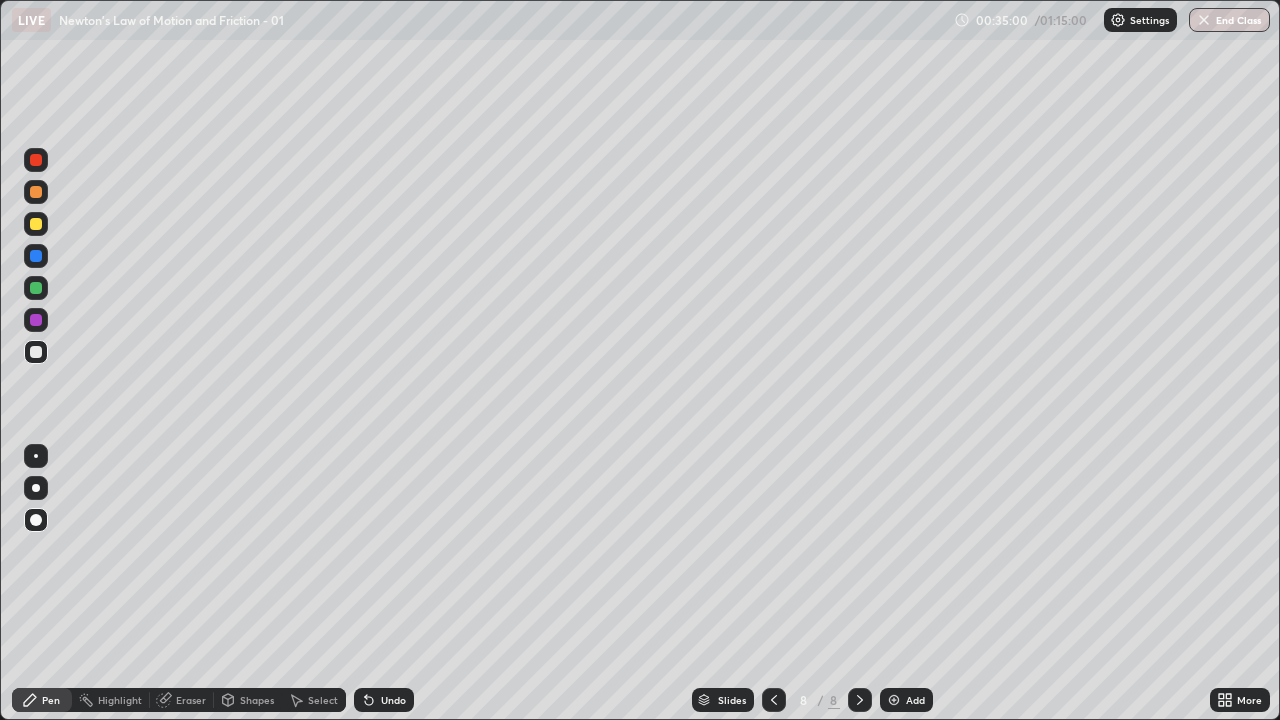 click at bounding box center (36, 224) 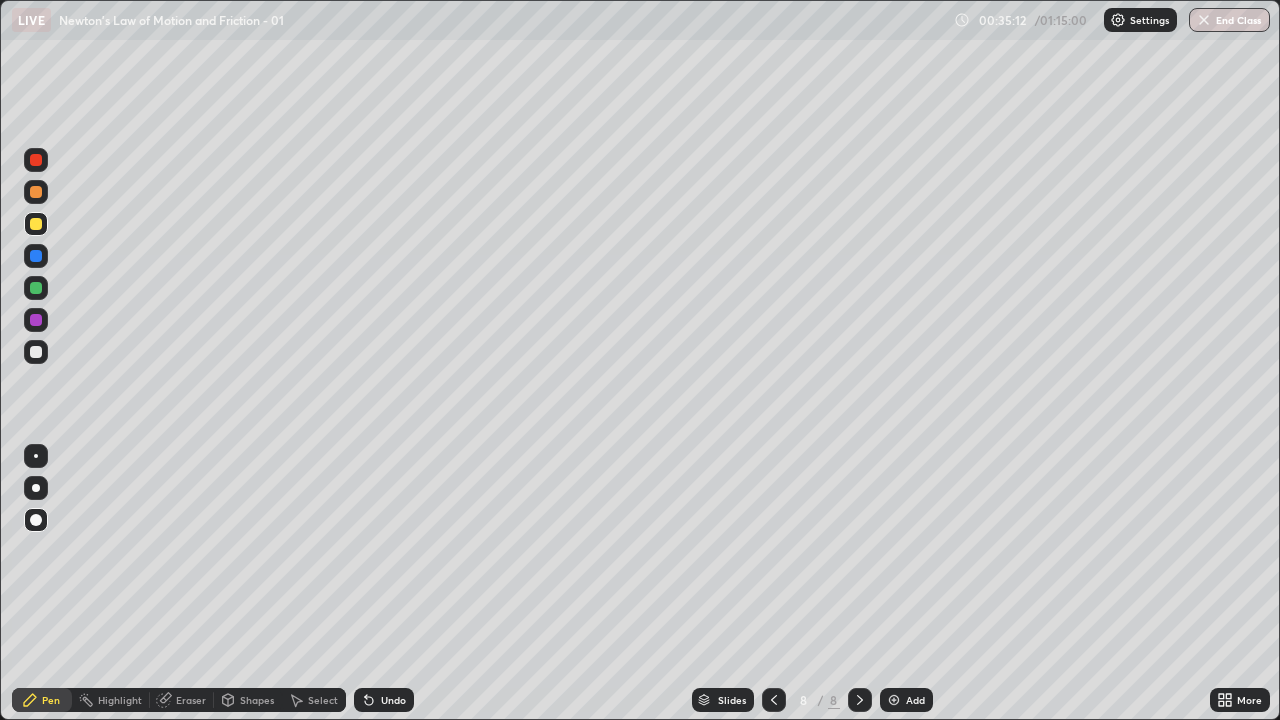 click on "Undo" at bounding box center (393, 700) 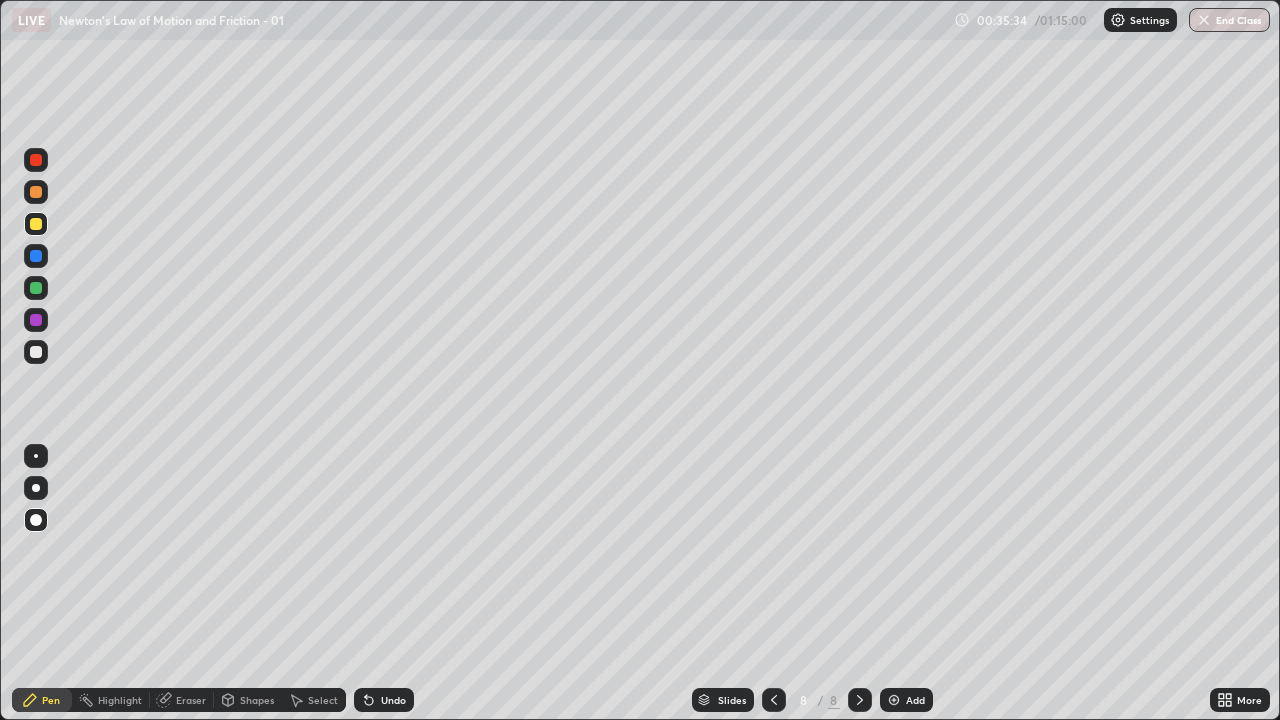 click at bounding box center [36, 256] 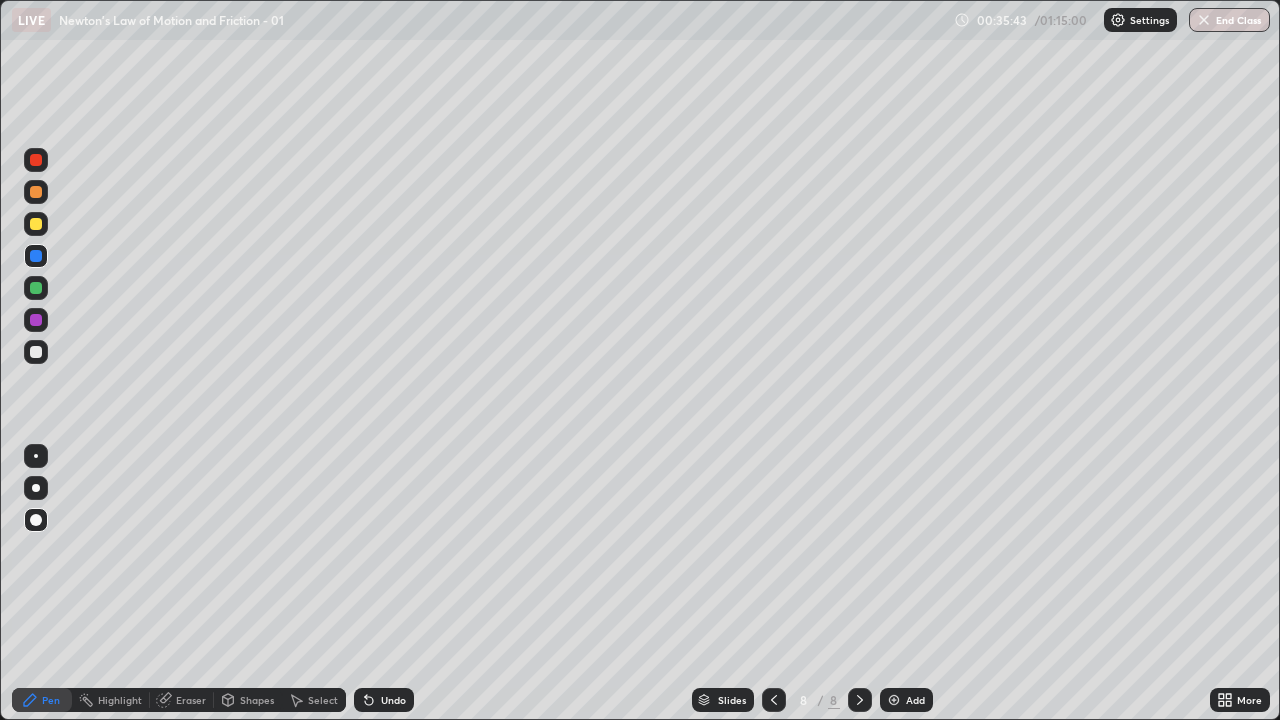 click at bounding box center [36, 288] 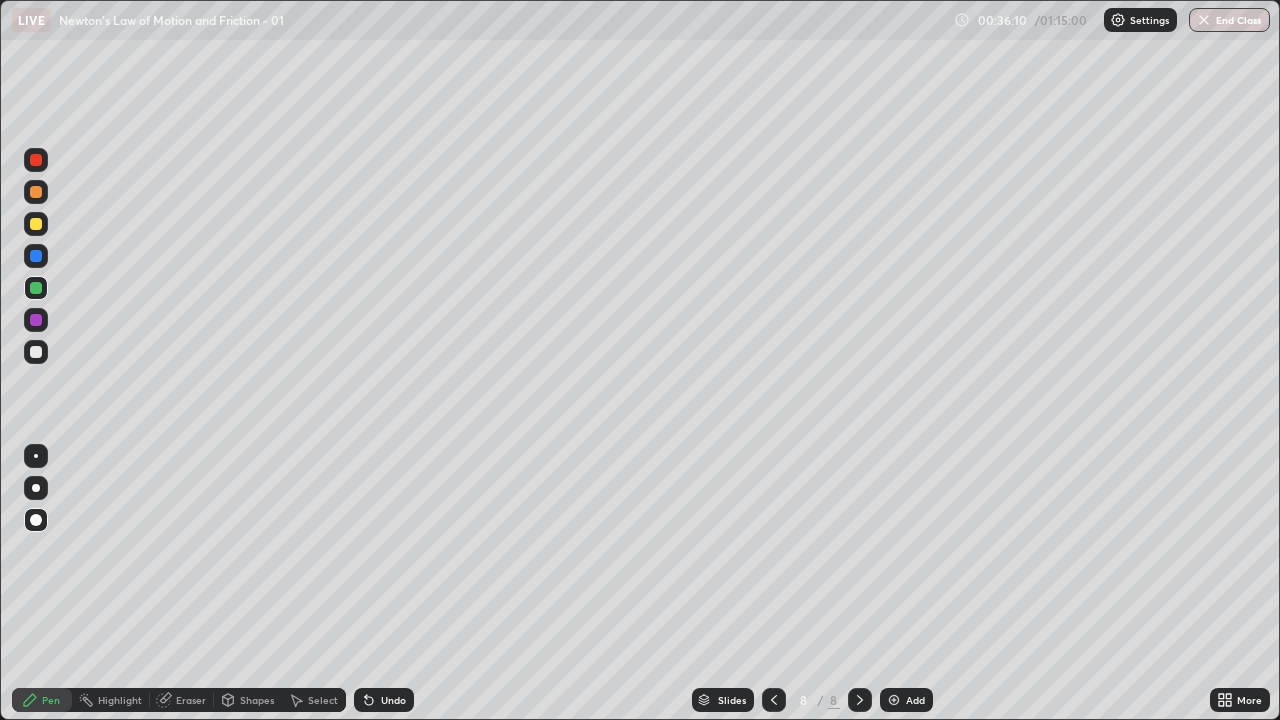 click at bounding box center [36, 320] 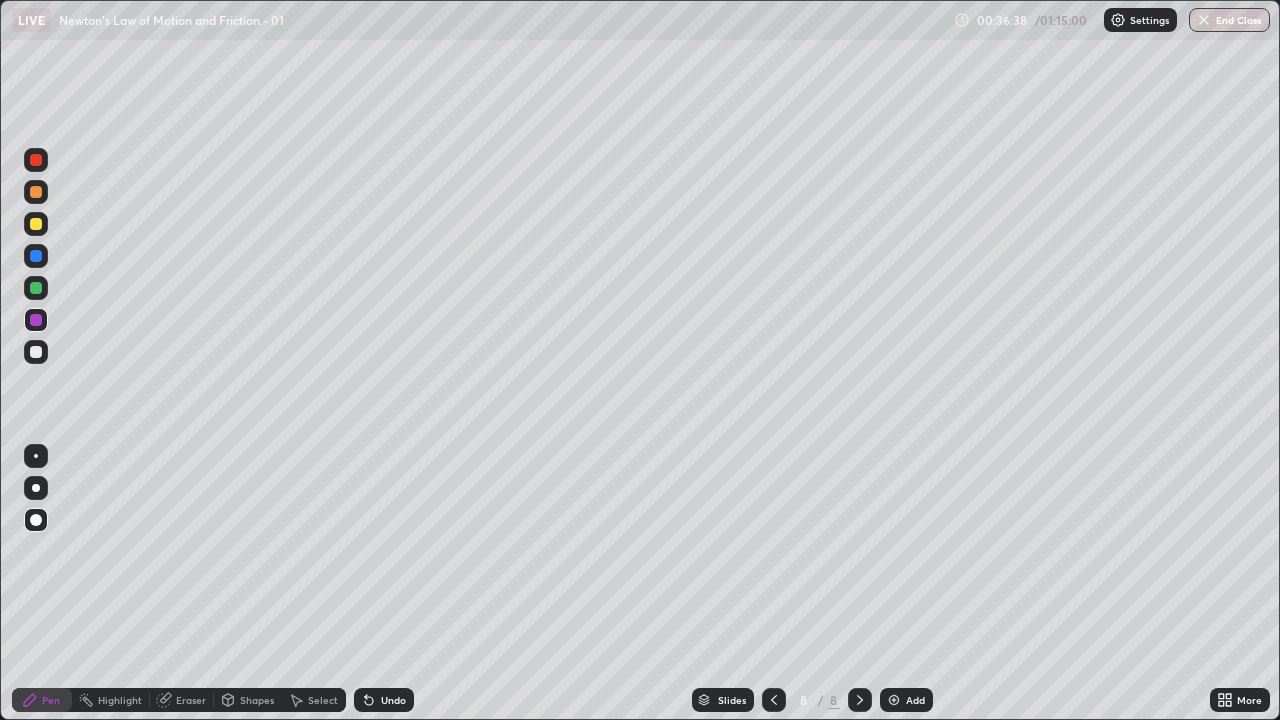 click at bounding box center (36, 224) 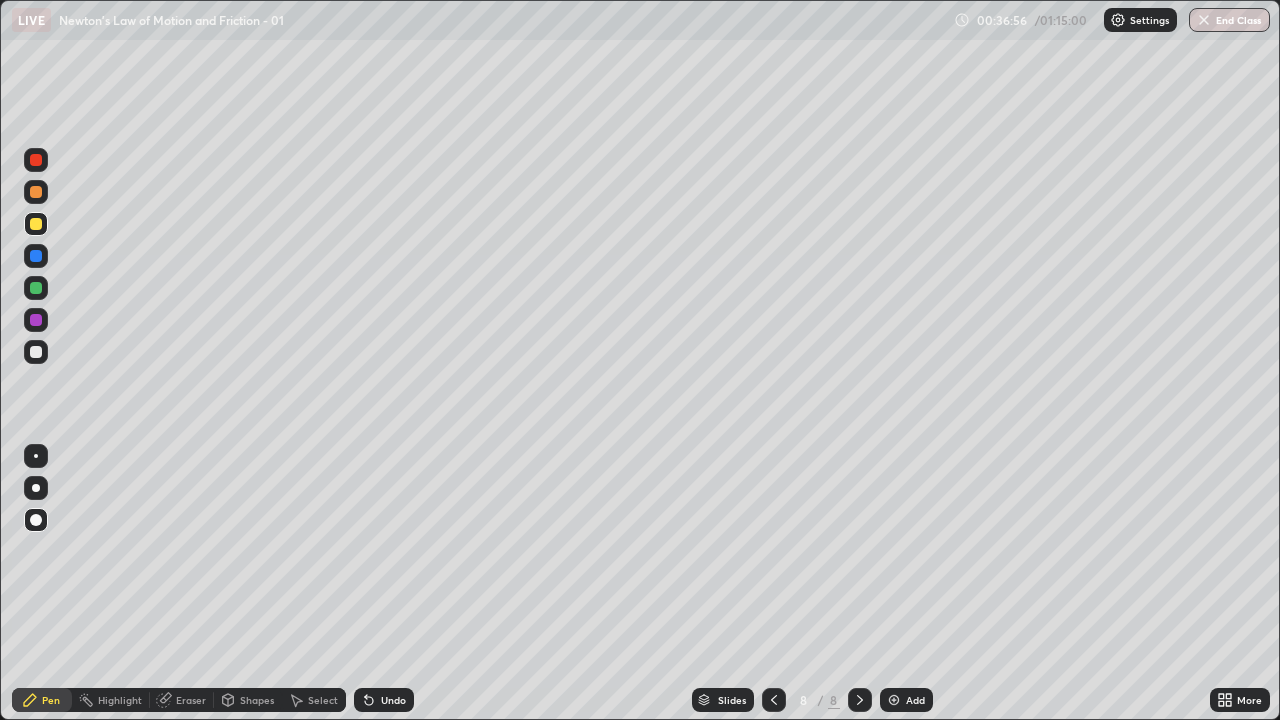 click at bounding box center [36, 192] 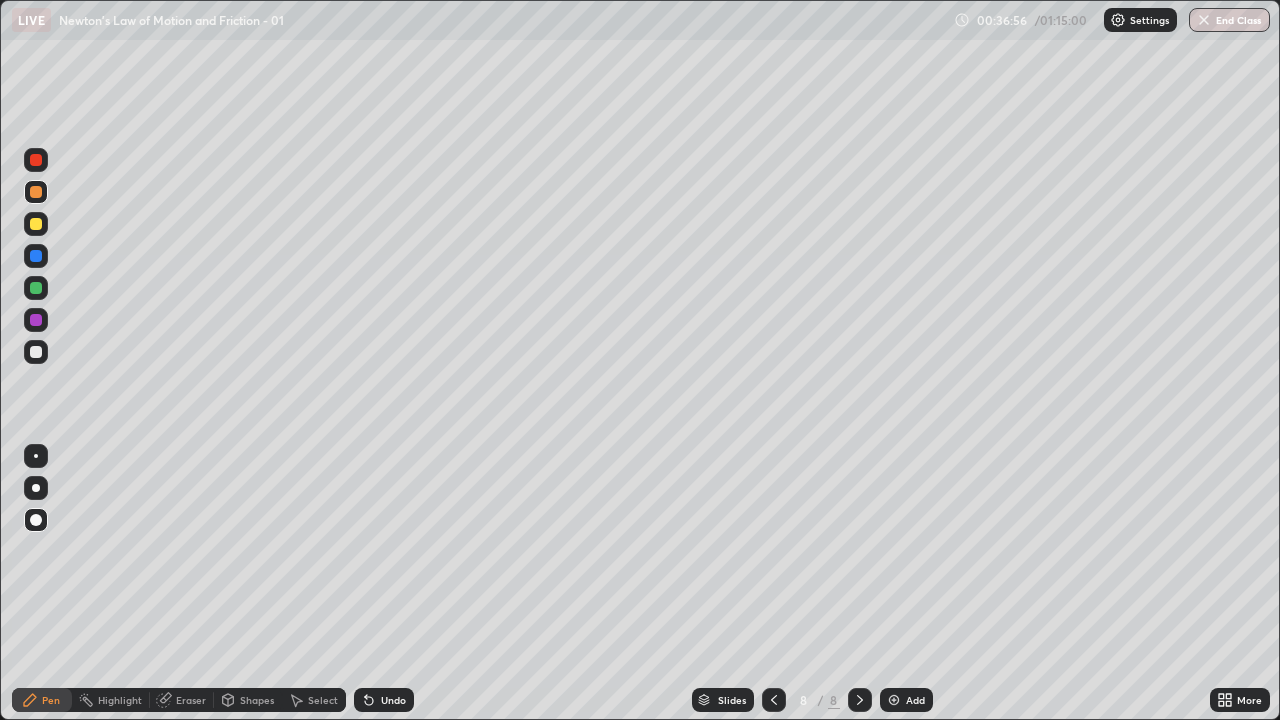 click at bounding box center [36, 160] 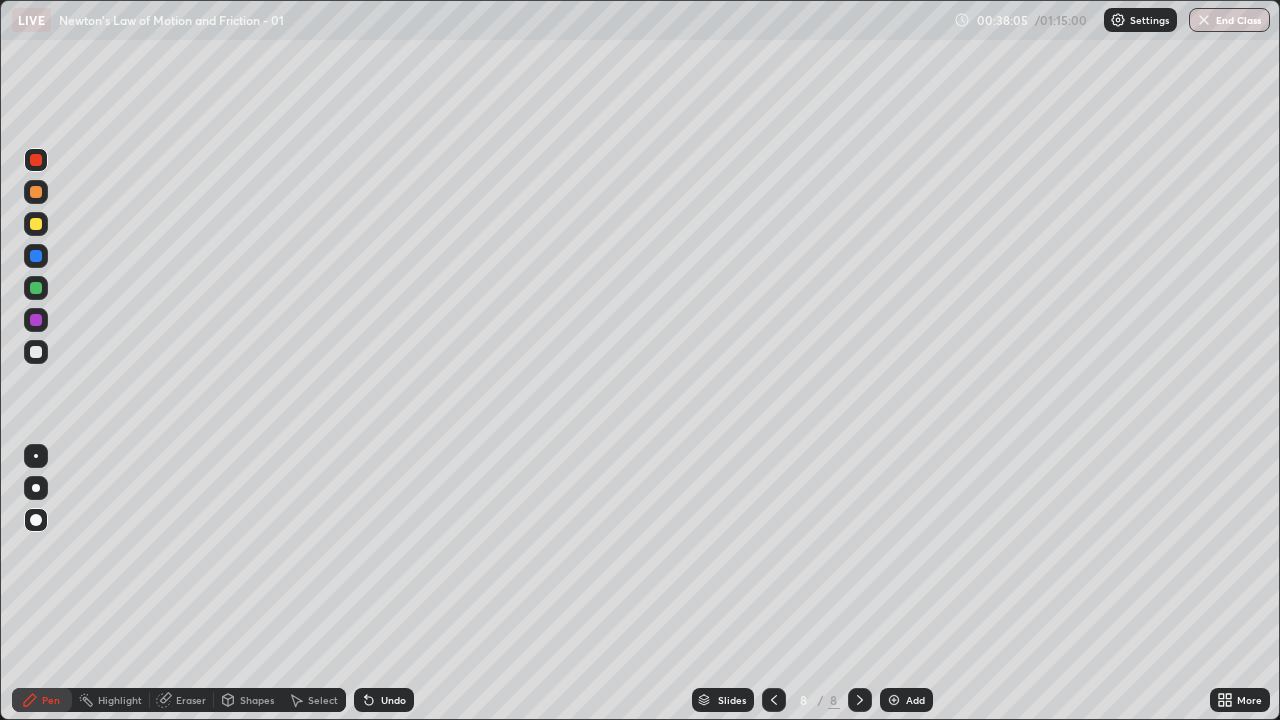 click on "Undo" at bounding box center [393, 700] 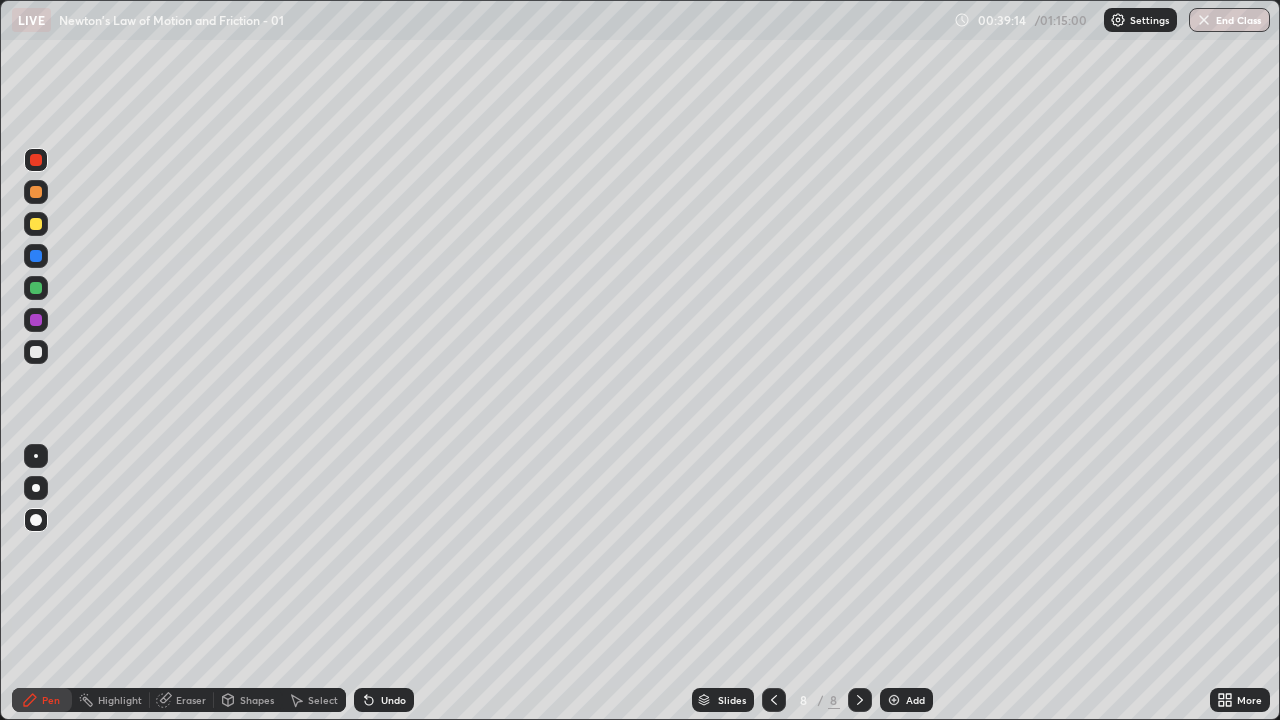 click 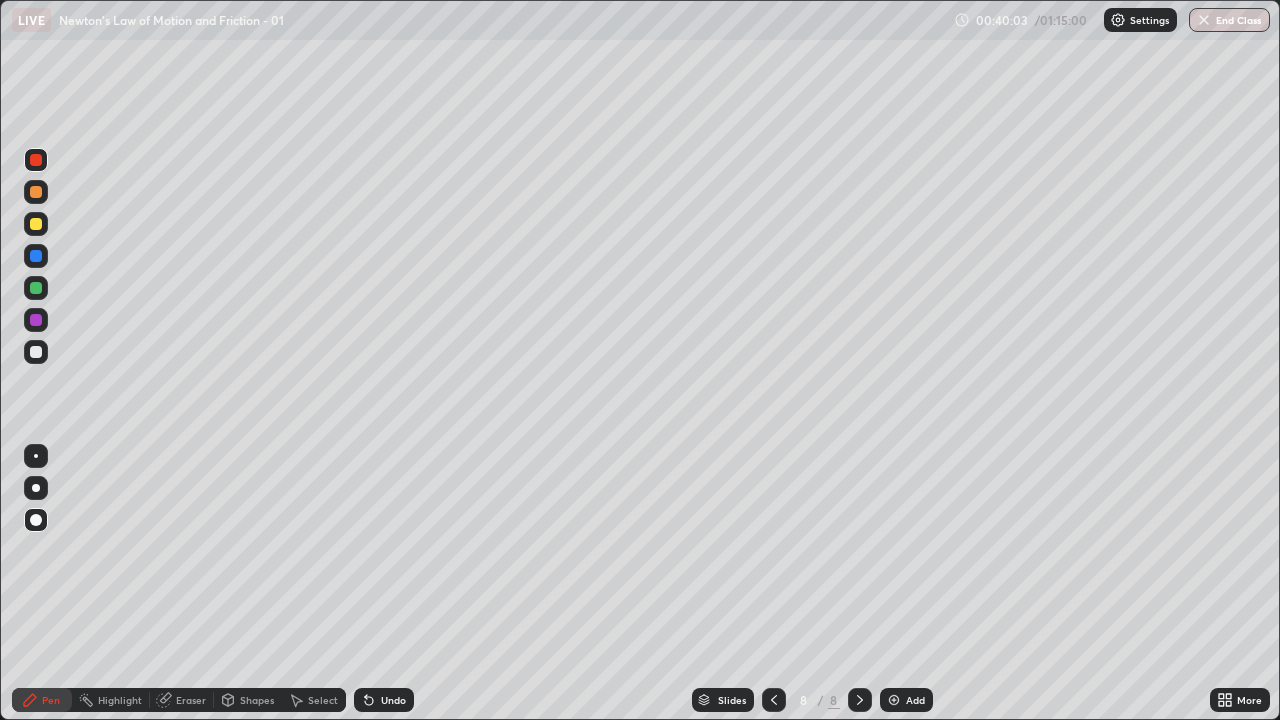 click at bounding box center (36, 224) 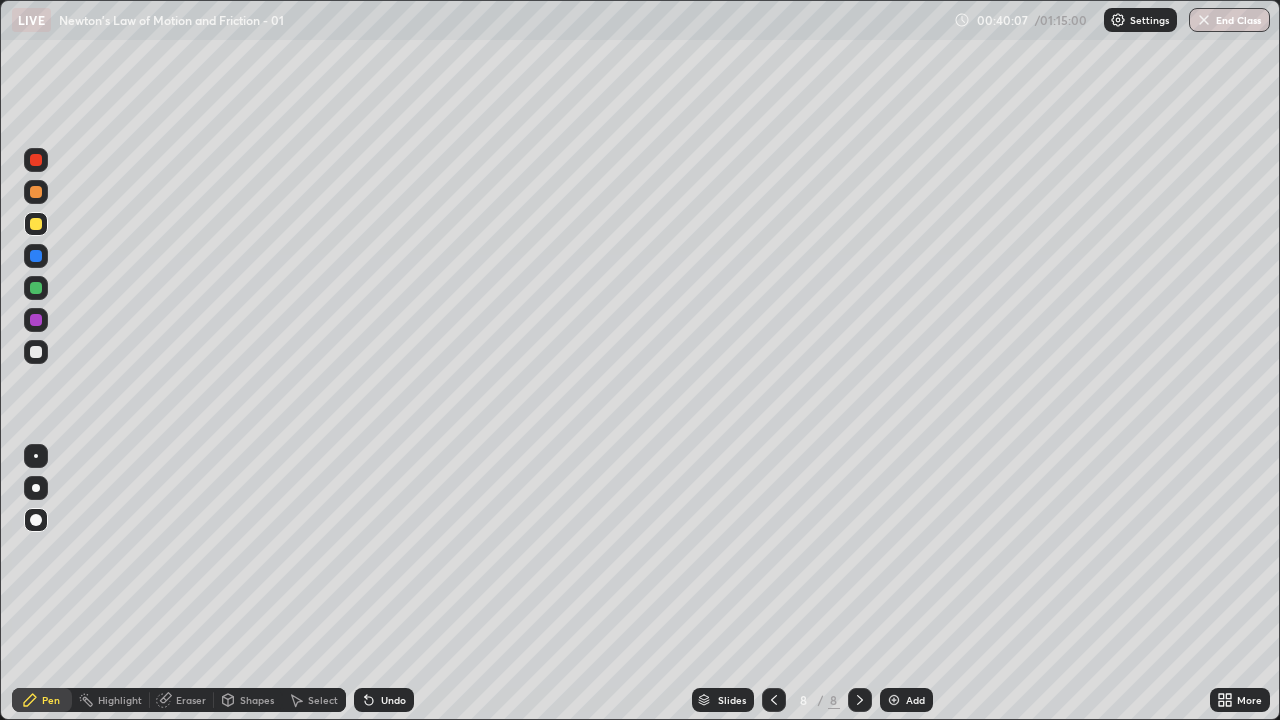 click at bounding box center (894, 700) 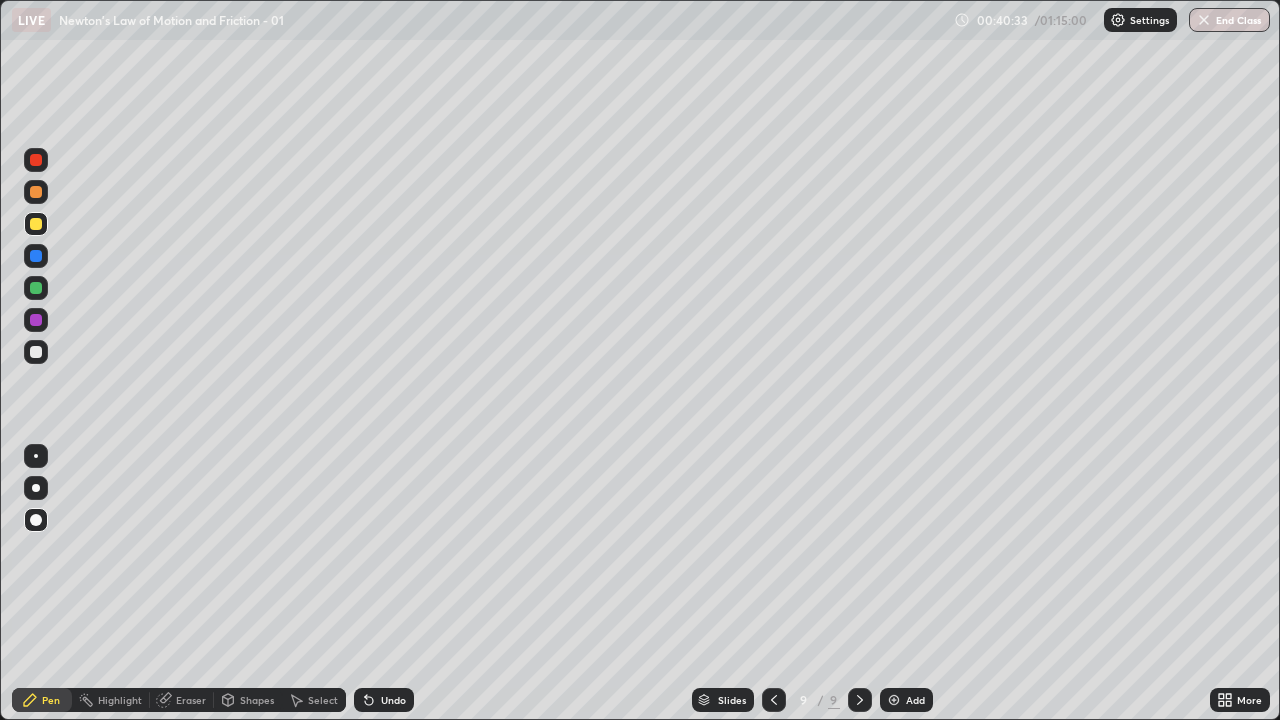 click at bounding box center [36, 160] 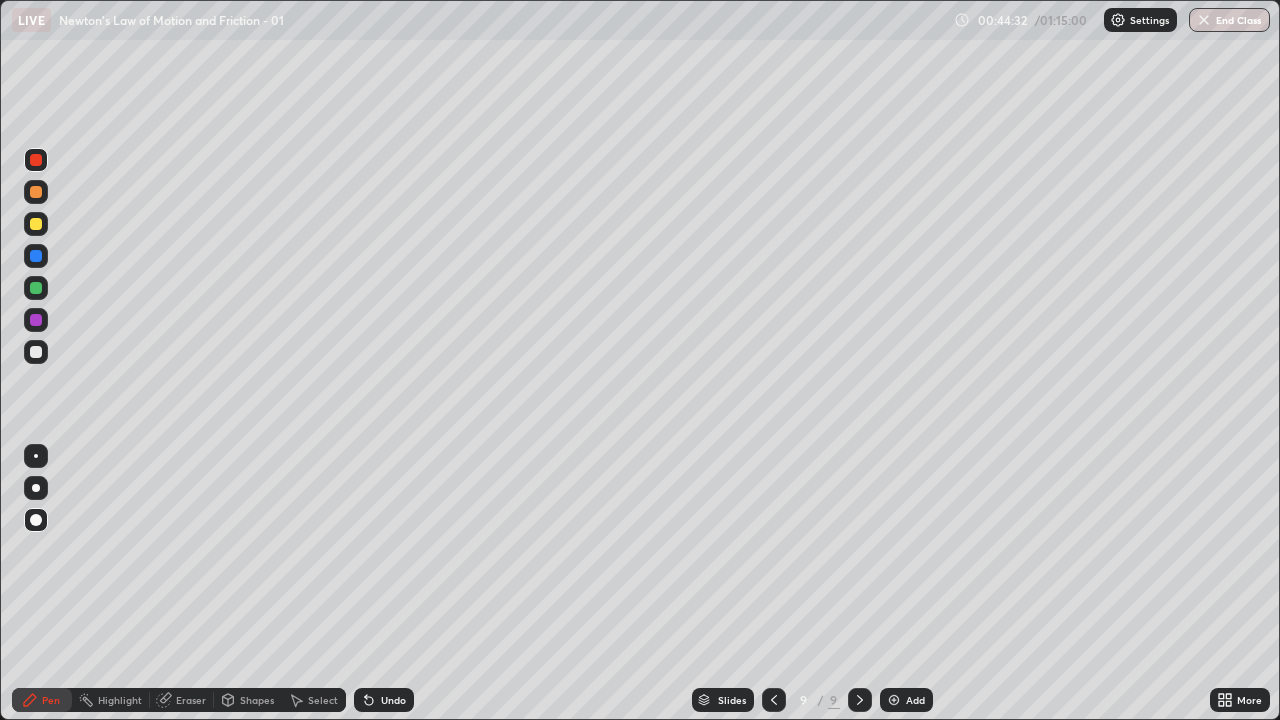 click at bounding box center [36, 192] 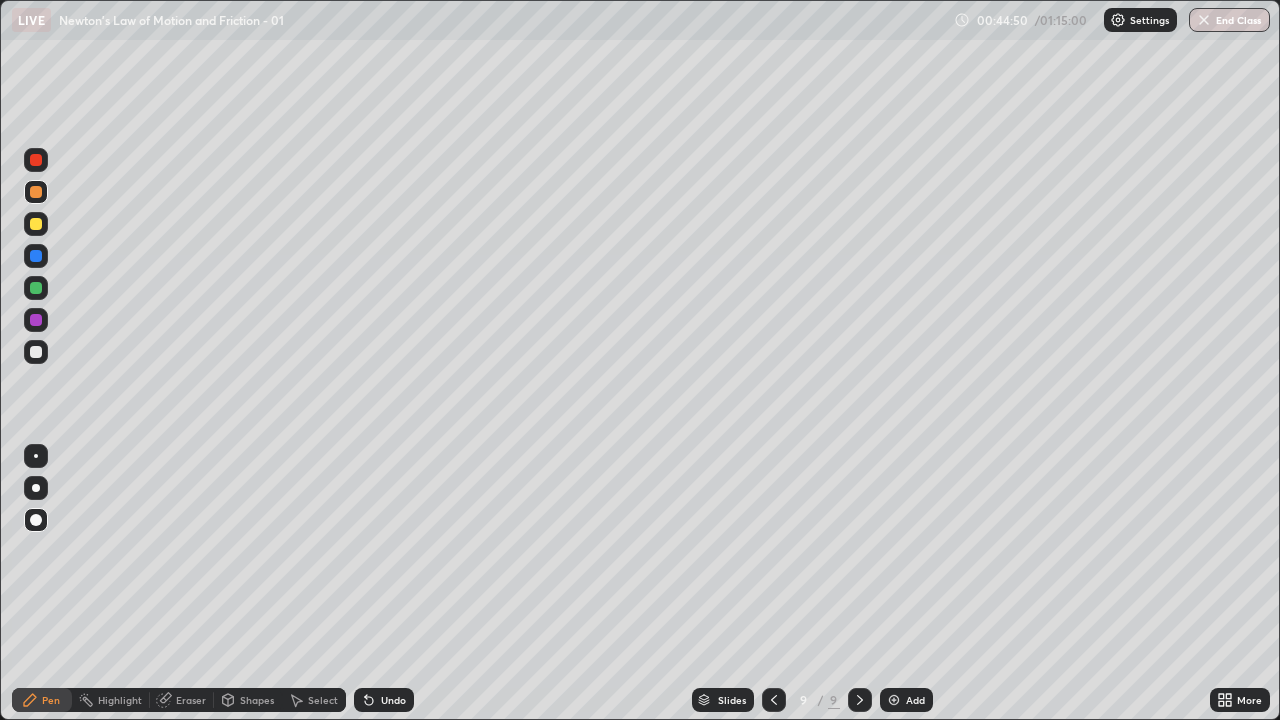 click at bounding box center (36, 256) 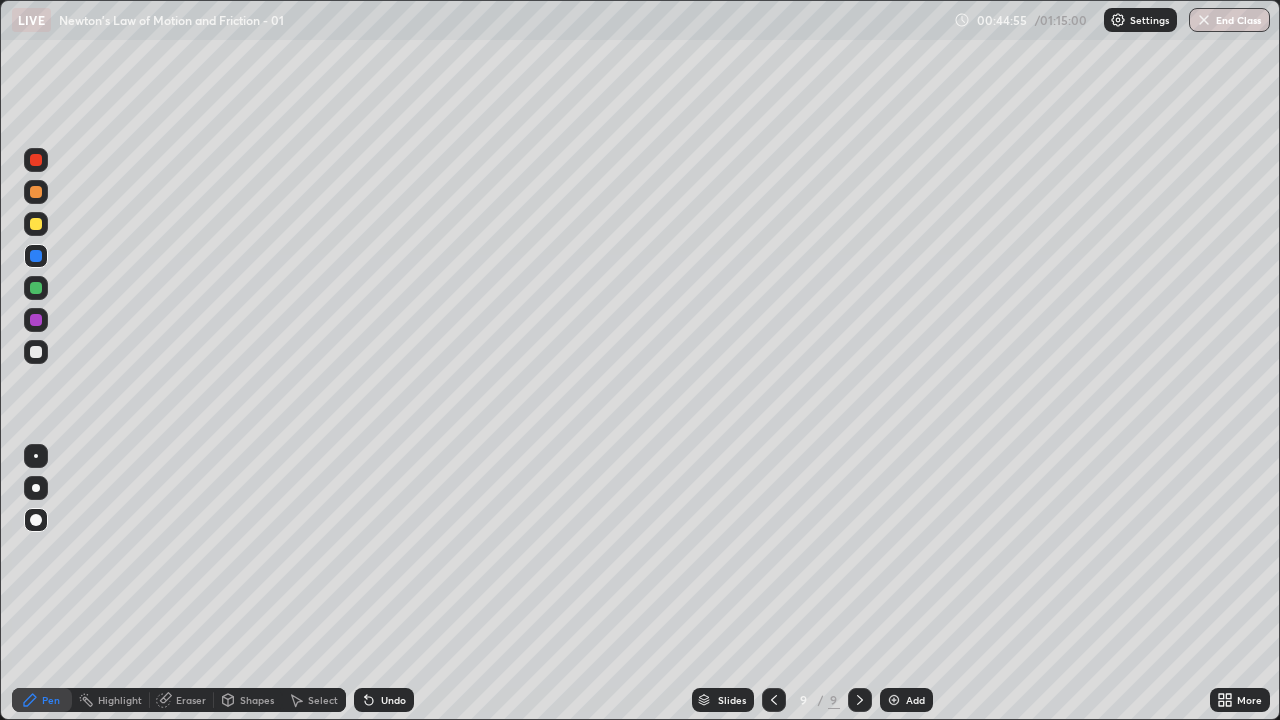 click on "Undo" at bounding box center [393, 700] 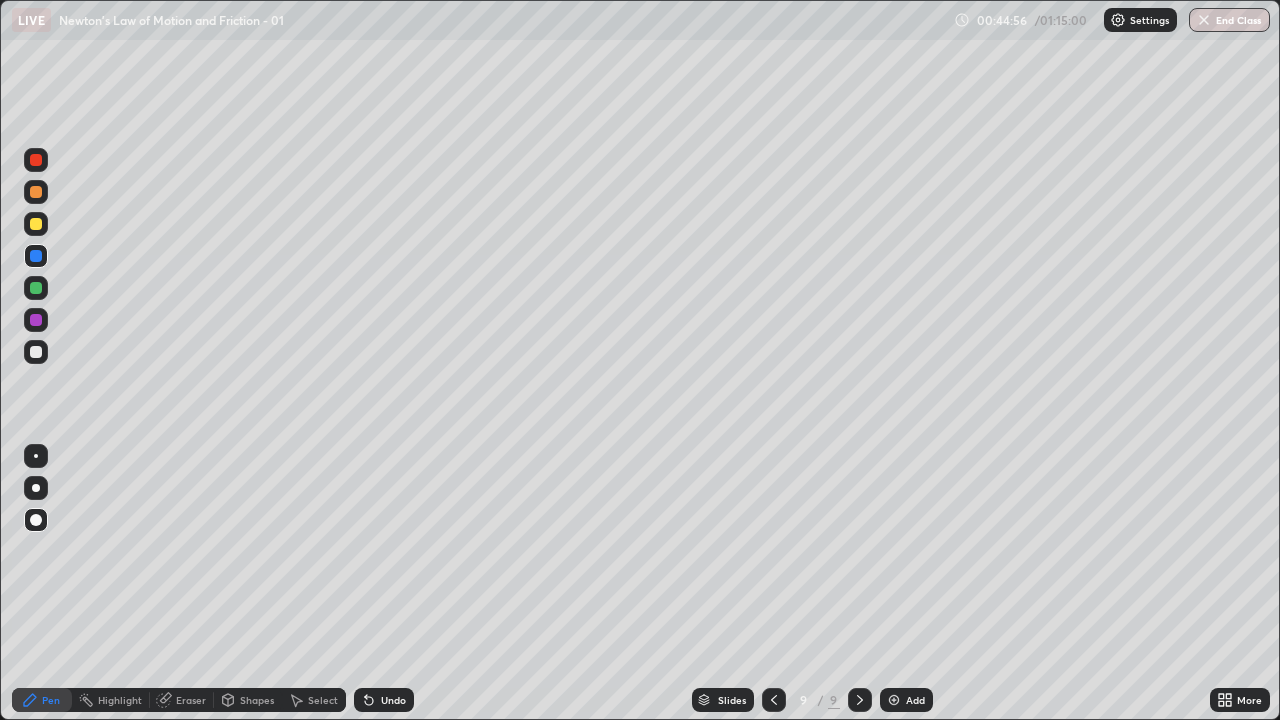 click on "Undo" at bounding box center [393, 700] 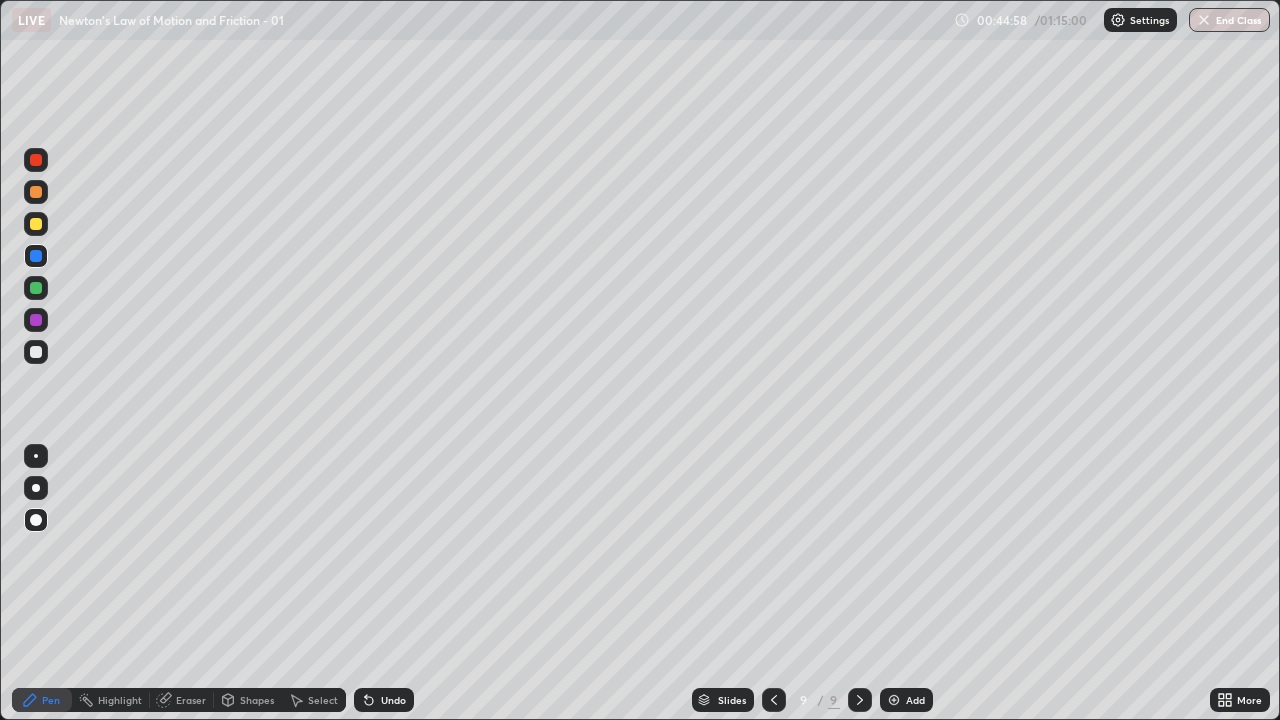 click on "Undo" at bounding box center [384, 700] 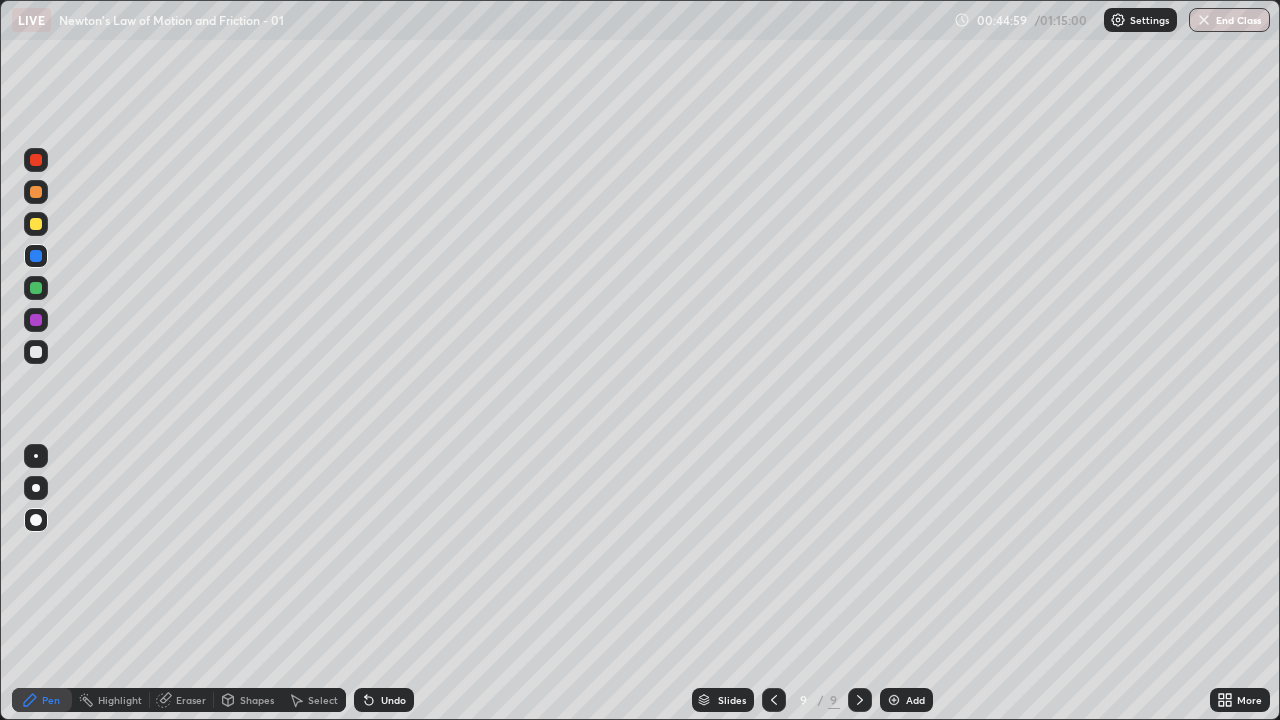 click on "Undo" at bounding box center (384, 700) 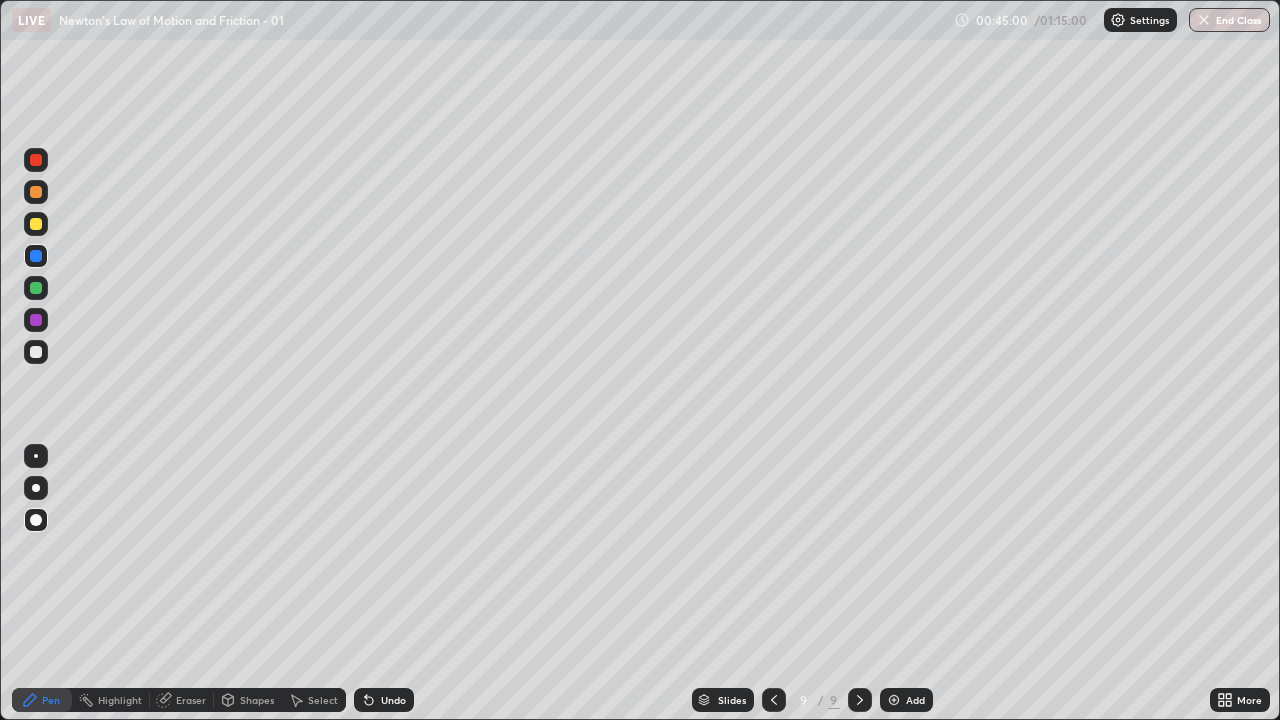 click 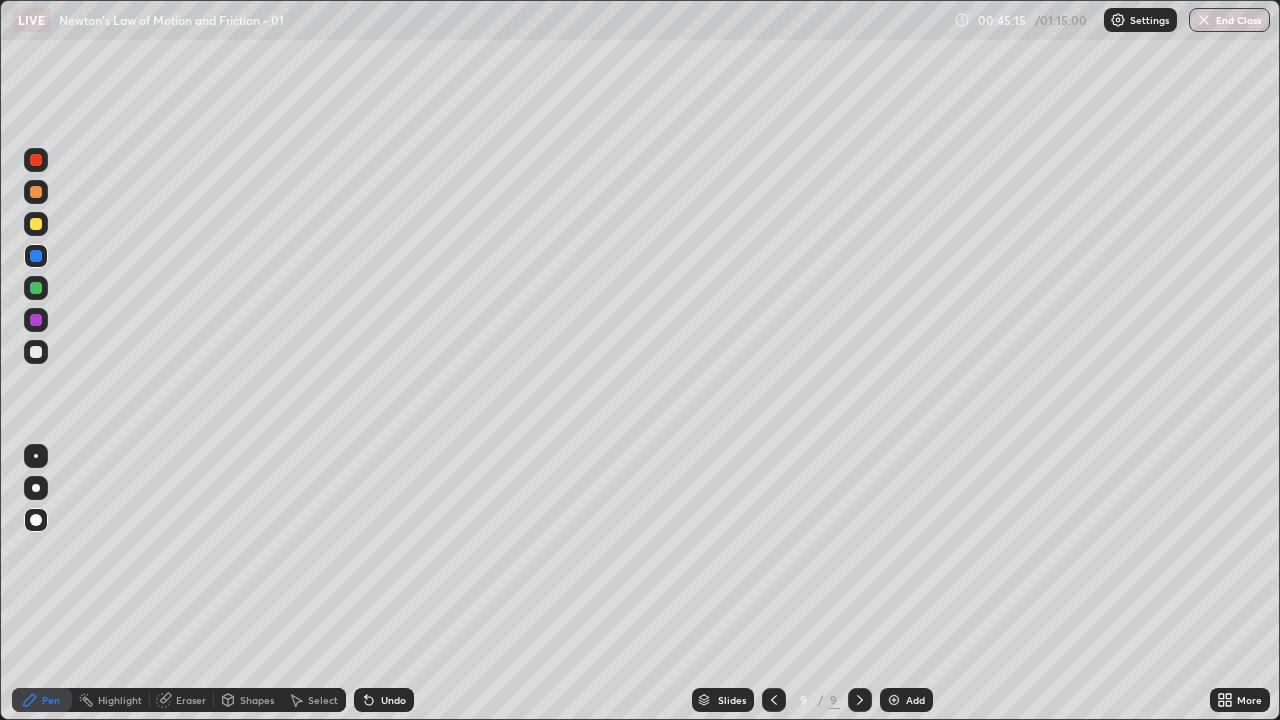 click on "Undo" at bounding box center (393, 700) 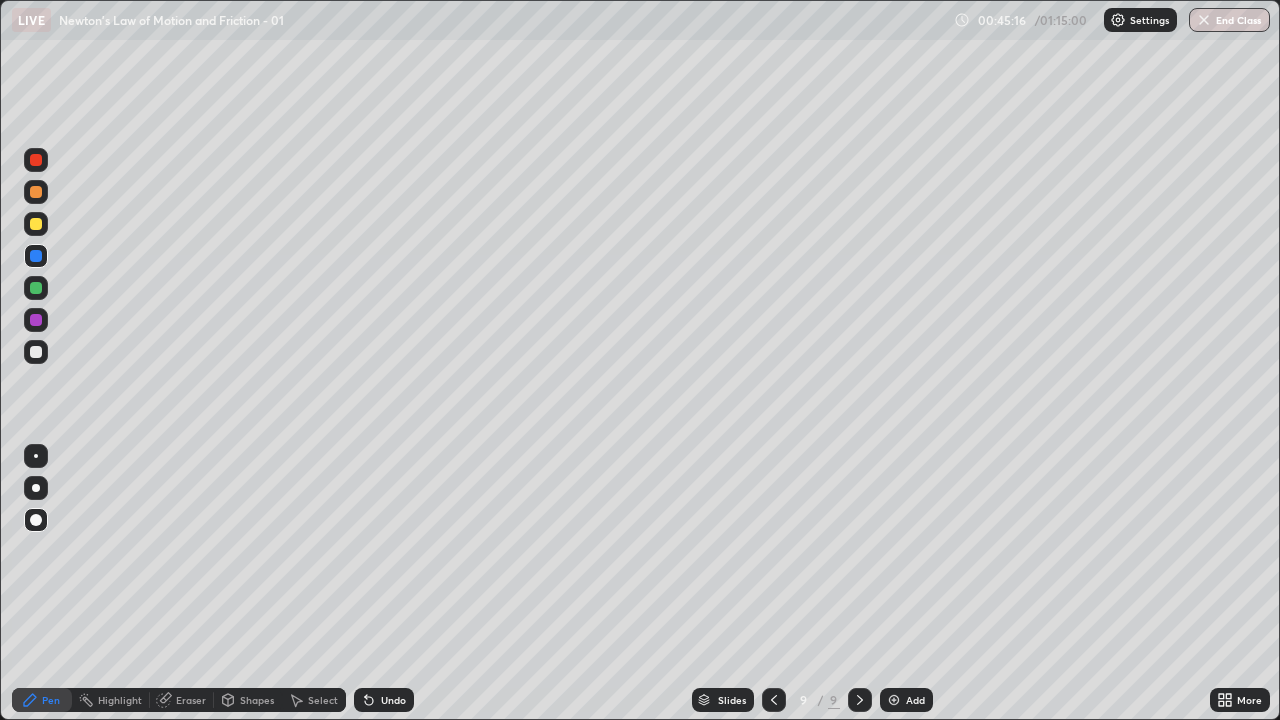 click on "Undo" at bounding box center [393, 700] 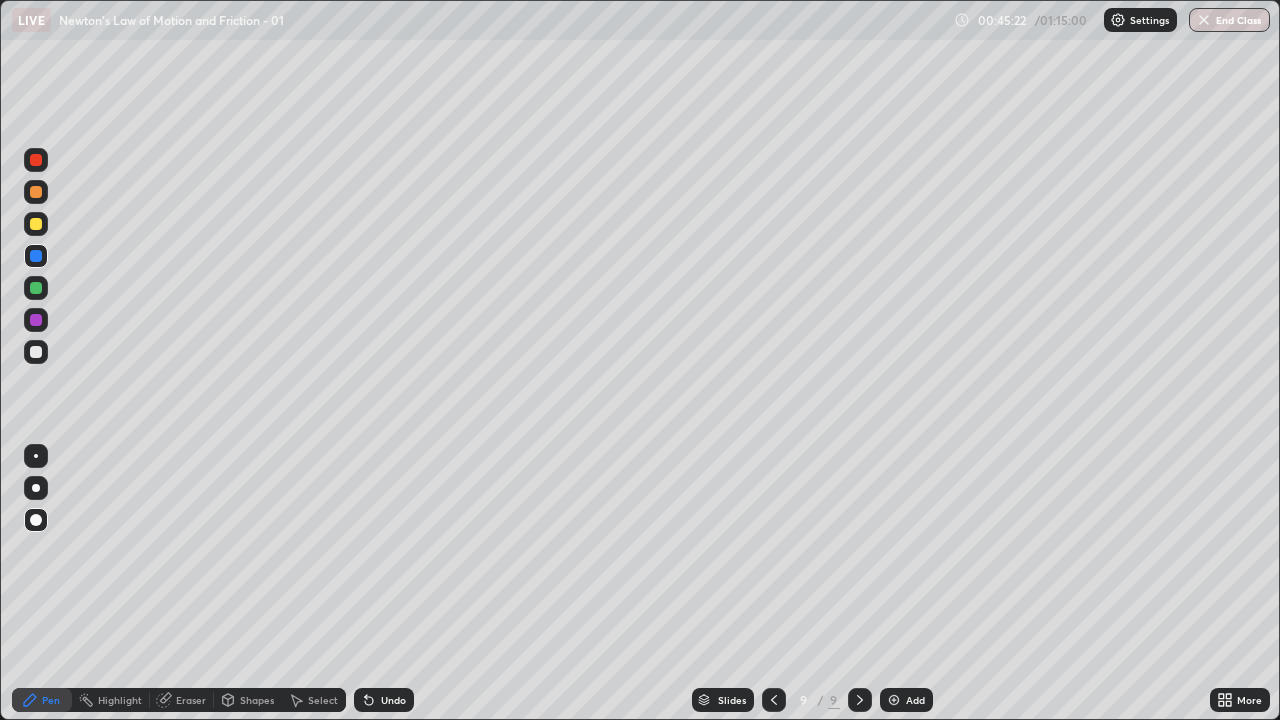 click on "Undo" at bounding box center [393, 700] 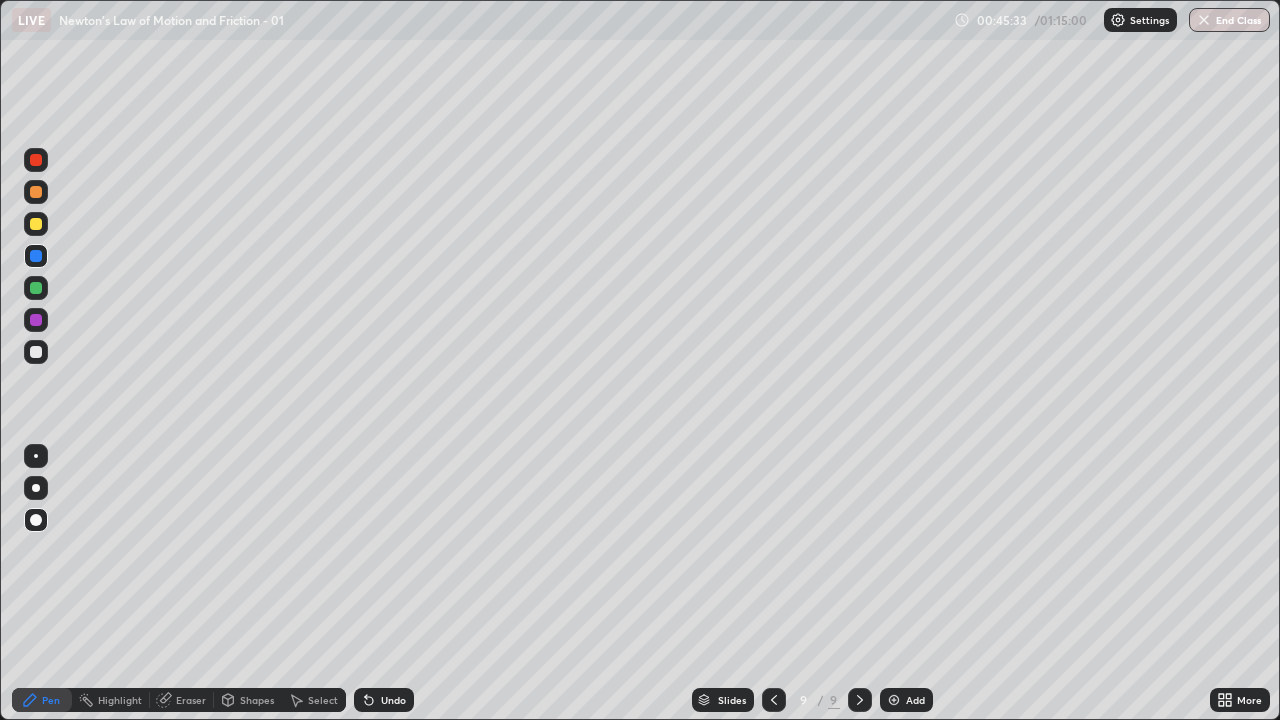 click on "Undo" at bounding box center [393, 700] 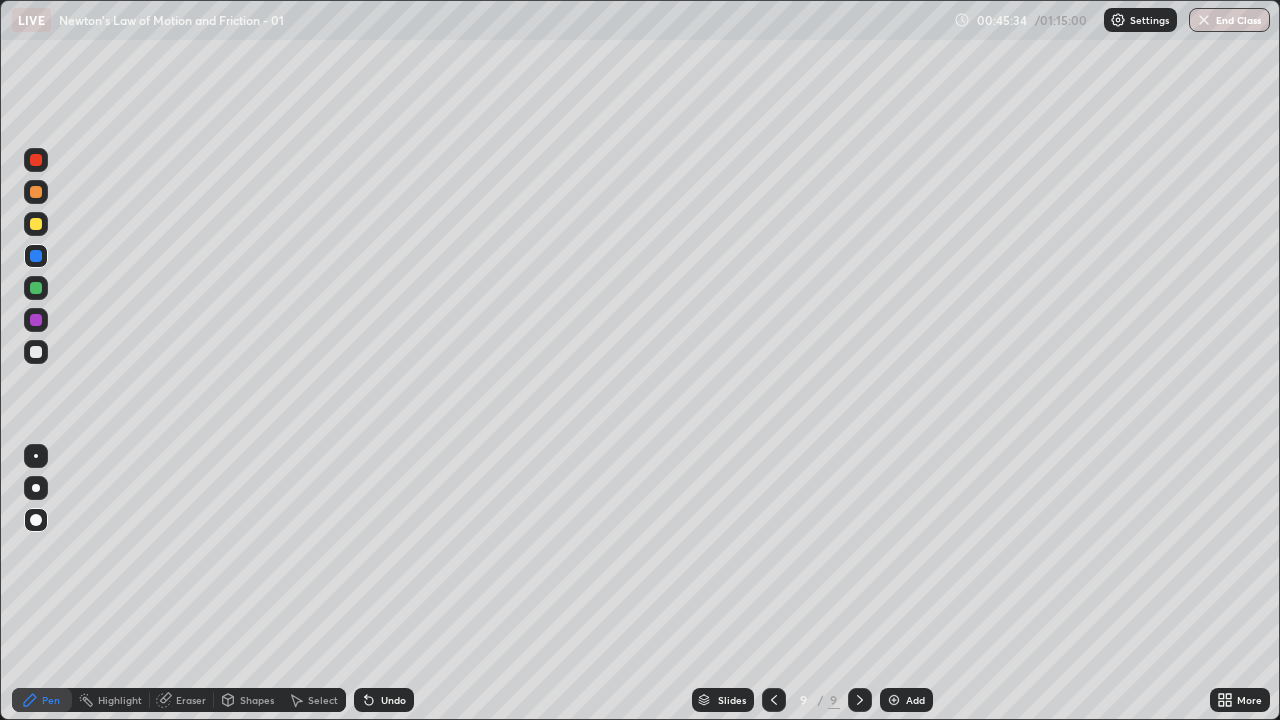 click on "Undo" at bounding box center [393, 700] 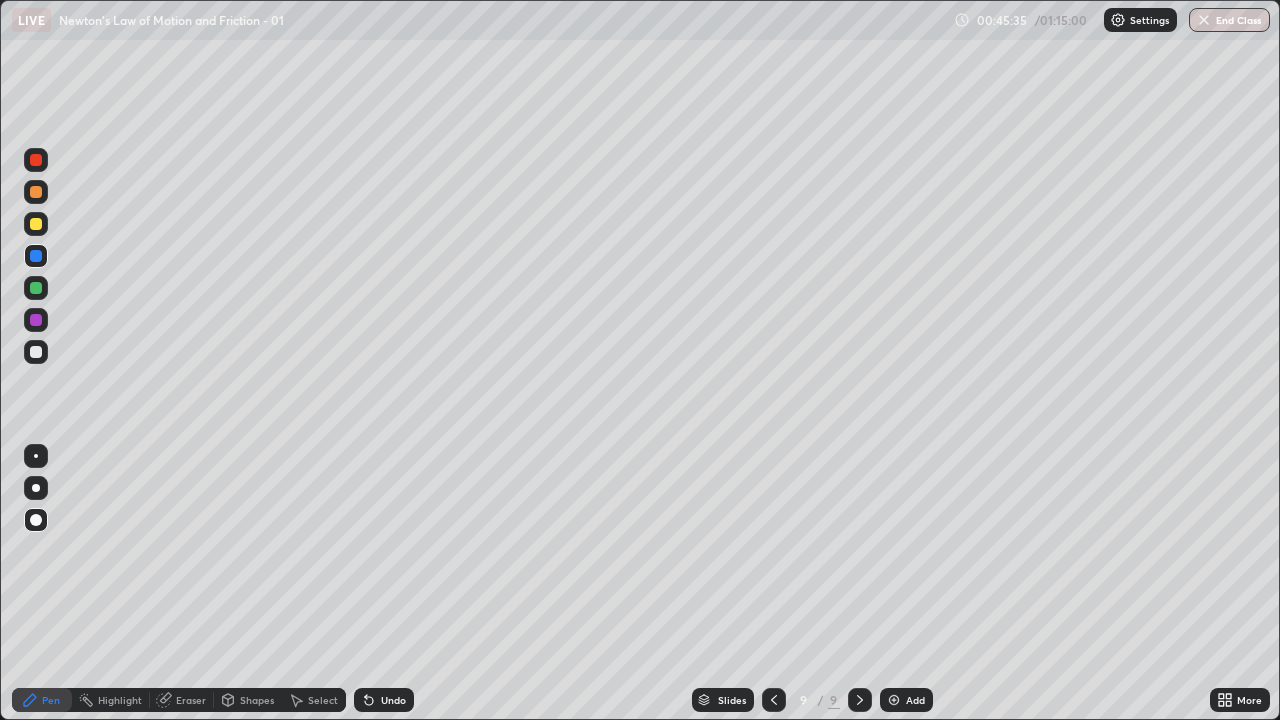 click on "Undo" at bounding box center [393, 700] 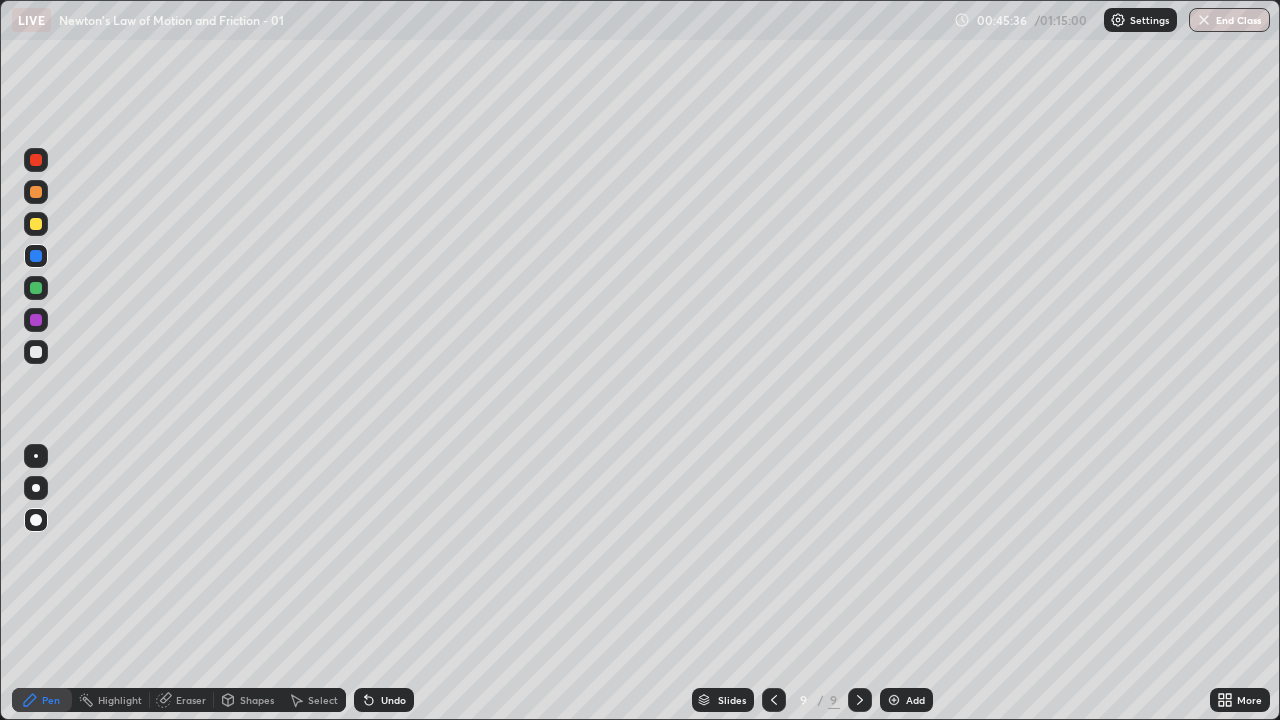 click 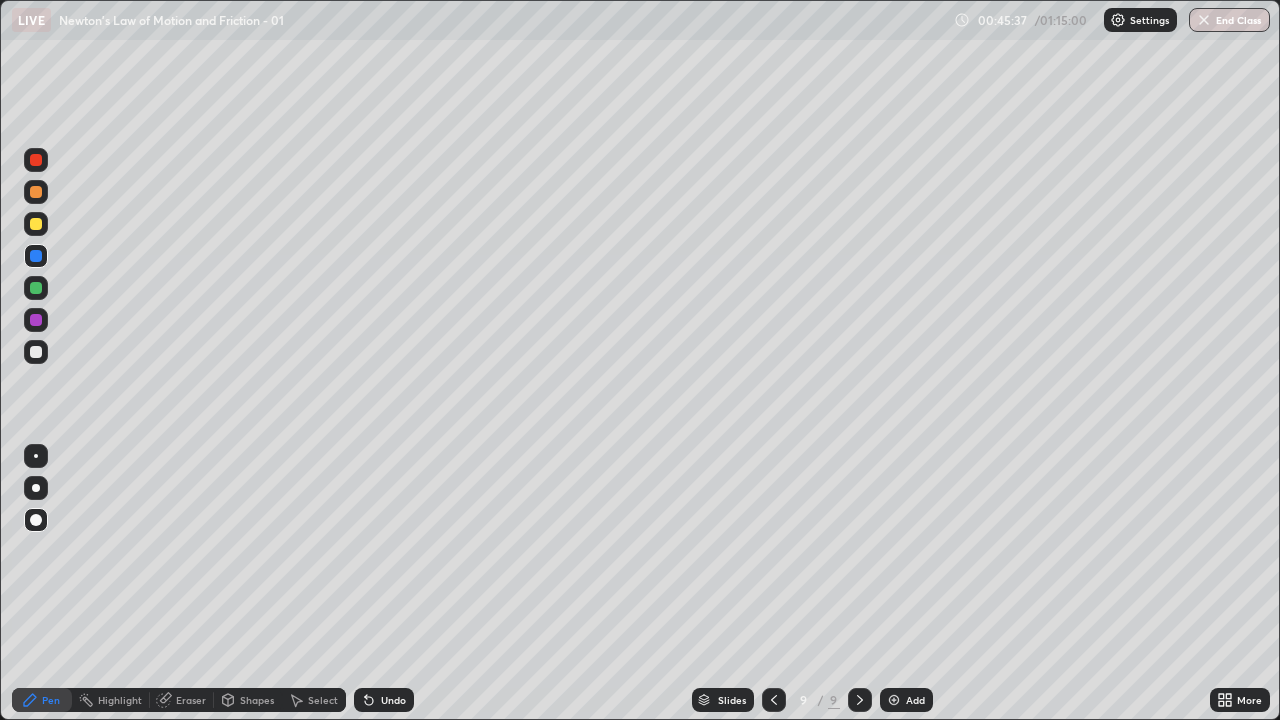 click 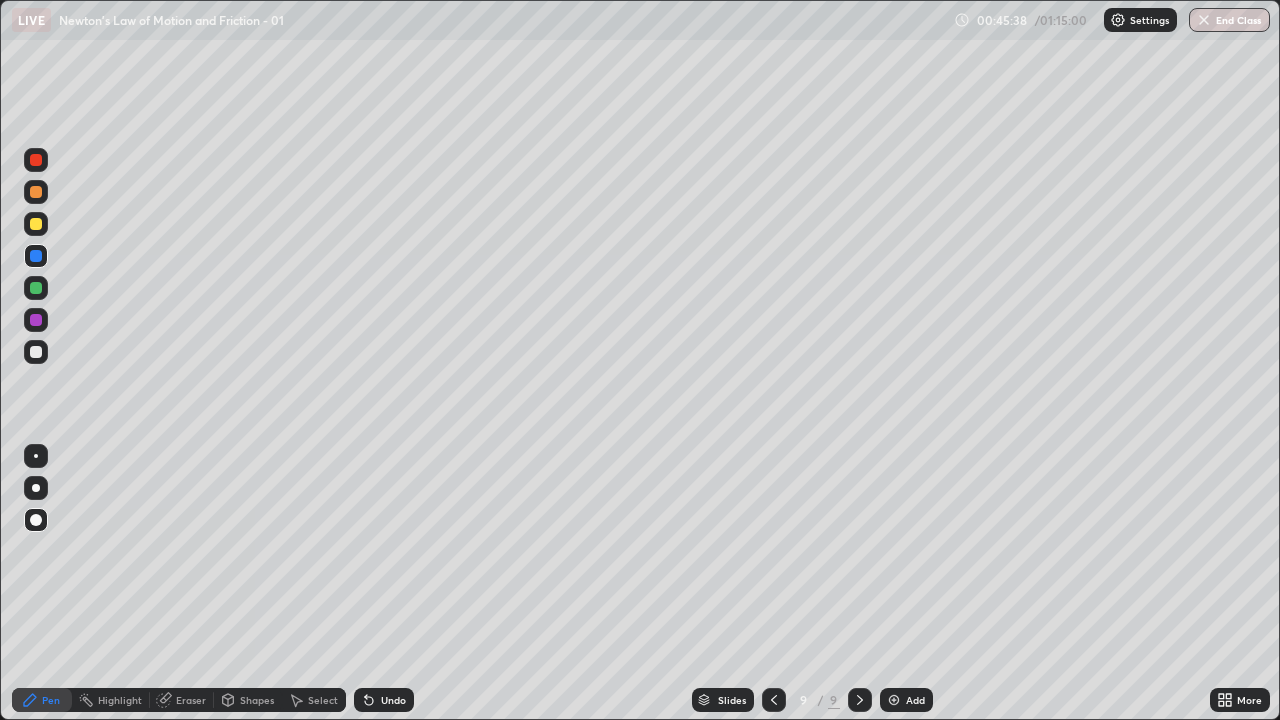 click on "Undo" at bounding box center (384, 700) 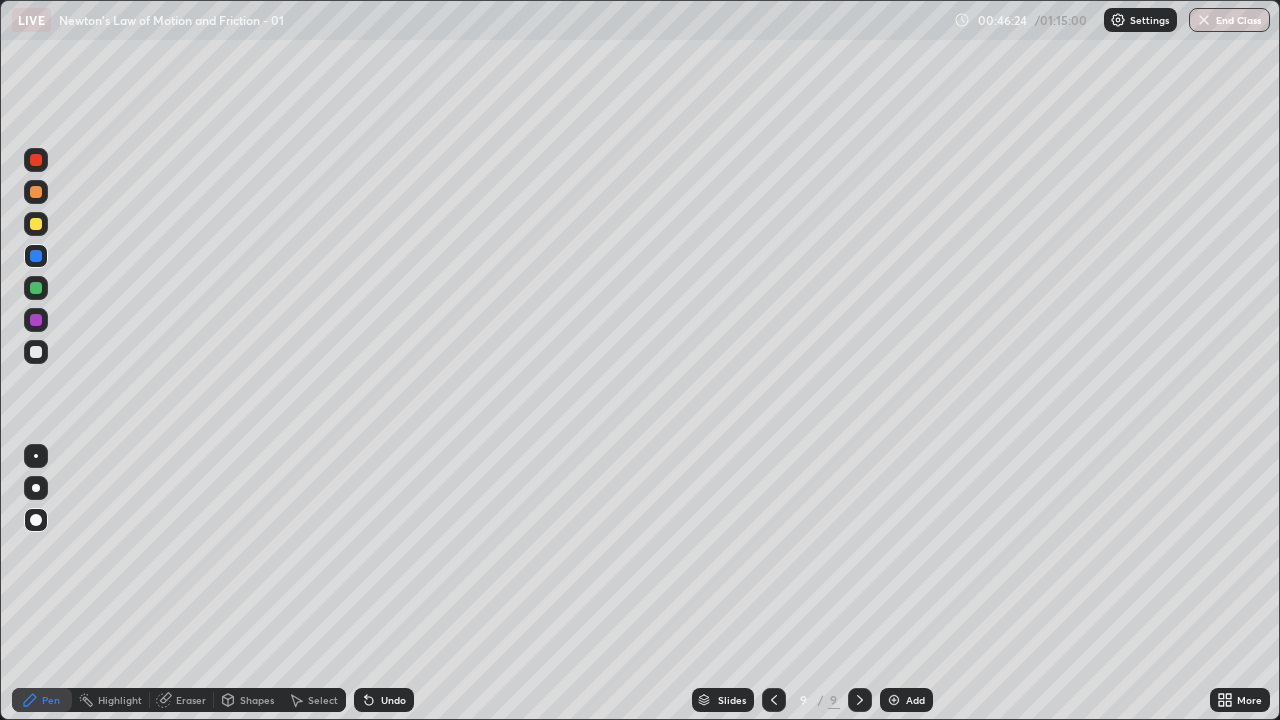click at bounding box center [36, 224] 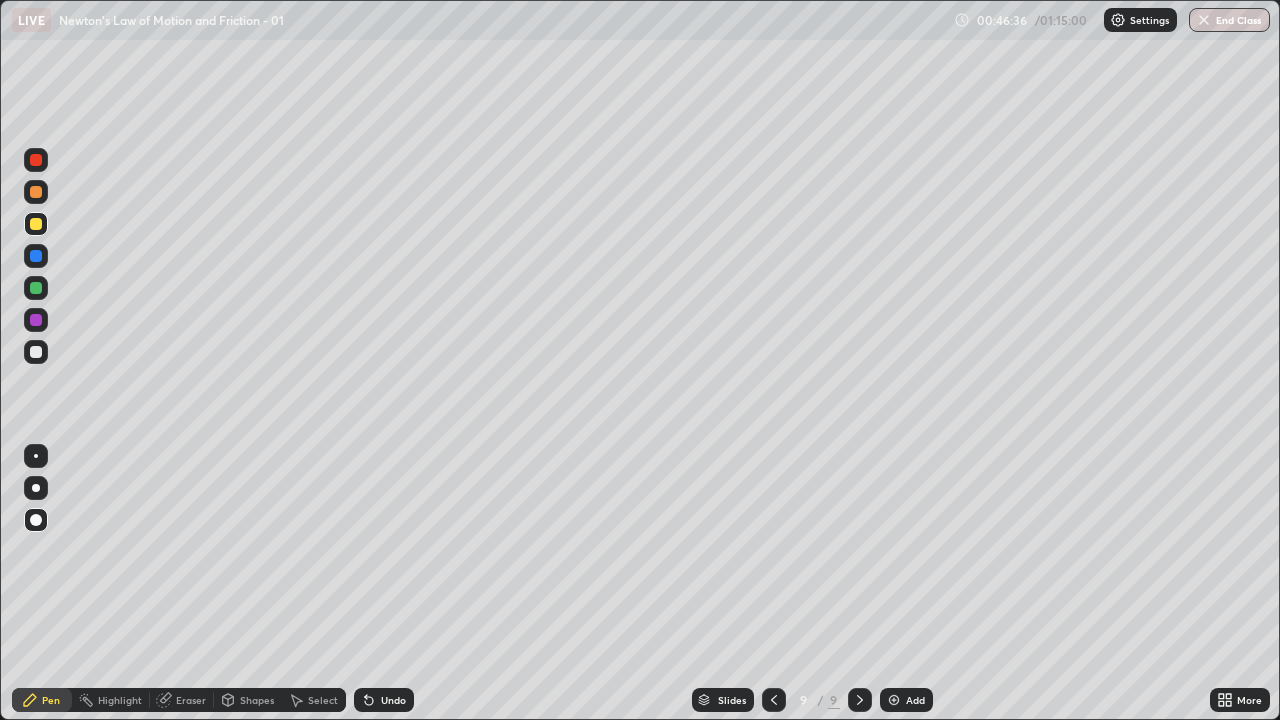 click on "Undo" at bounding box center [393, 700] 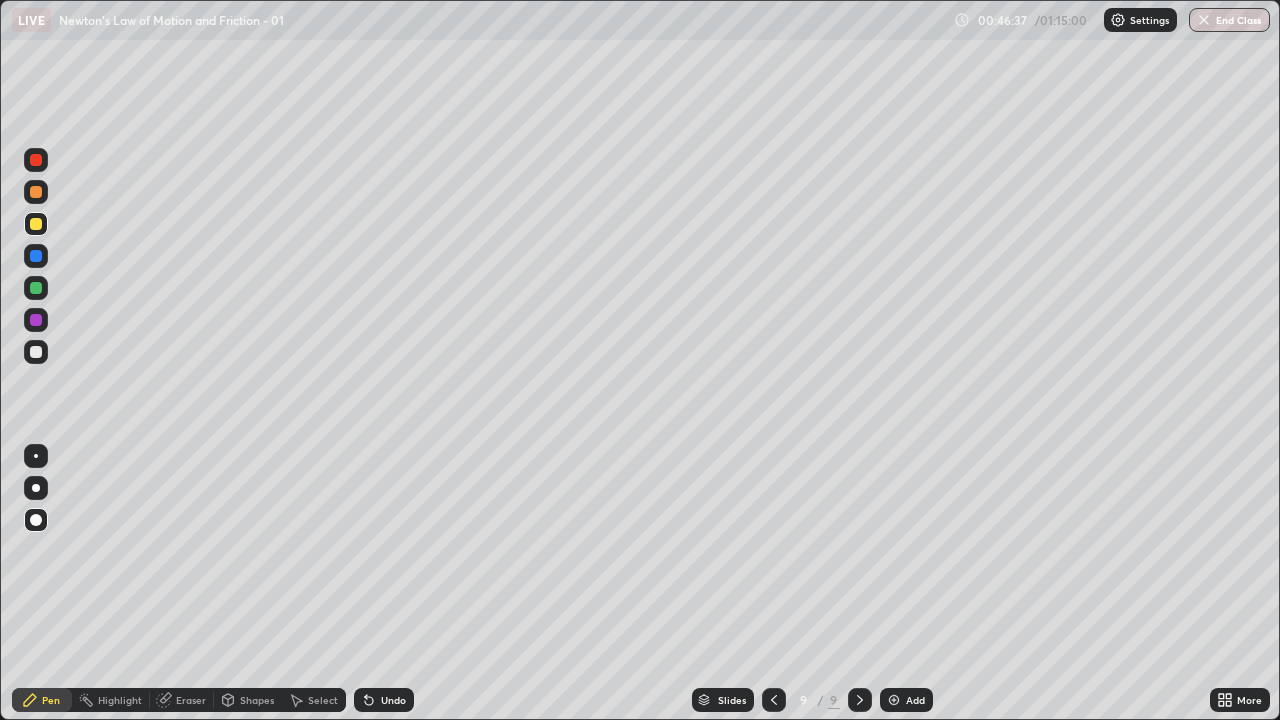 click on "Undo" at bounding box center (393, 700) 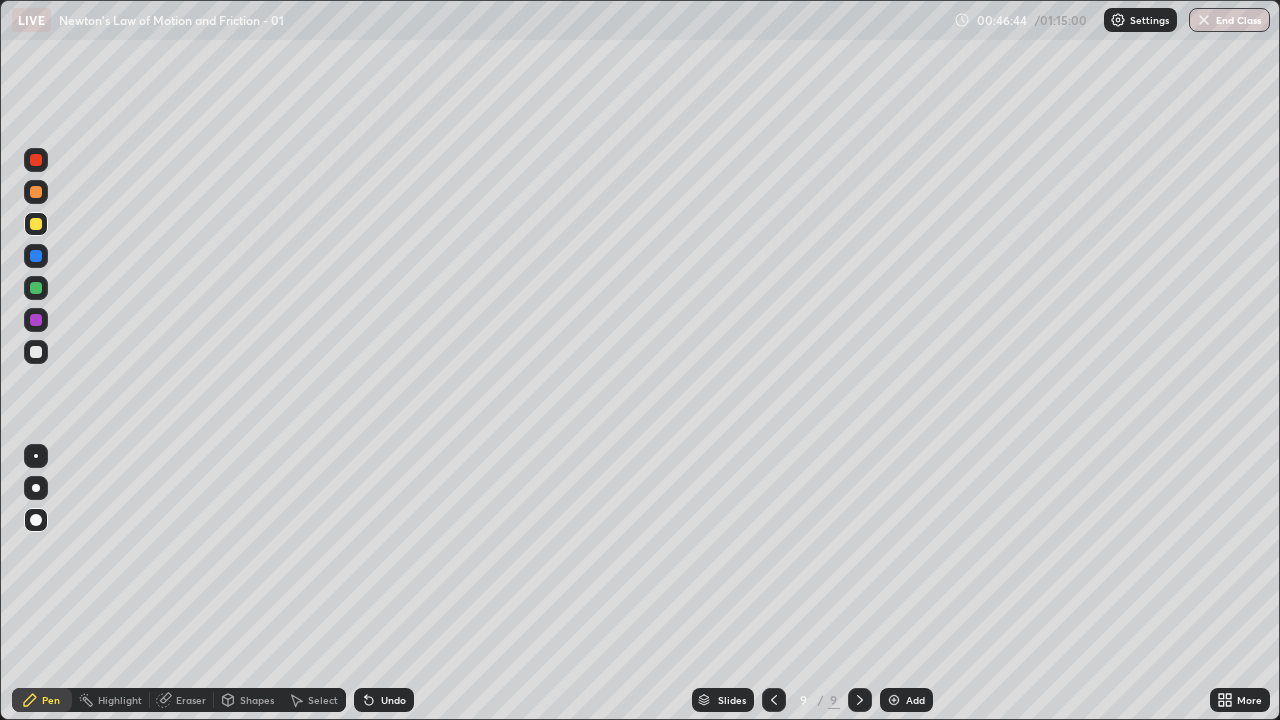 click at bounding box center (36, 320) 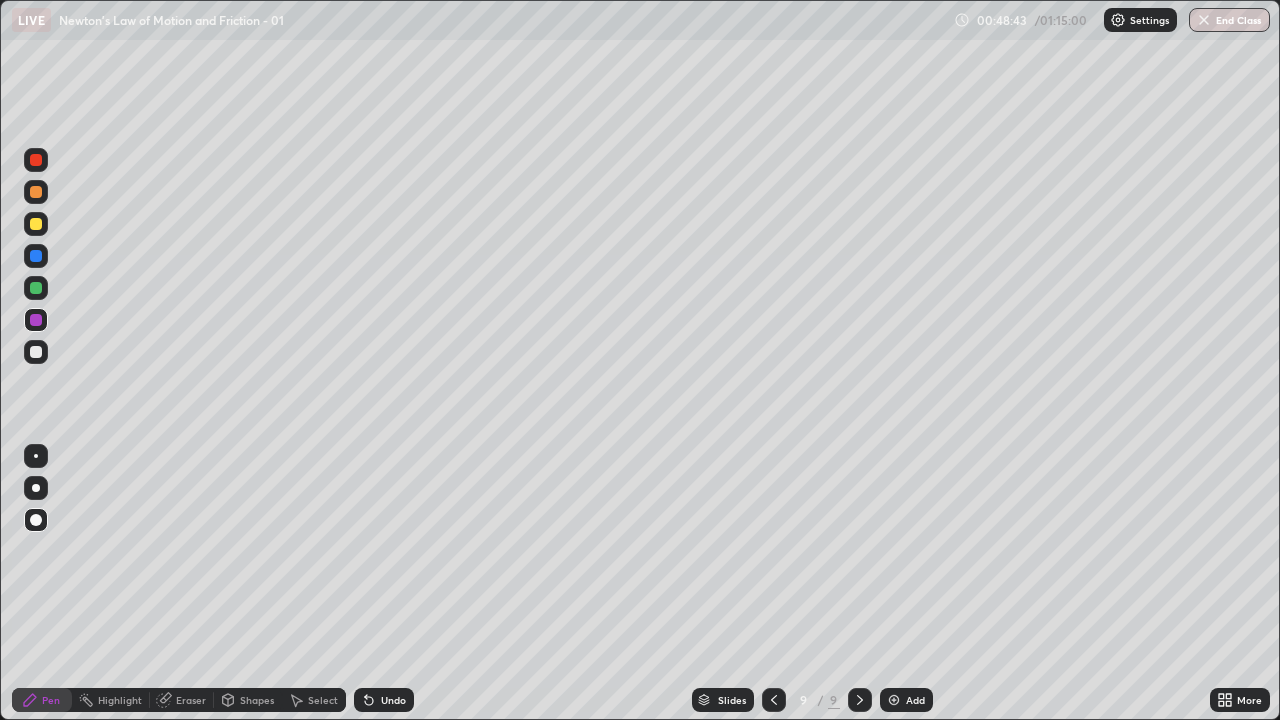click at bounding box center (36, 352) 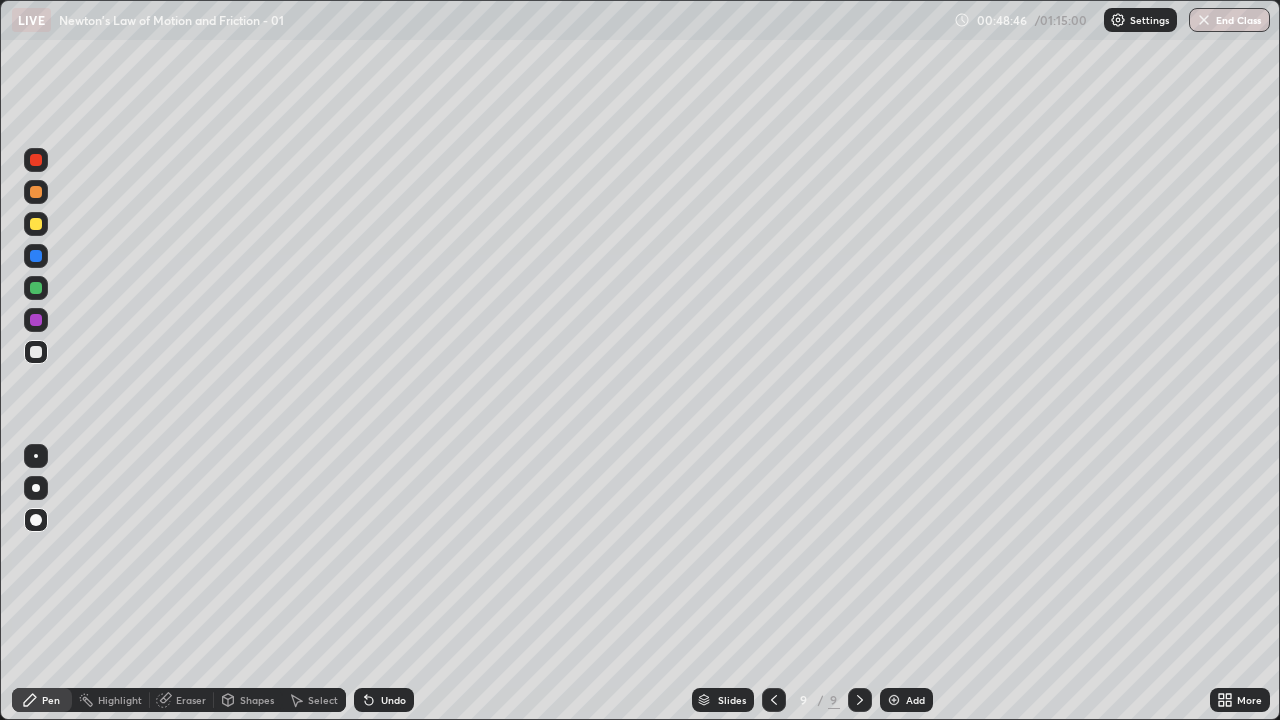 click on "Undo" at bounding box center (384, 700) 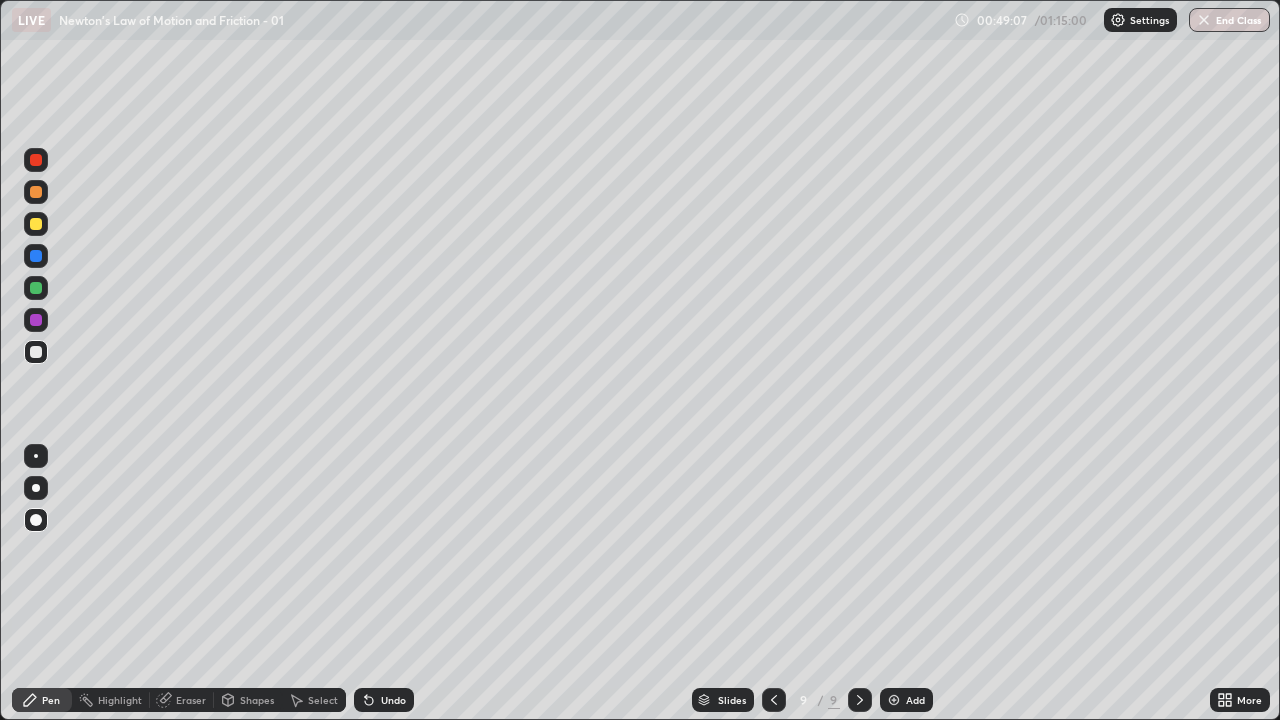 click at bounding box center (36, 320) 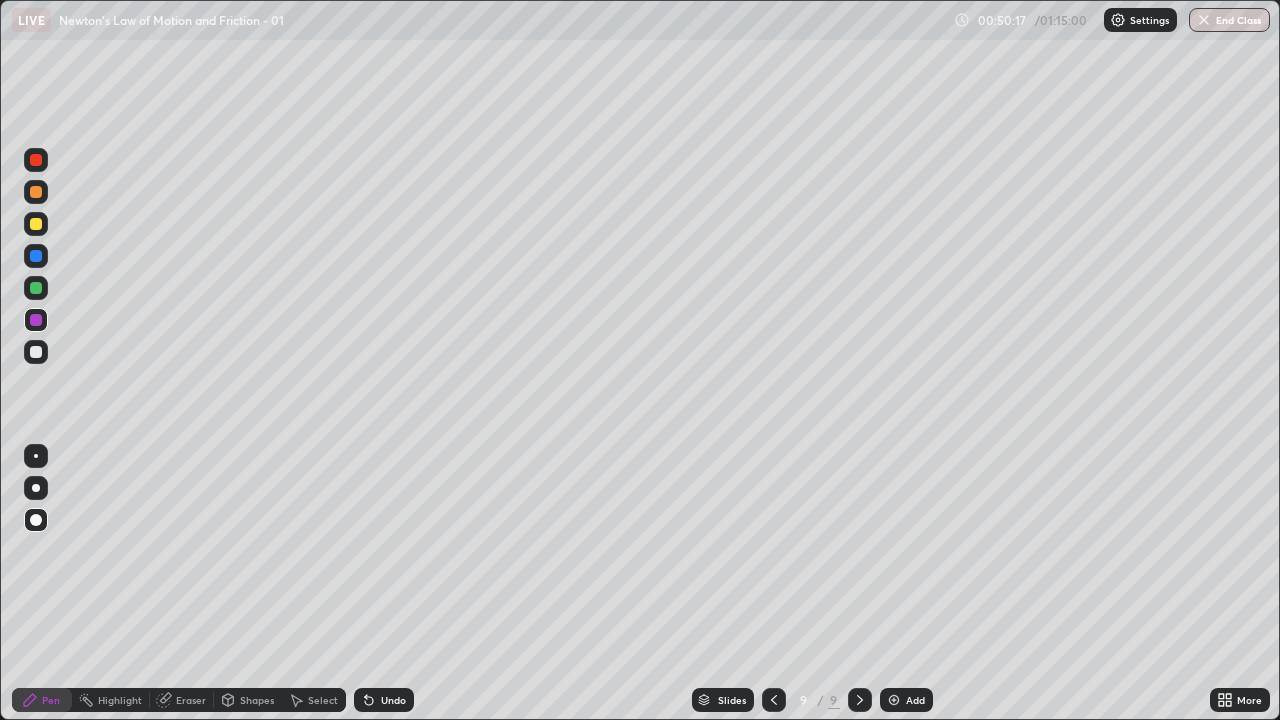 click on "Add" at bounding box center (906, 700) 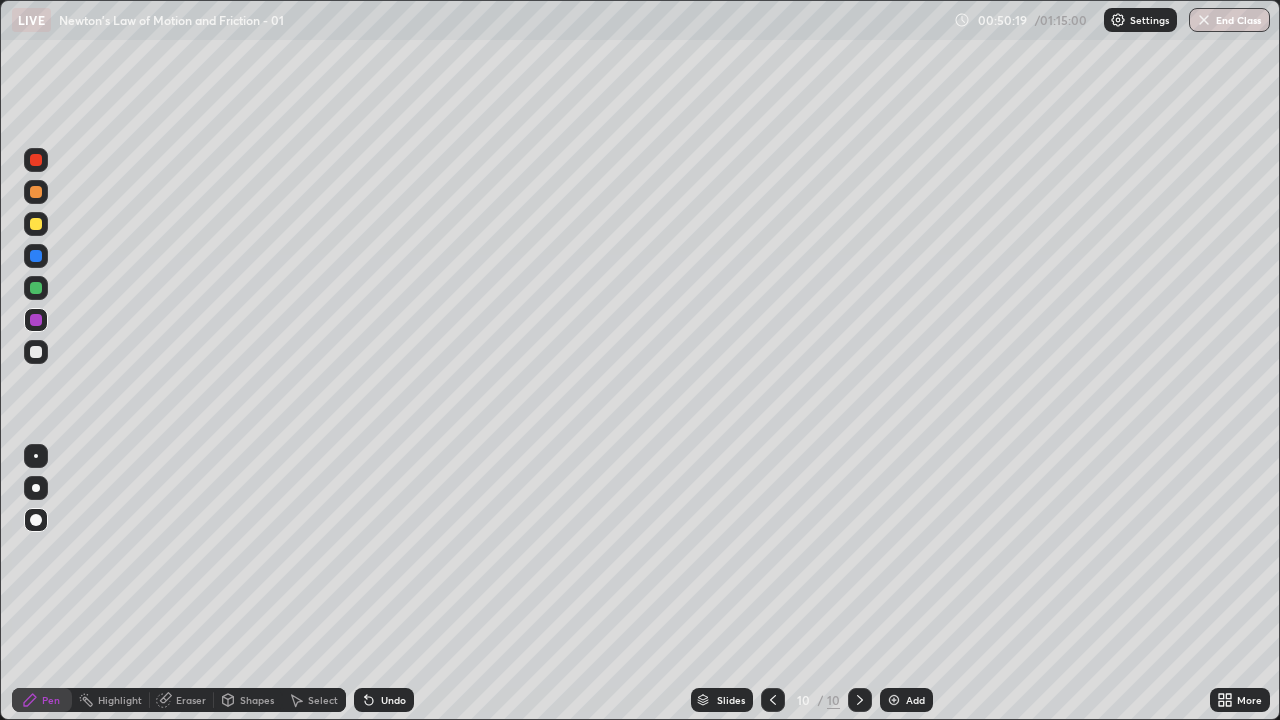 click at bounding box center [36, 352] 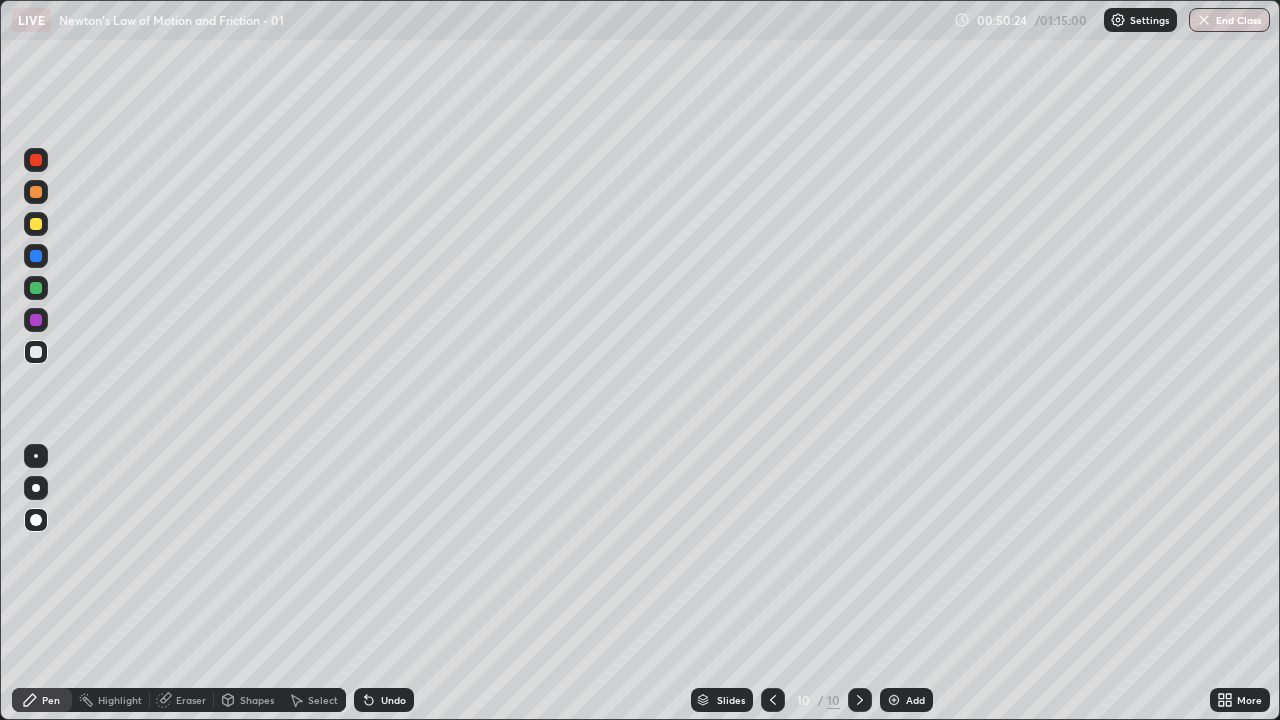 click at bounding box center (36, 160) 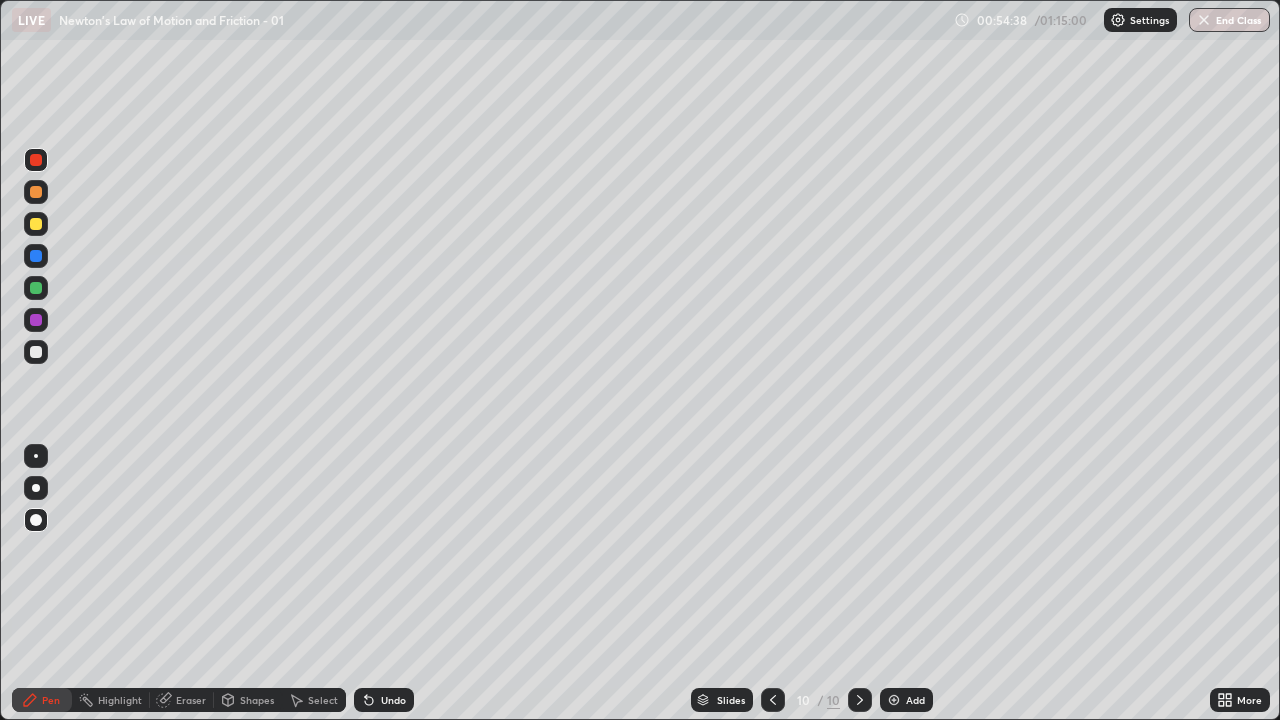 click at bounding box center (36, 320) 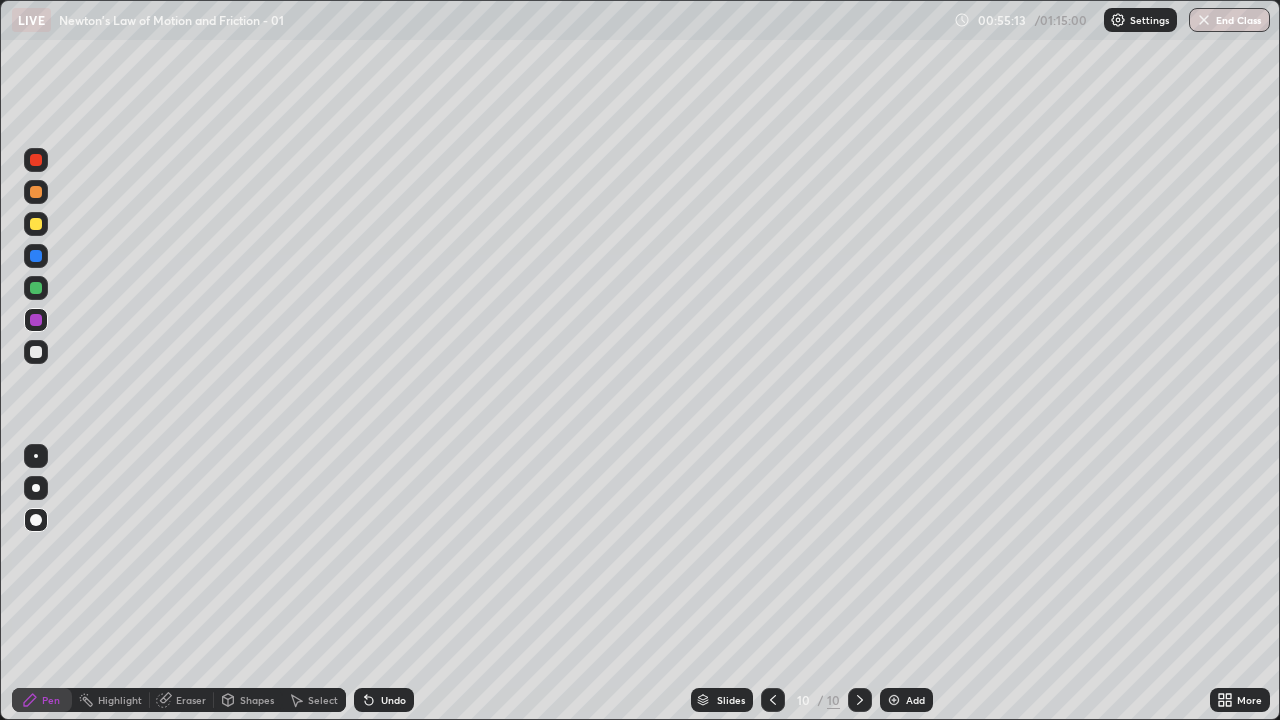 click at bounding box center (36, 352) 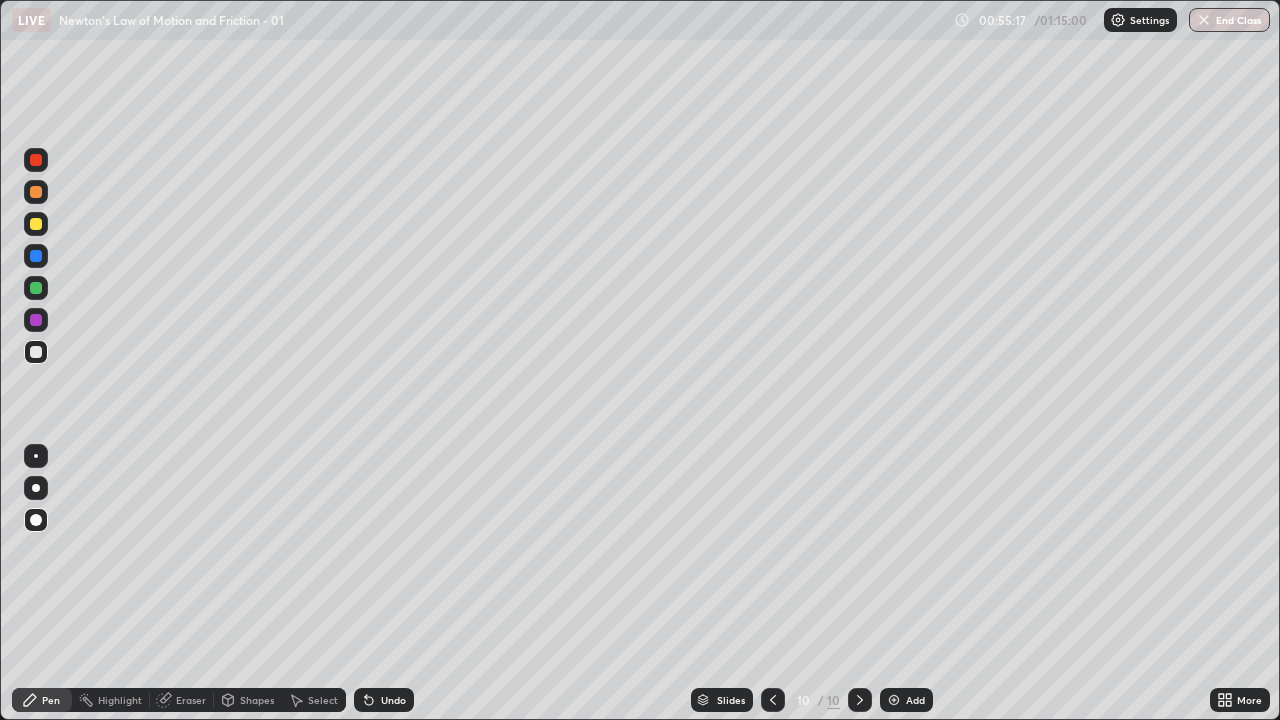 click at bounding box center (36, 256) 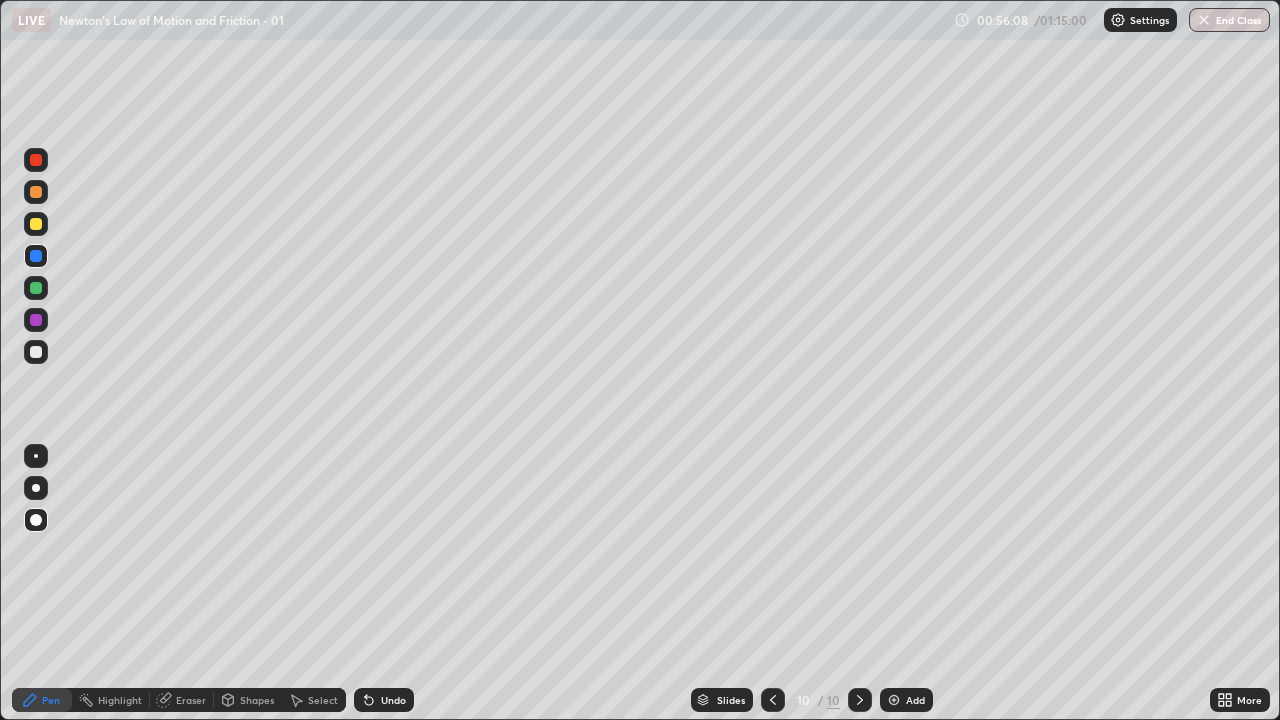 click at bounding box center (36, 224) 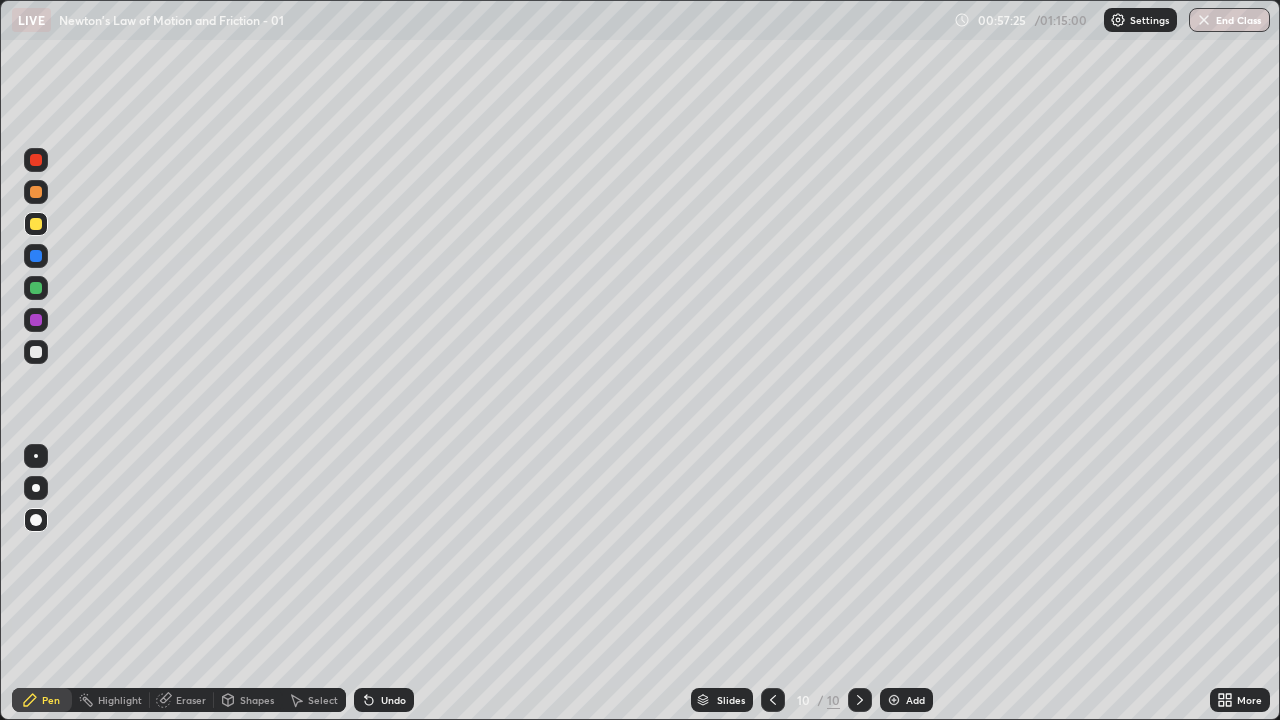 click on "Undo" at bounding box center [393, 700] 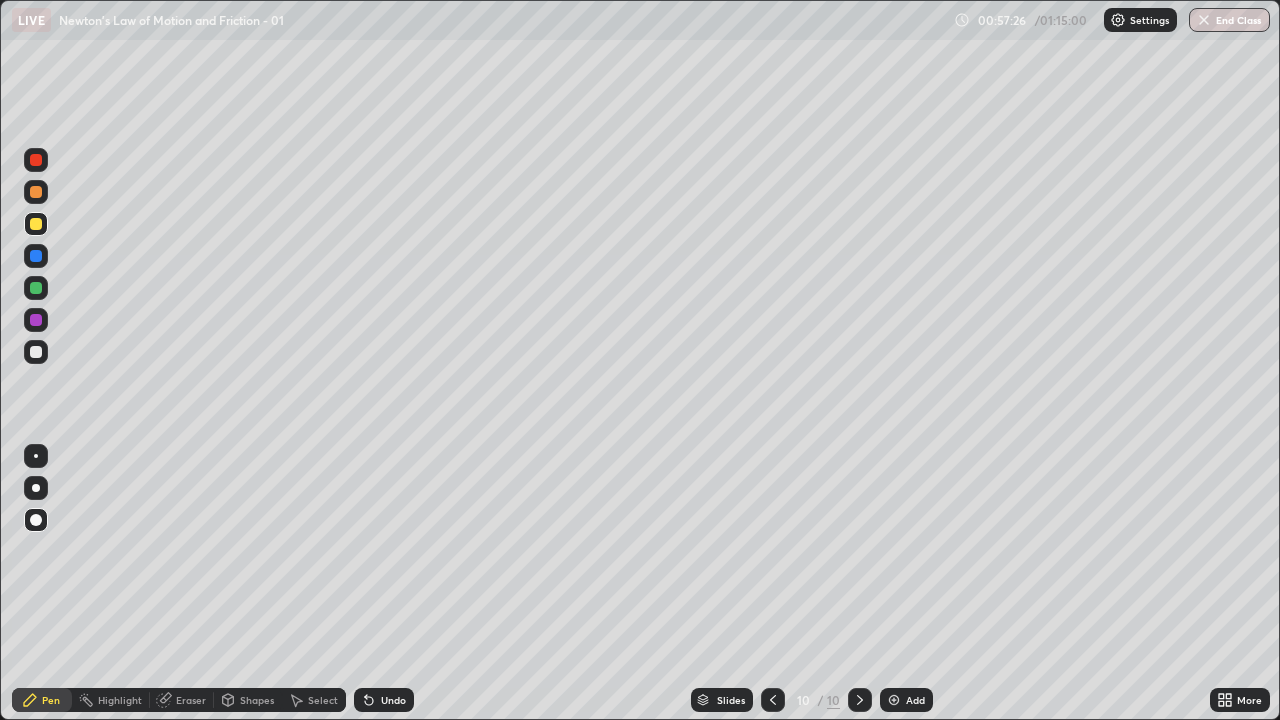 click on "Undo" at bounding box center (393, 700) 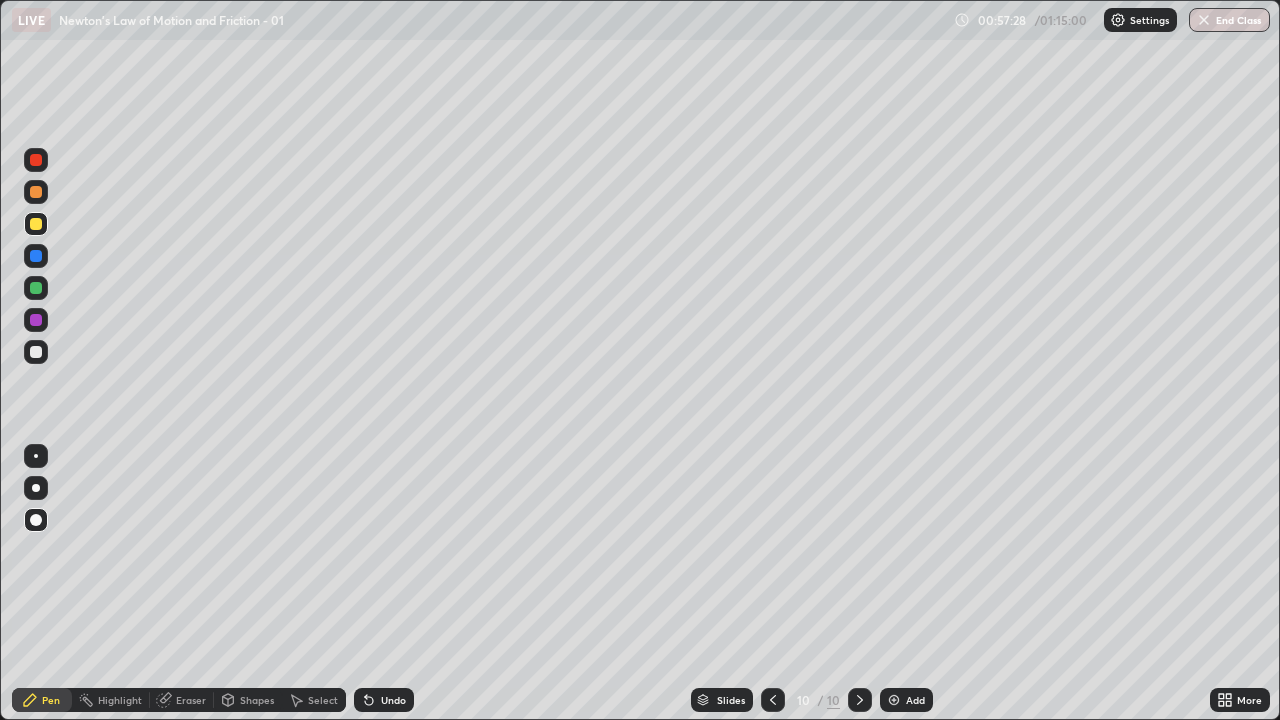 click on "Eraser" at bounding box center [182, 700] 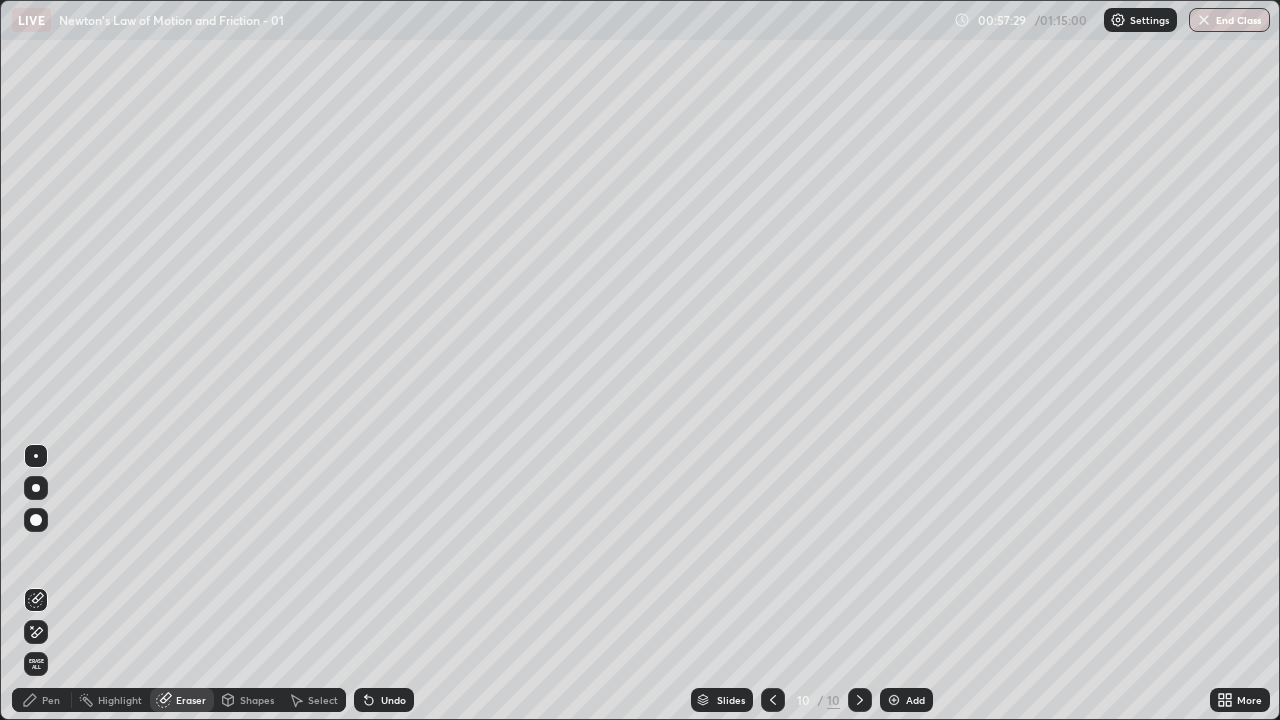 click on "Pen" at bounding box center (42, 700) 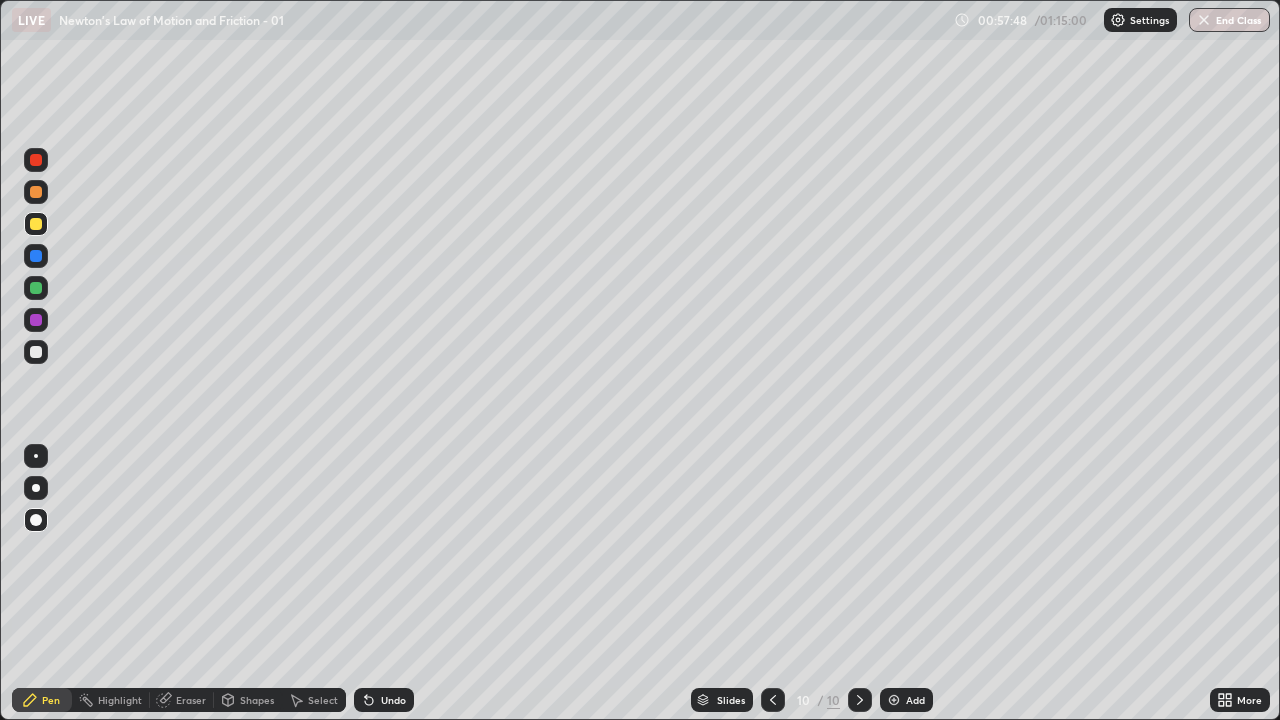 click at bounding box center [36, 352] 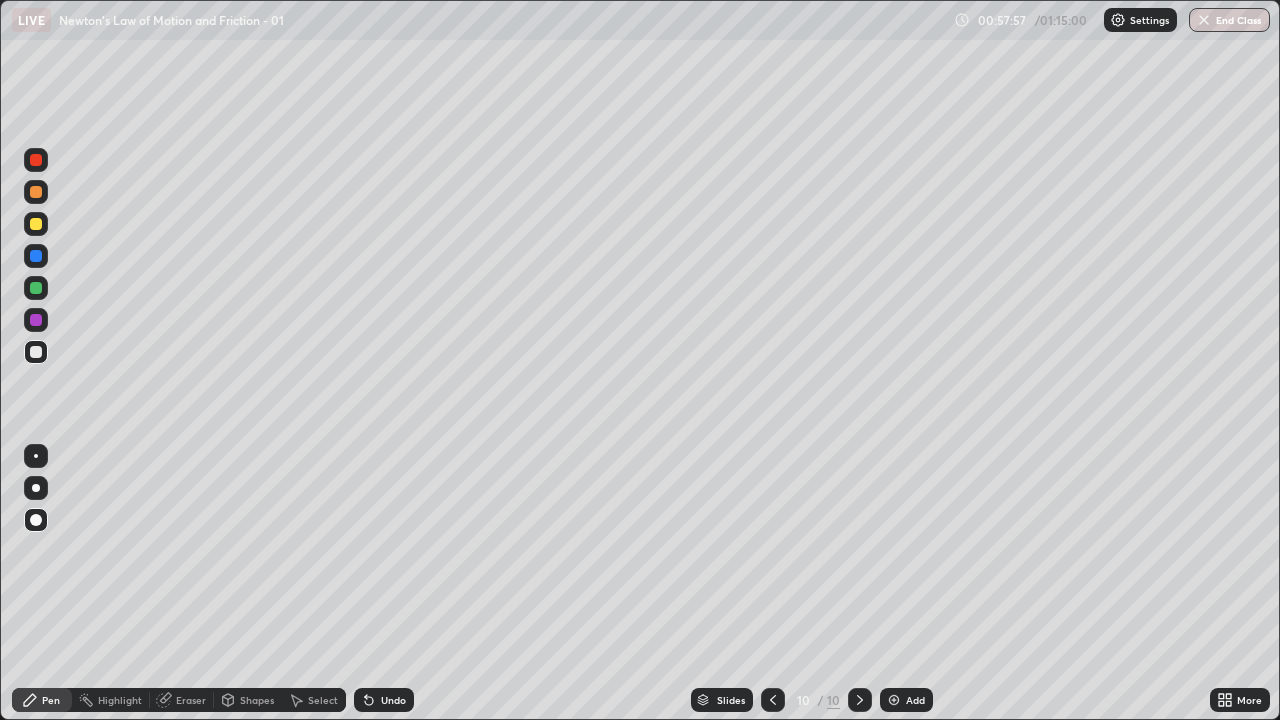 click on "Undo" at bounding box center [393, 700] 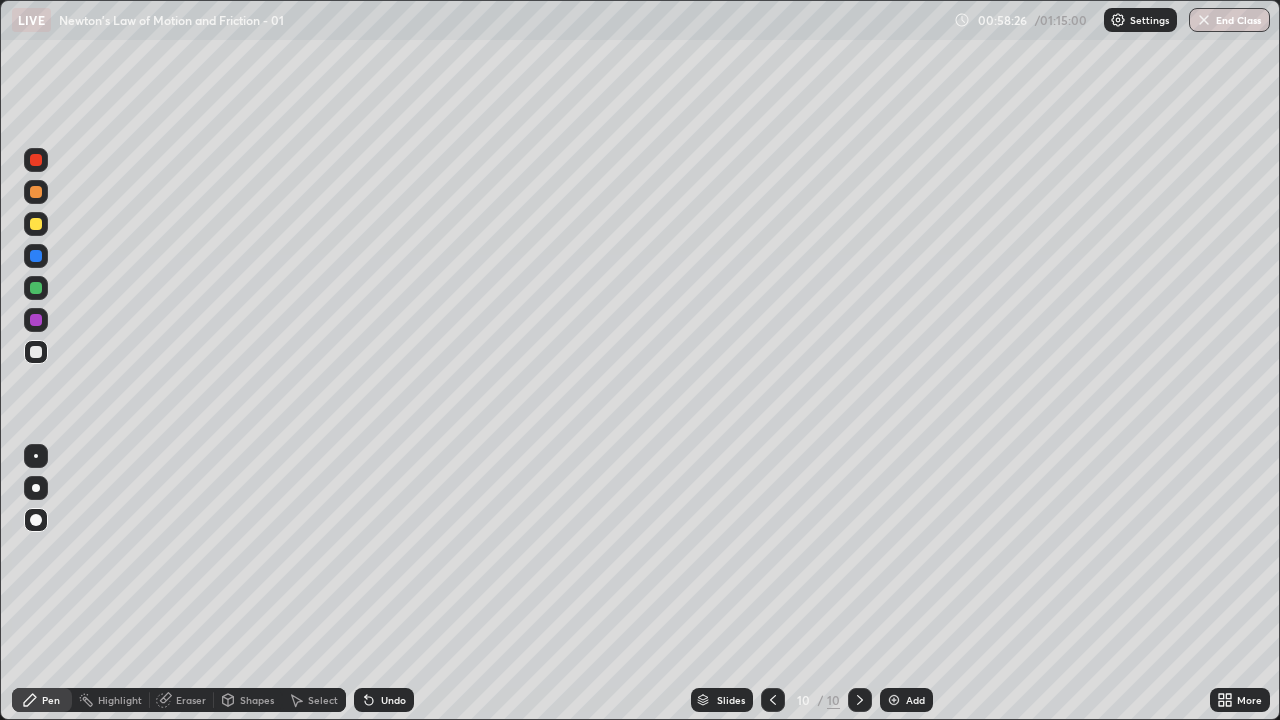 click on "Undo" at bounding box center [384, 700] 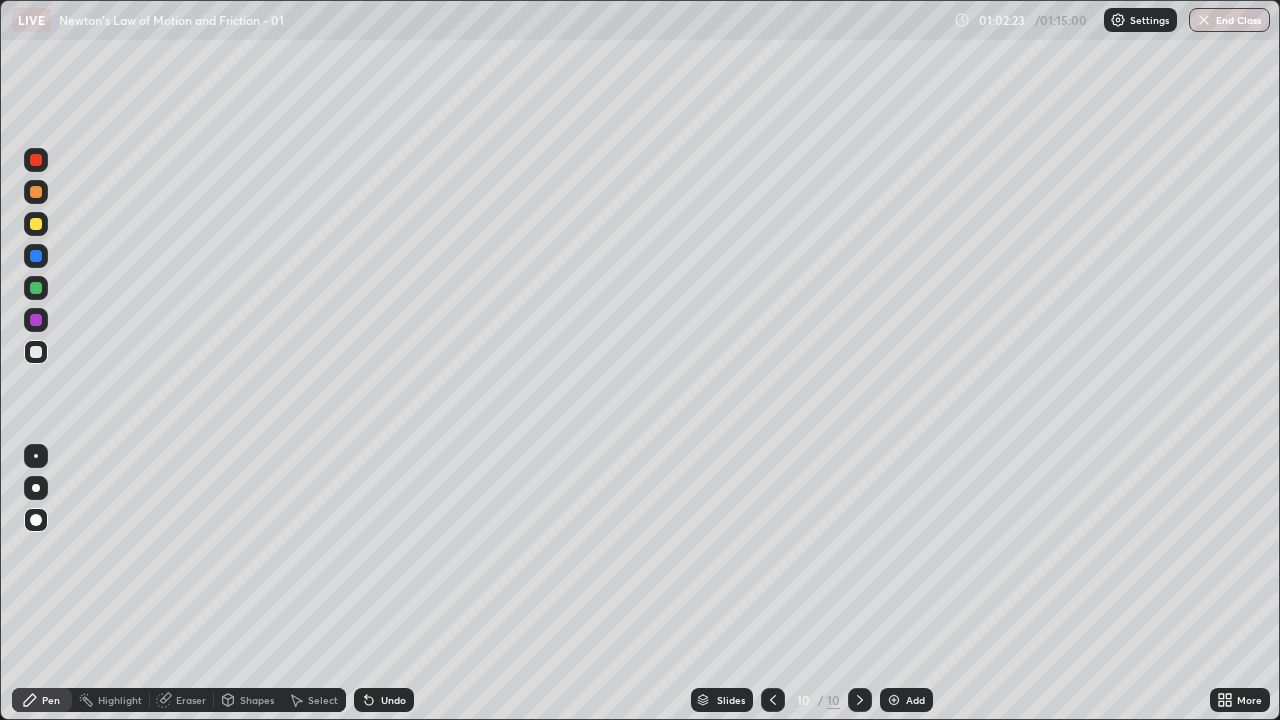 click at bounding box center (894, 700) 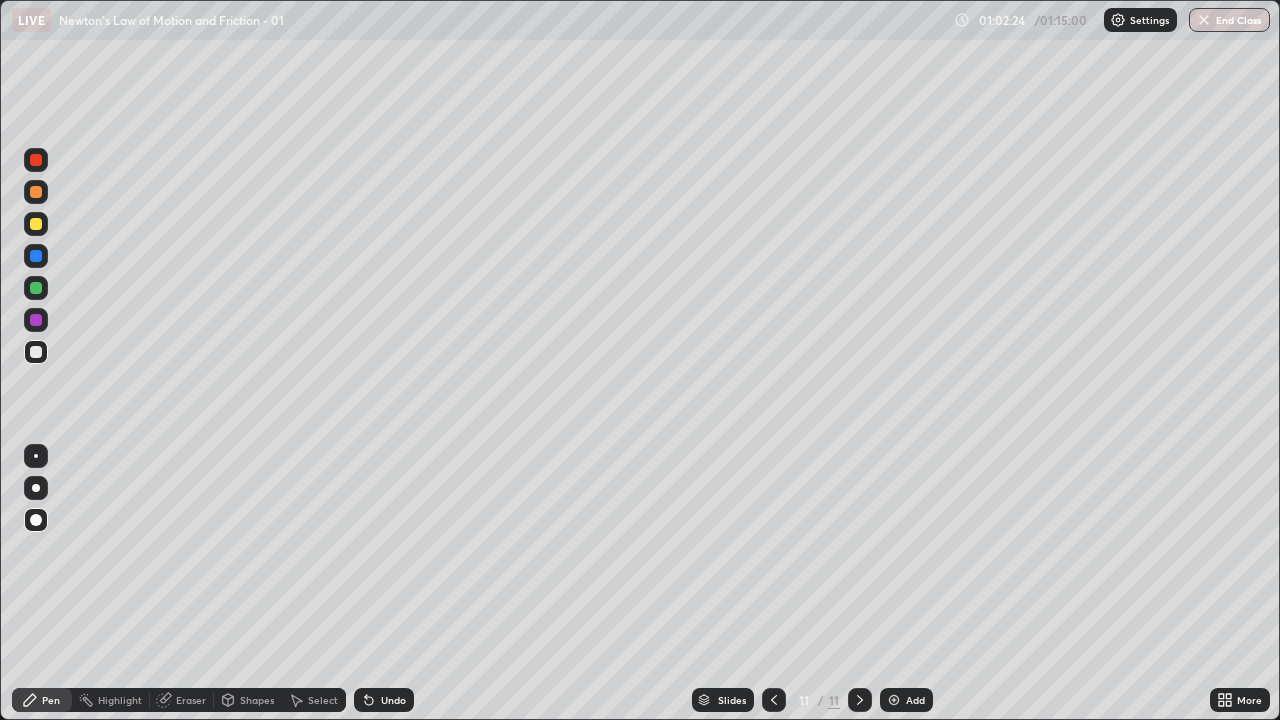 click at bounding box center [36, 320] 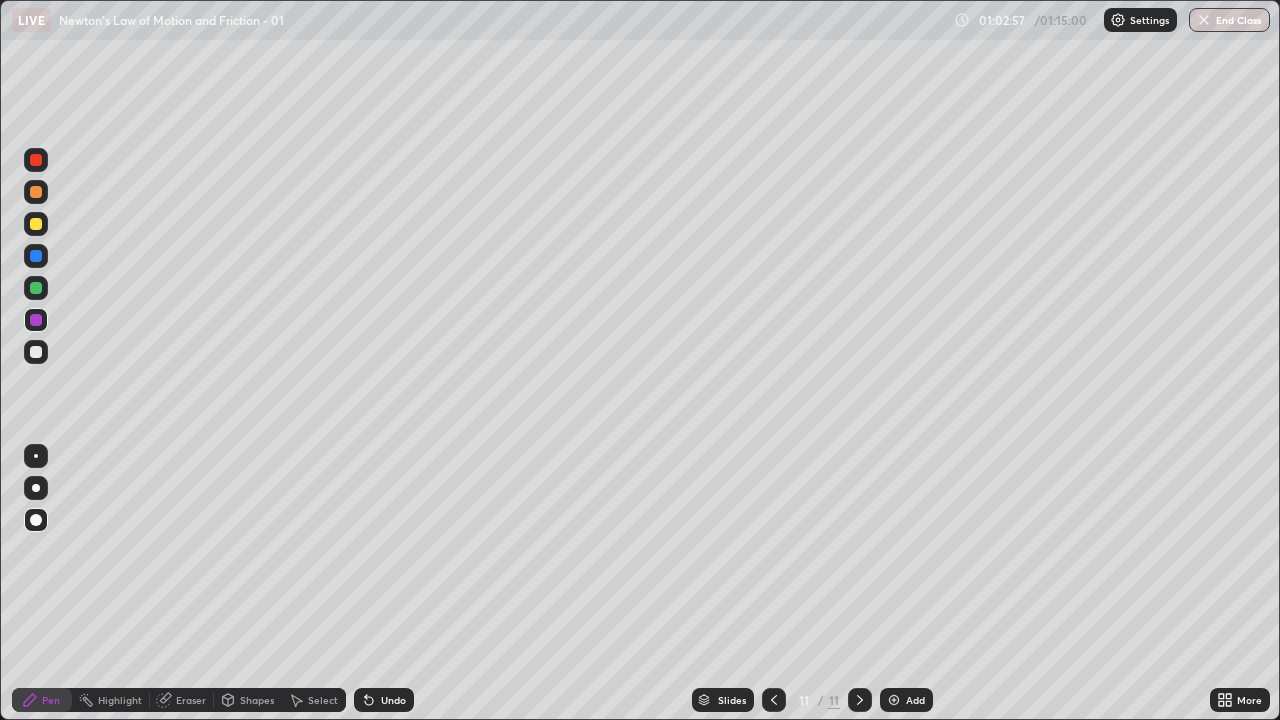 click on "Undo" at bounding box center (384, 700) 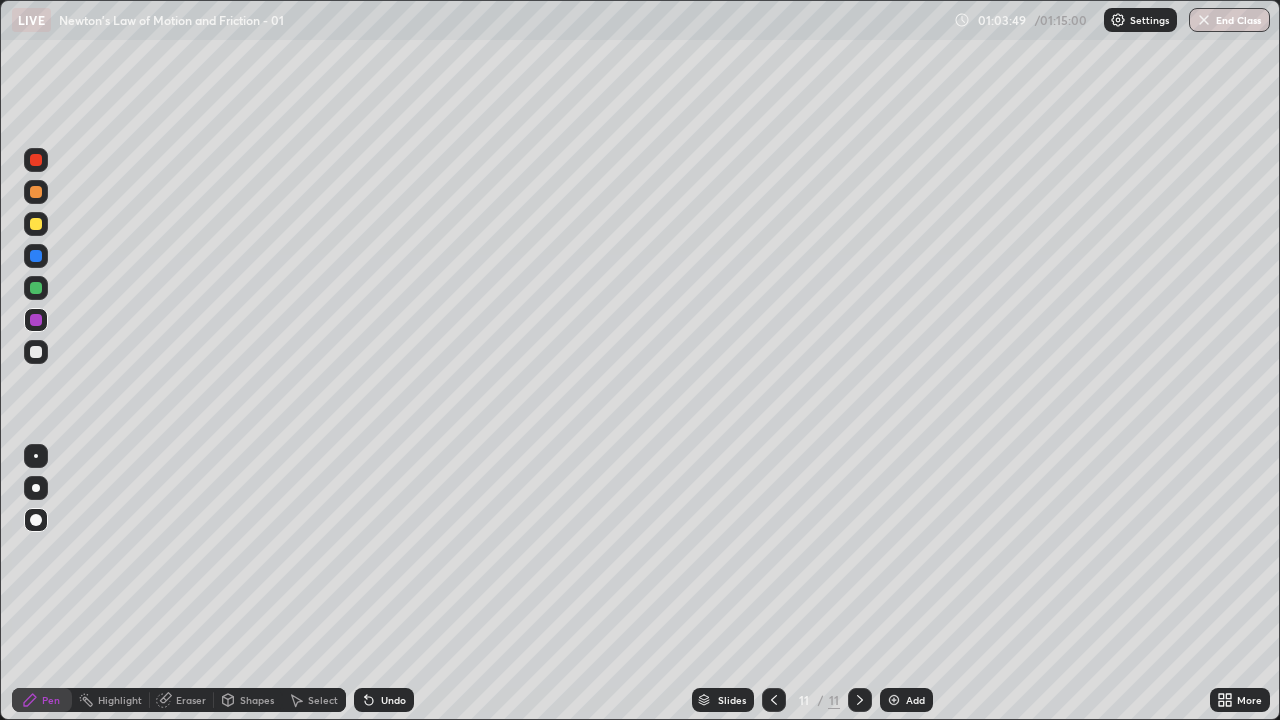click at bounding box center [36, 352] 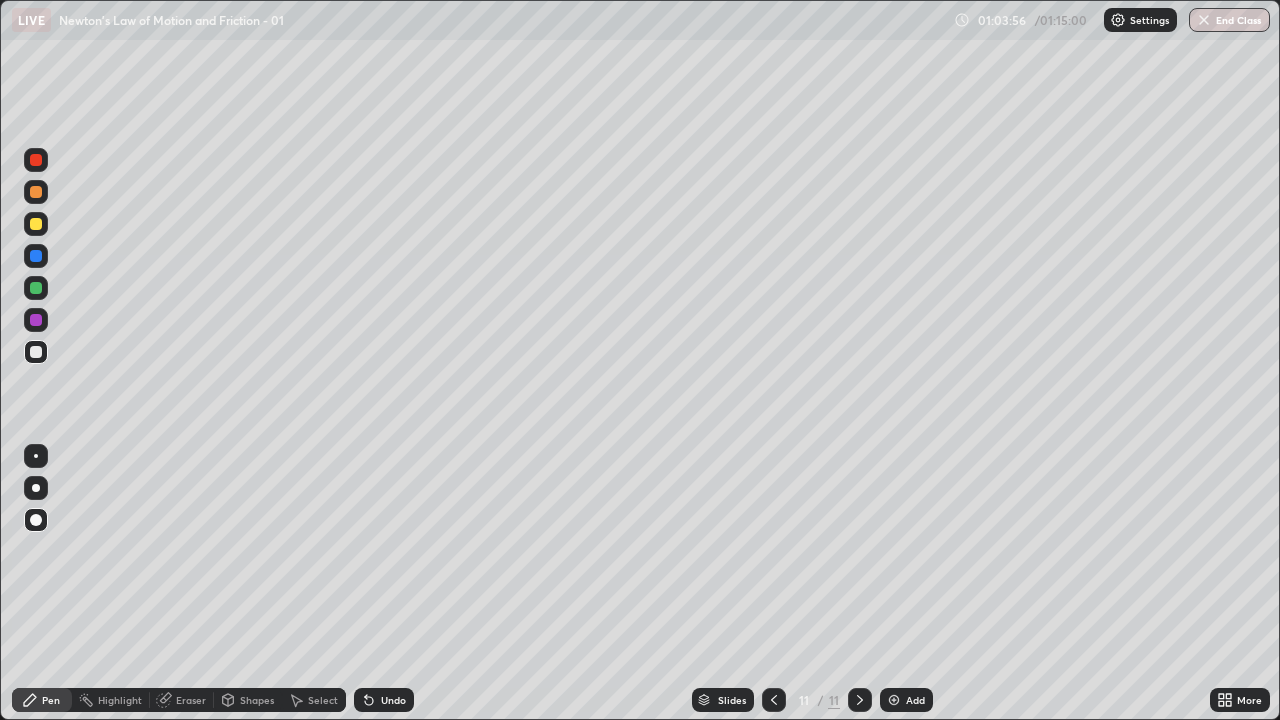 click 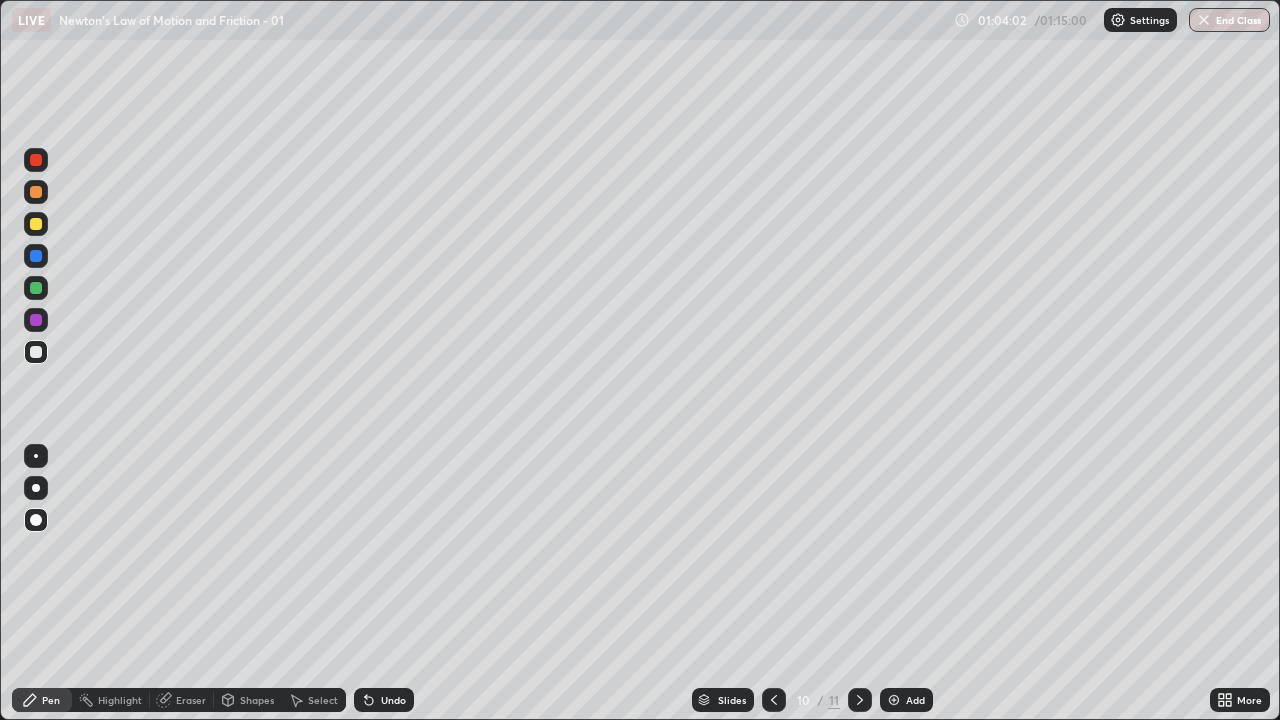 click 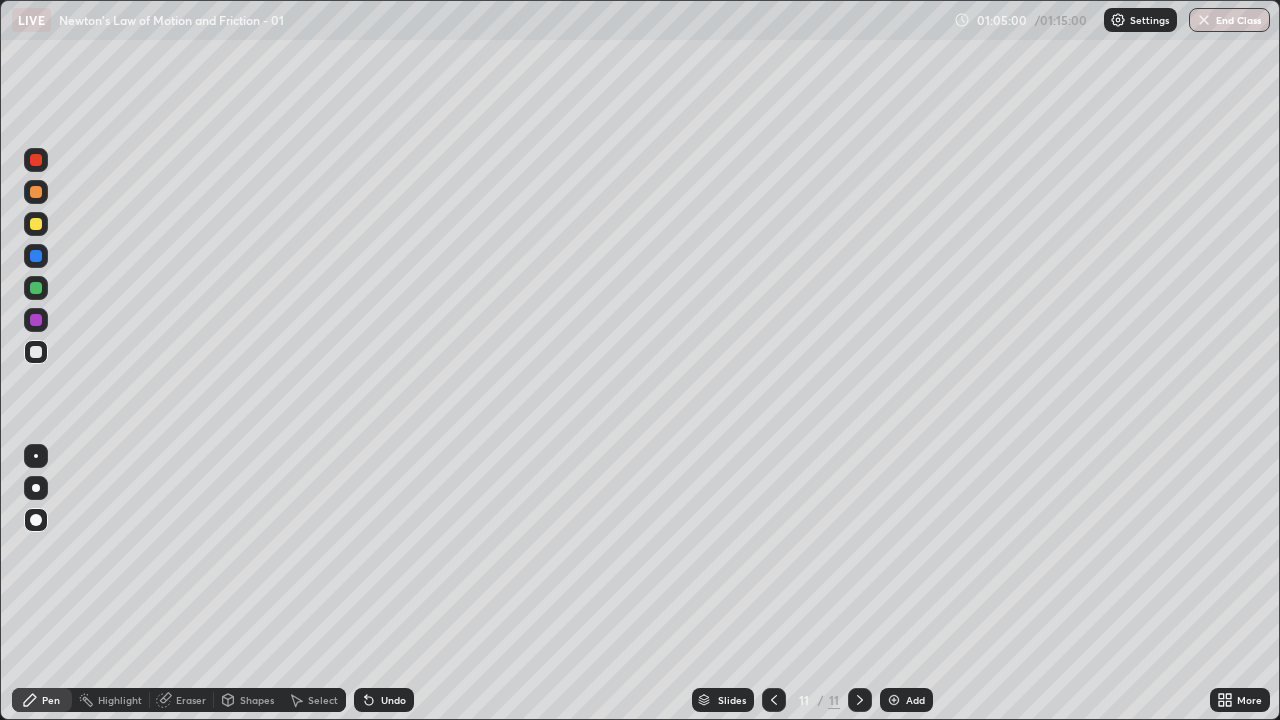 click at bounding box center (36, 224) 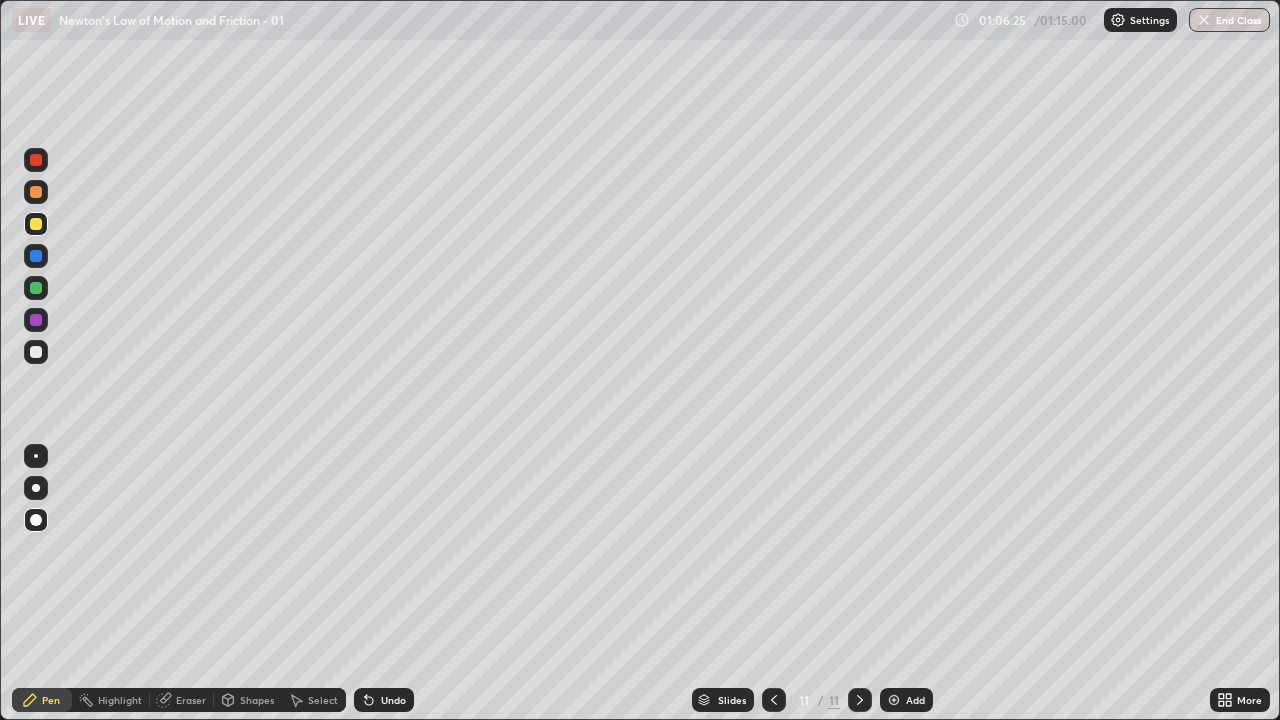 click on "Eraser" at bounding box center (191, 700) 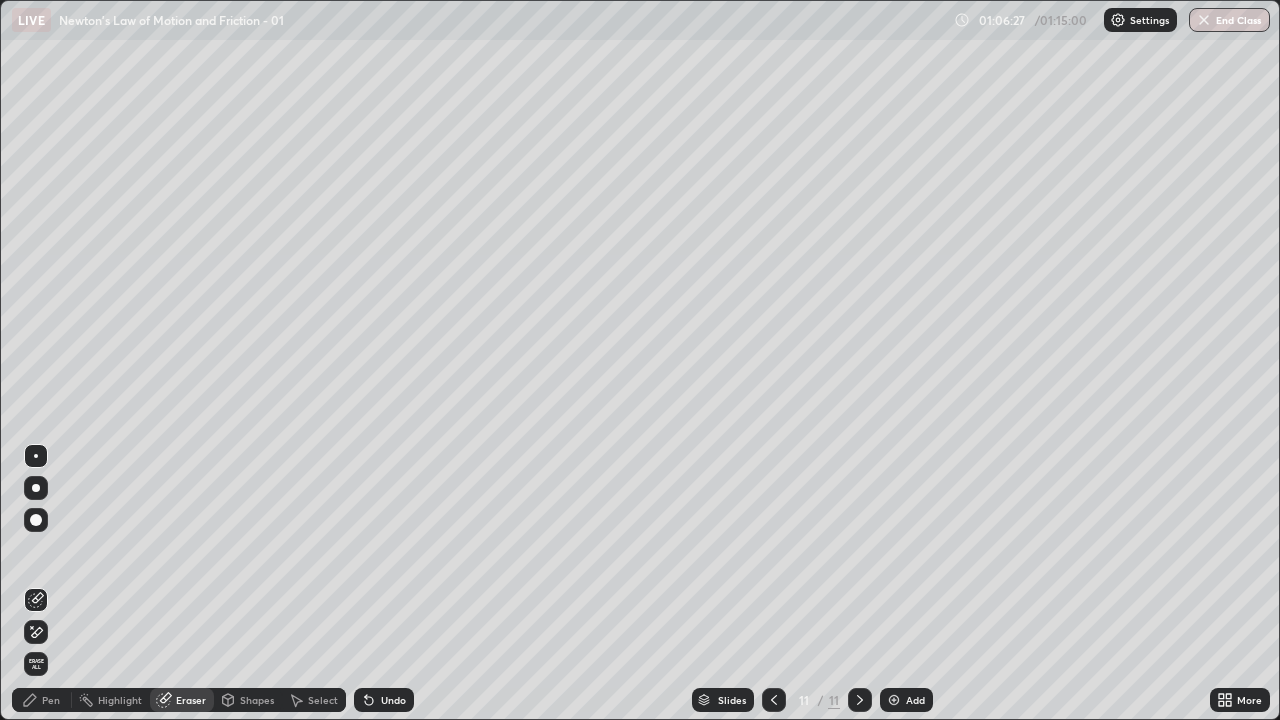 click on "Pen" at bounding box center [51, 700] 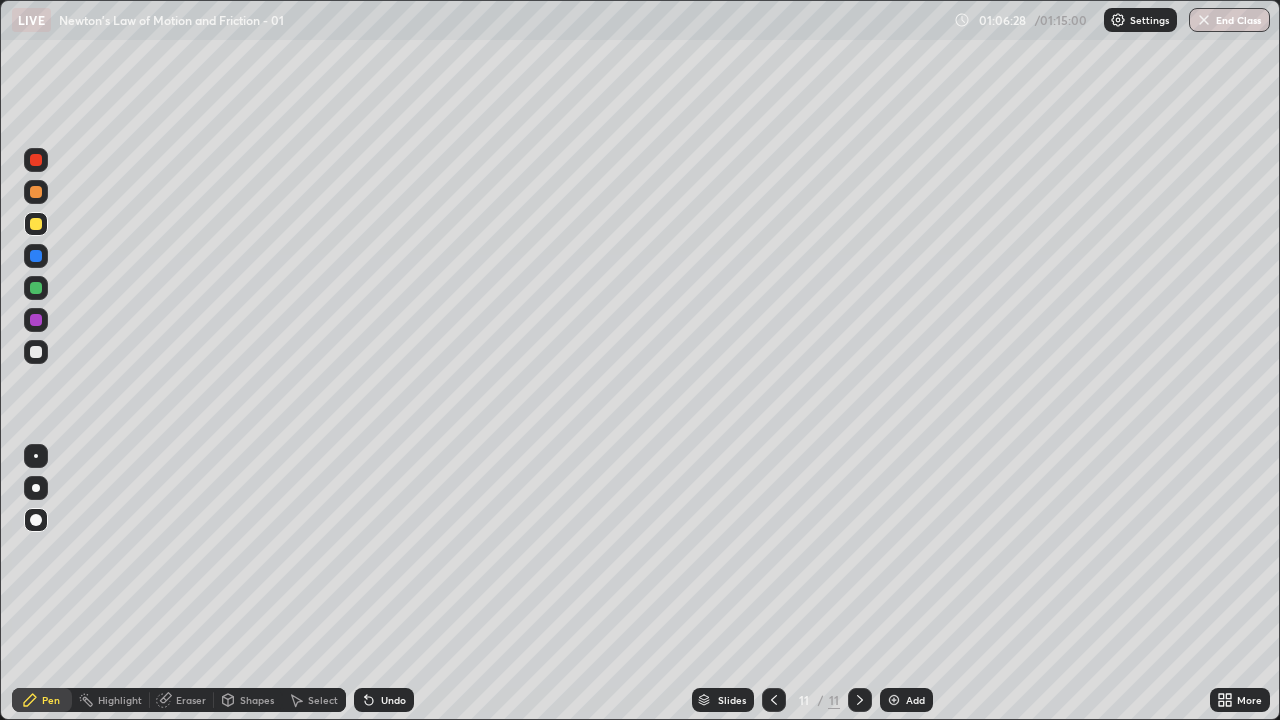 click at bounding box center [36, 352] 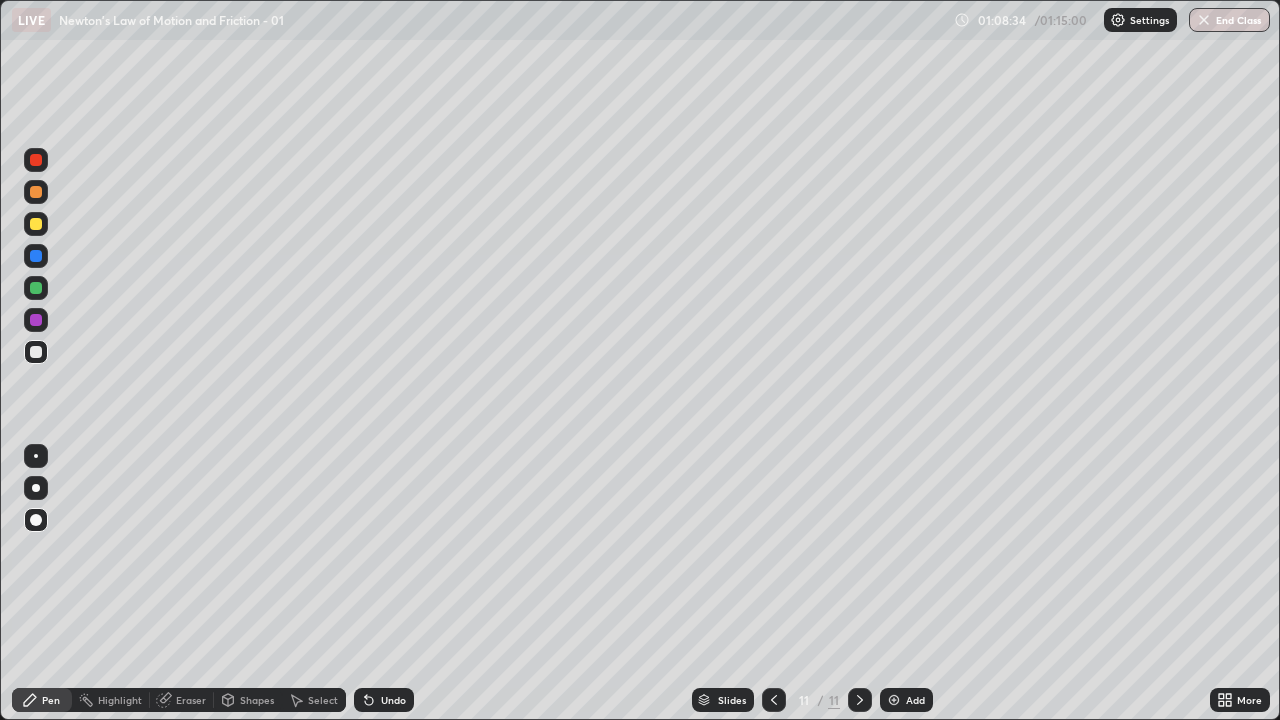 click at bounding box center [894, 700] 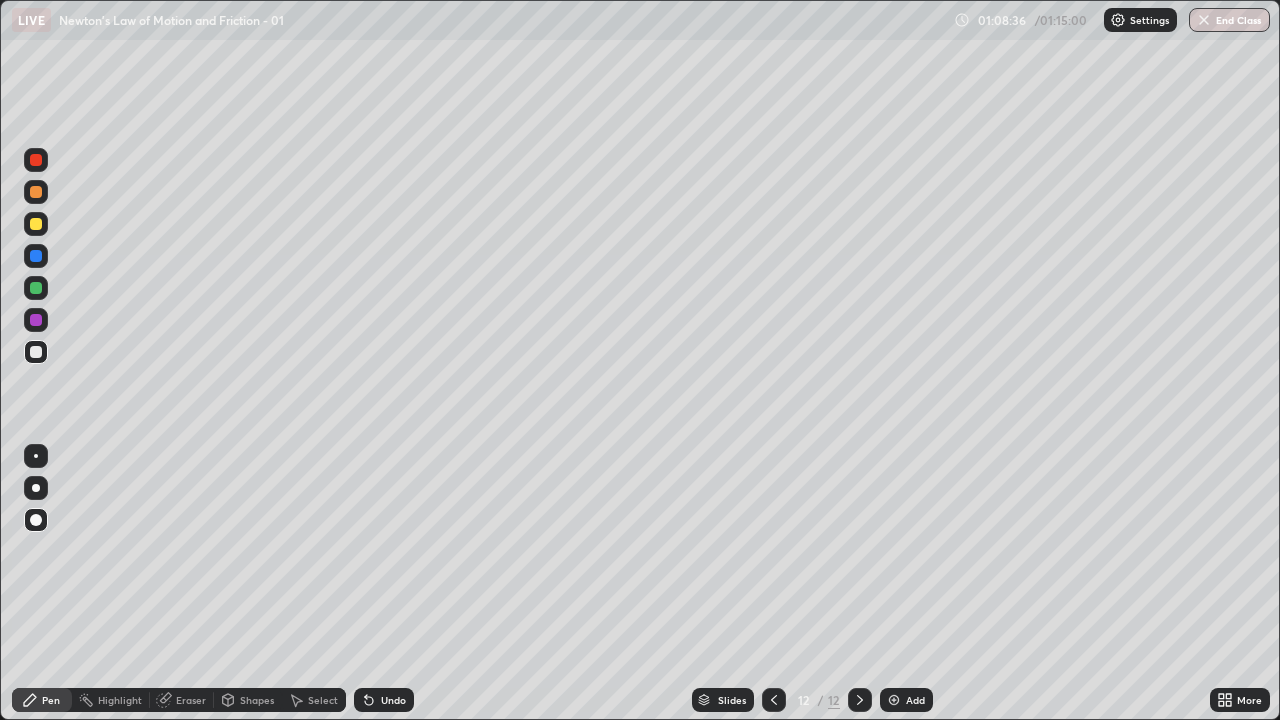 click at bounding box center [36, 352] 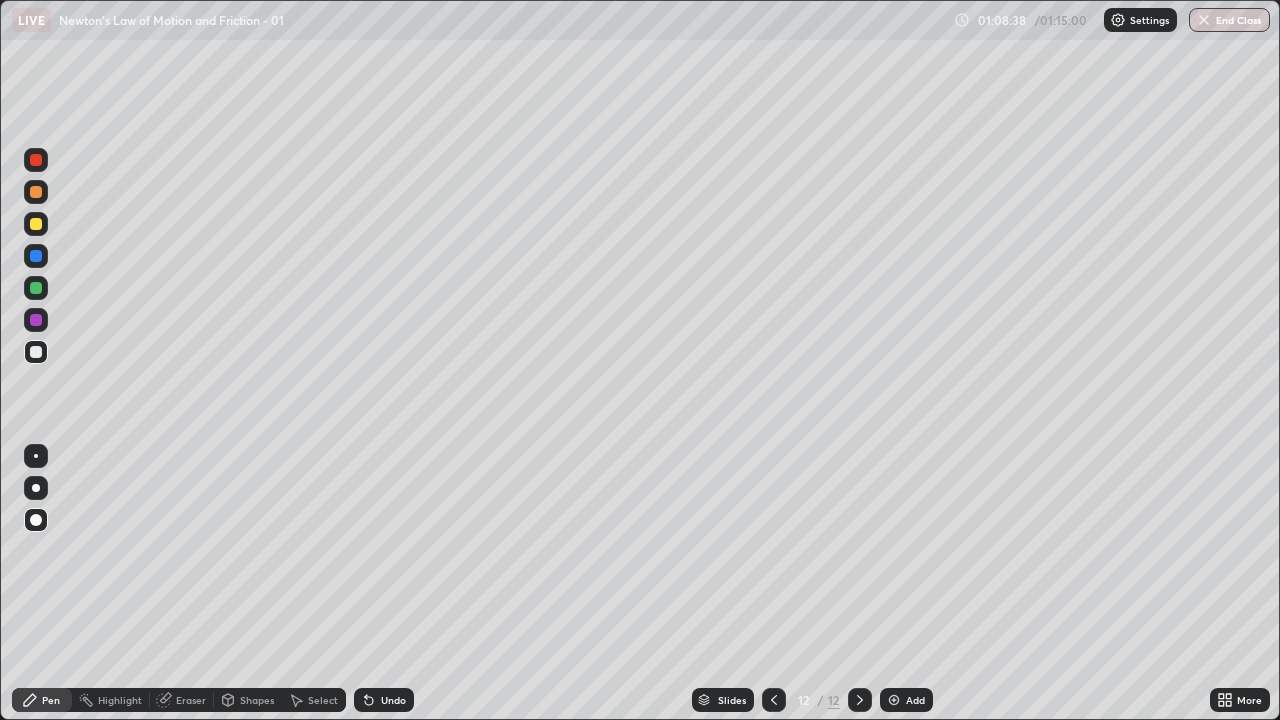 click on "Undo" at bounding box center (393, 700) 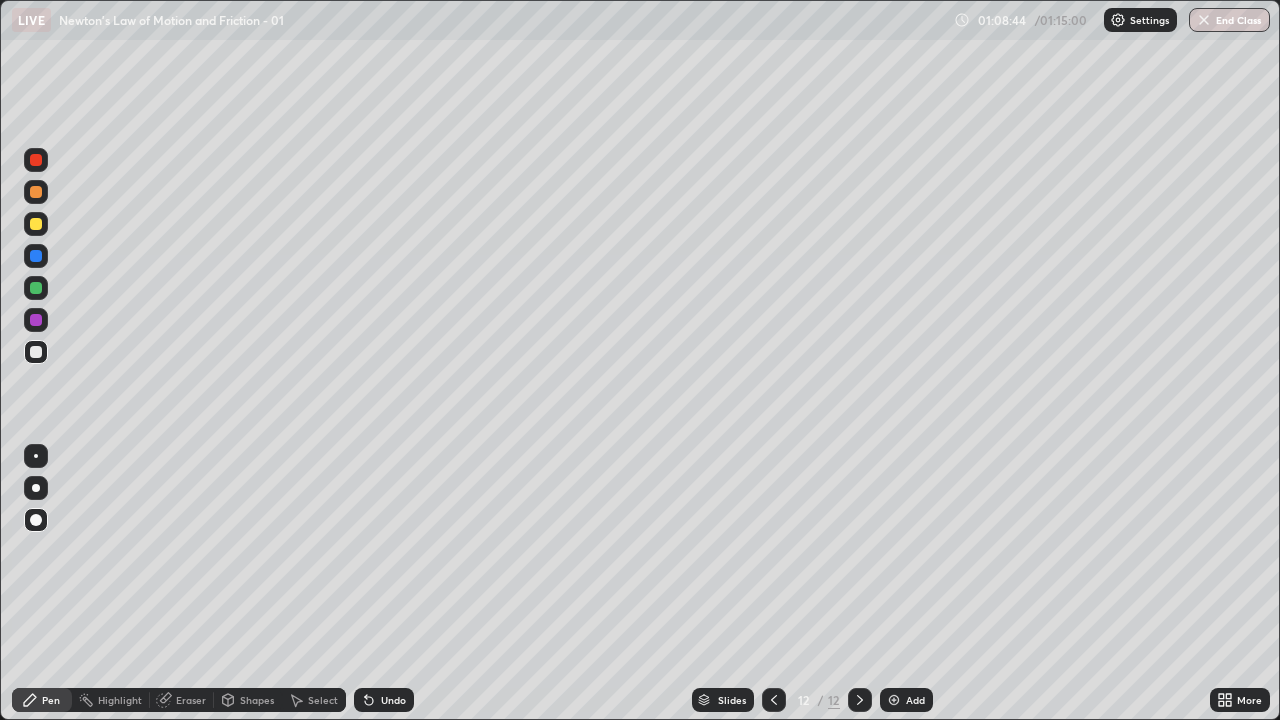 click at bounding box center [36, 224] 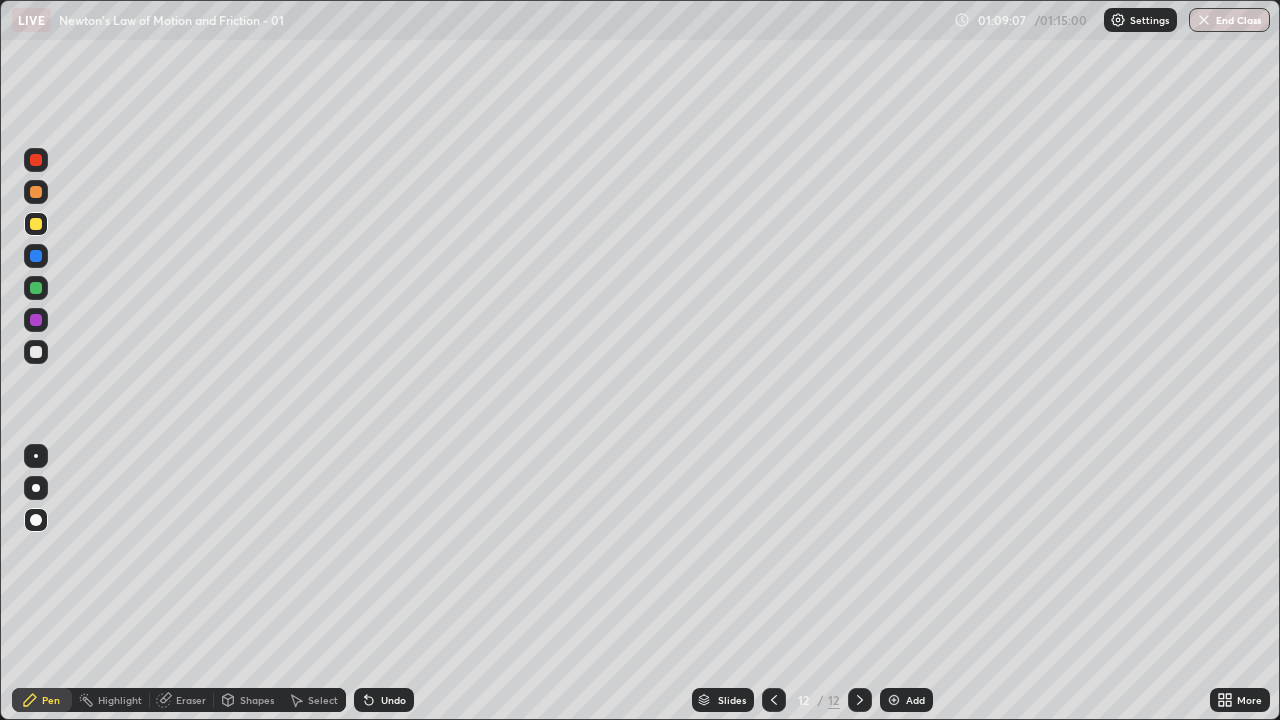 click at bounding box center (36, 320) 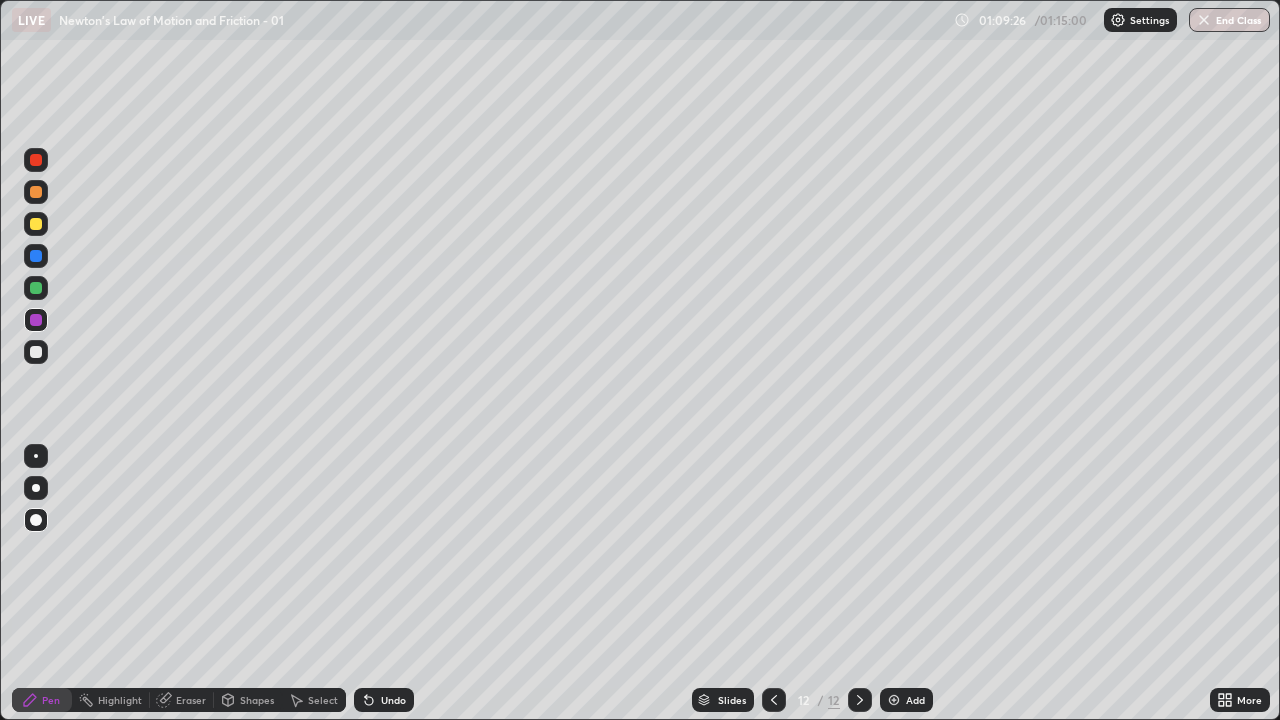 click at bounding box center [36, 352] 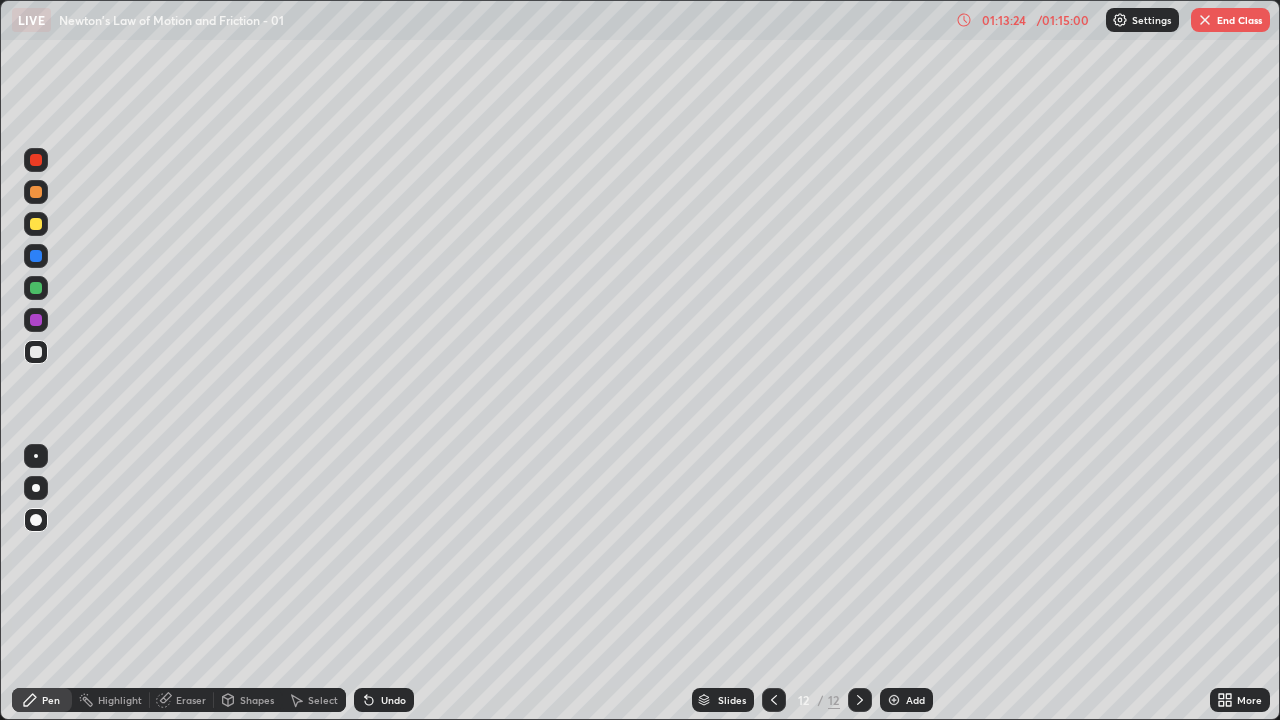 click 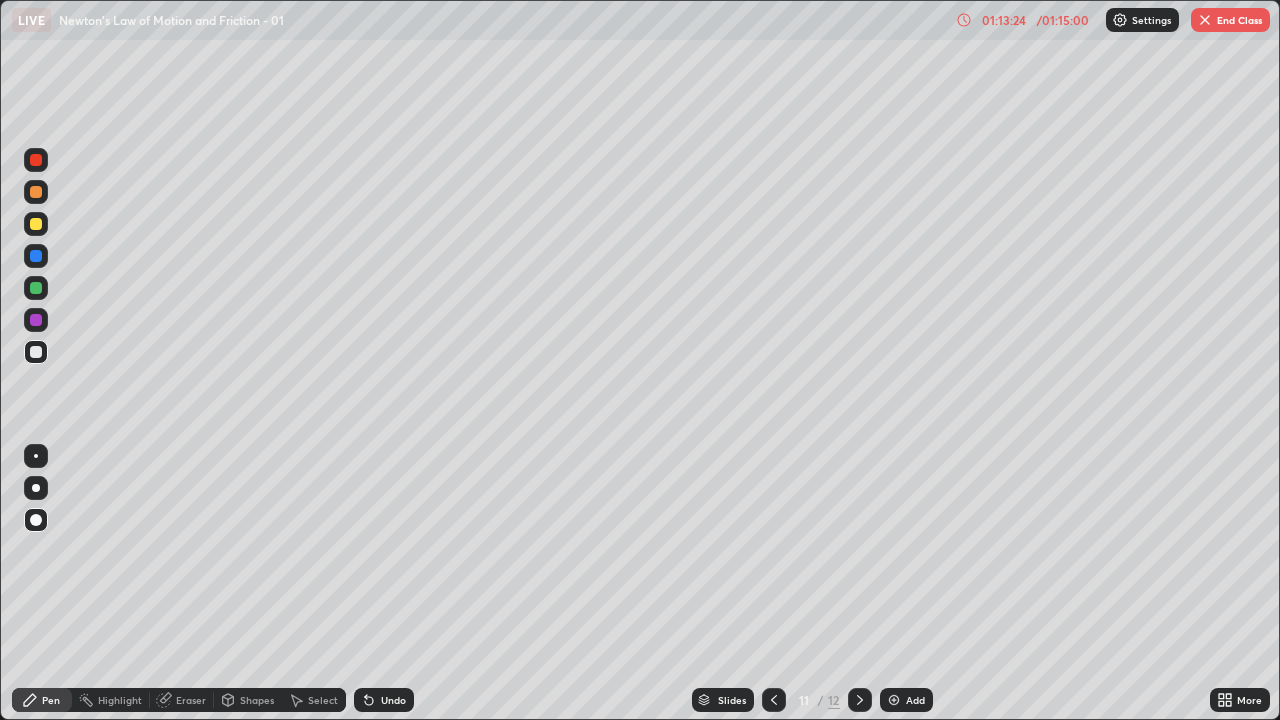 click at bounding box center [774, 700] 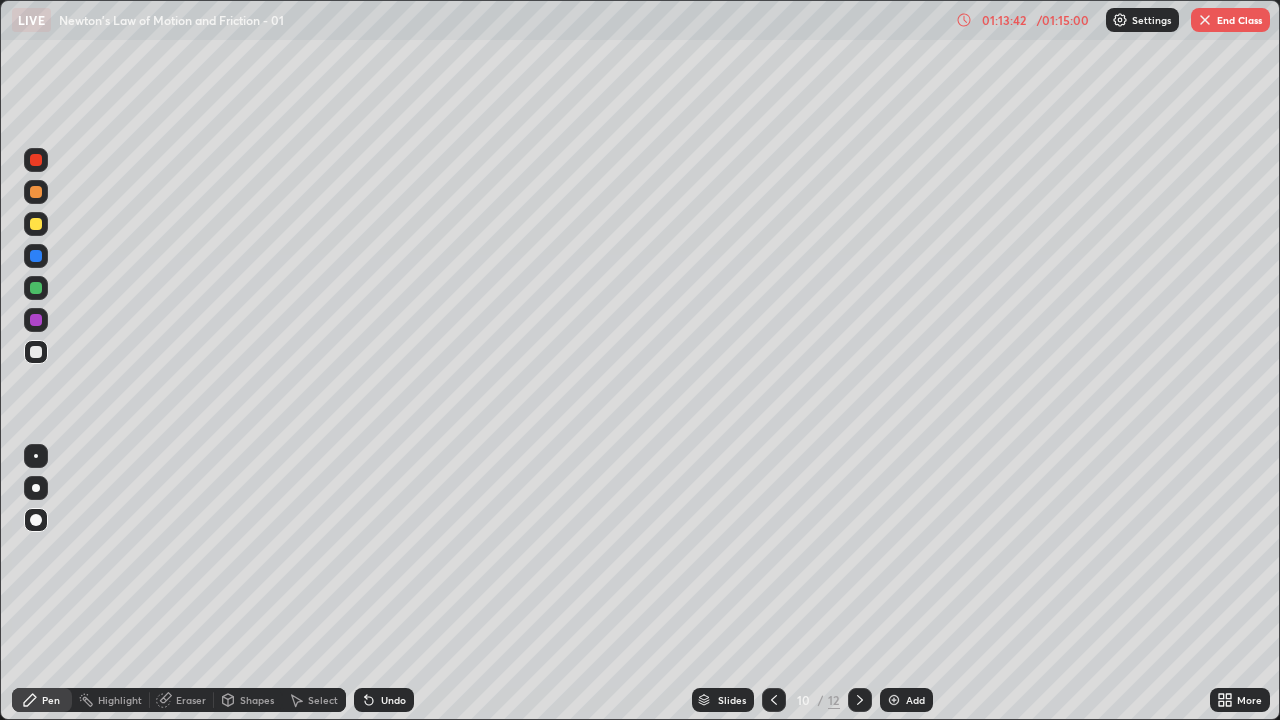 click at bounding box center [860, 700] 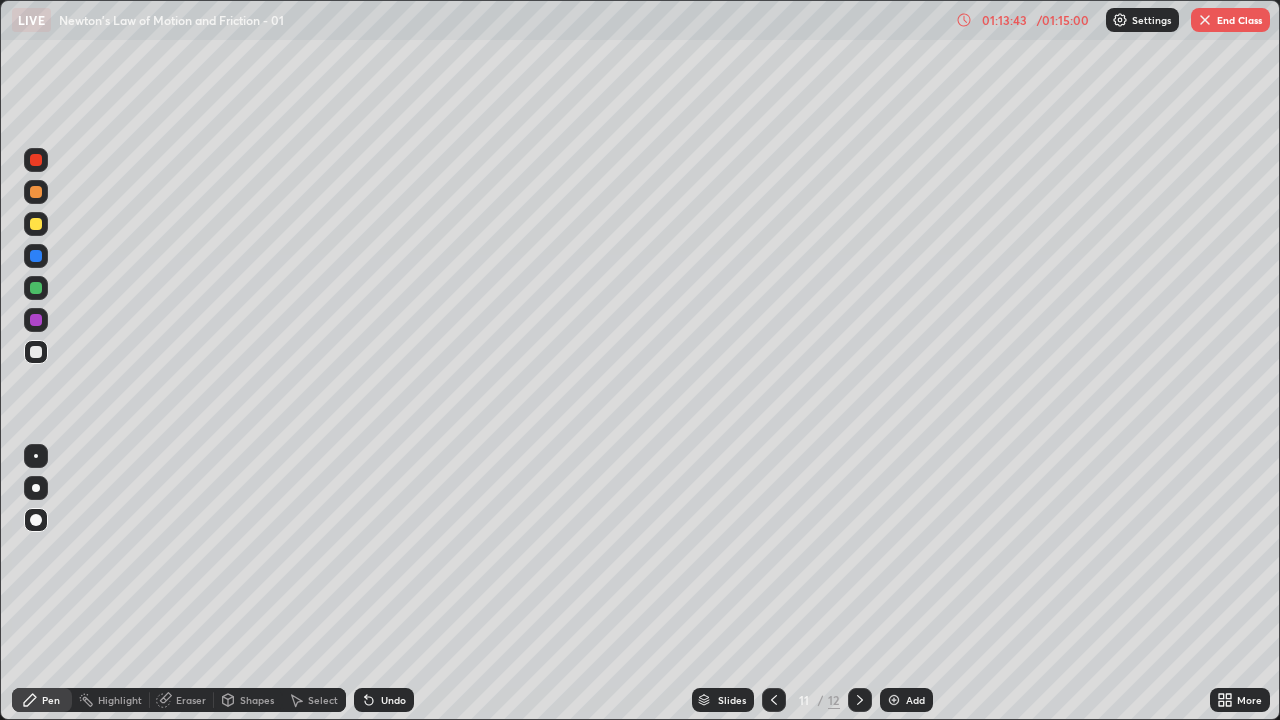 click 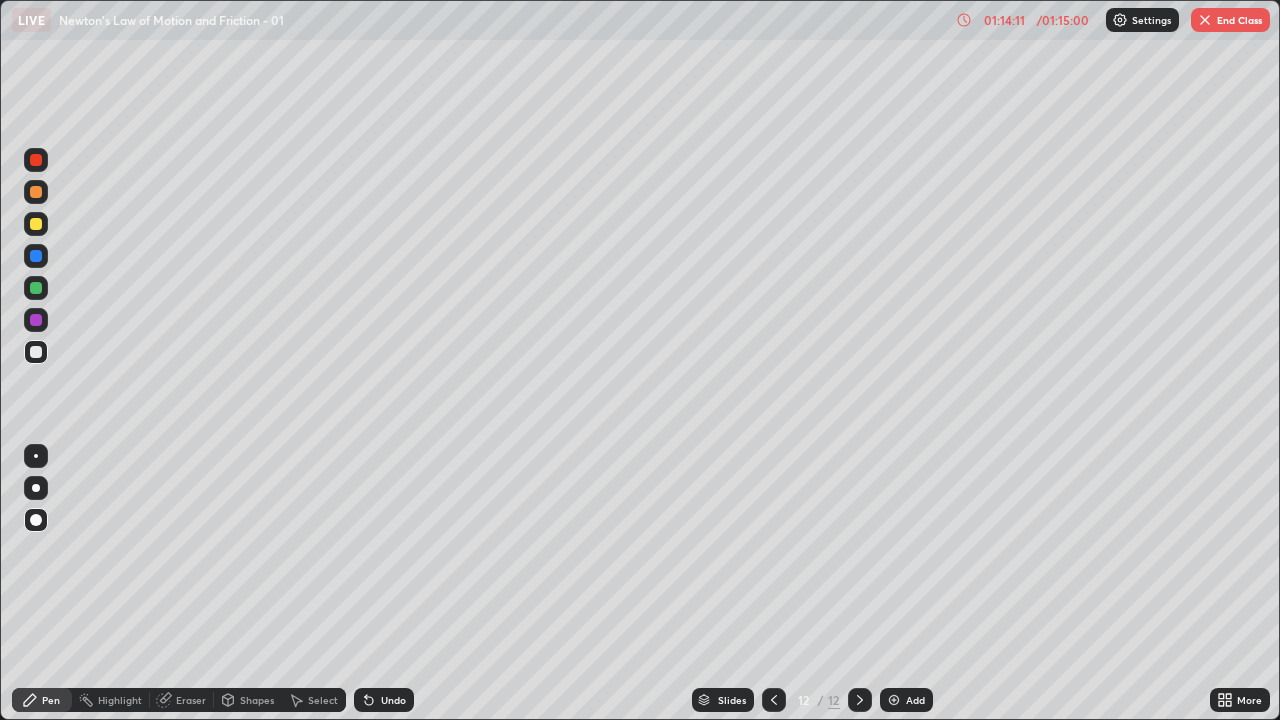 click on "/  01:15:00" at bounding box center (1063, 20) 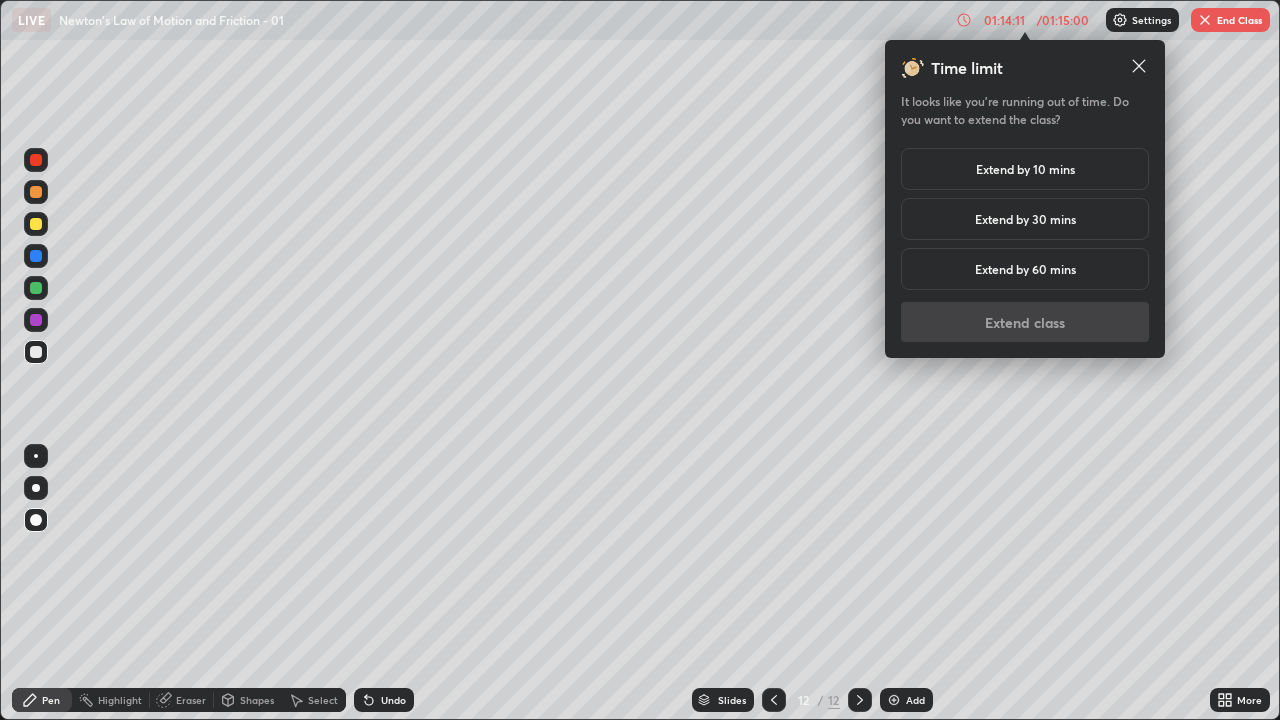 click on "Extend by 10 mins" at bounding box center [1025, 169] 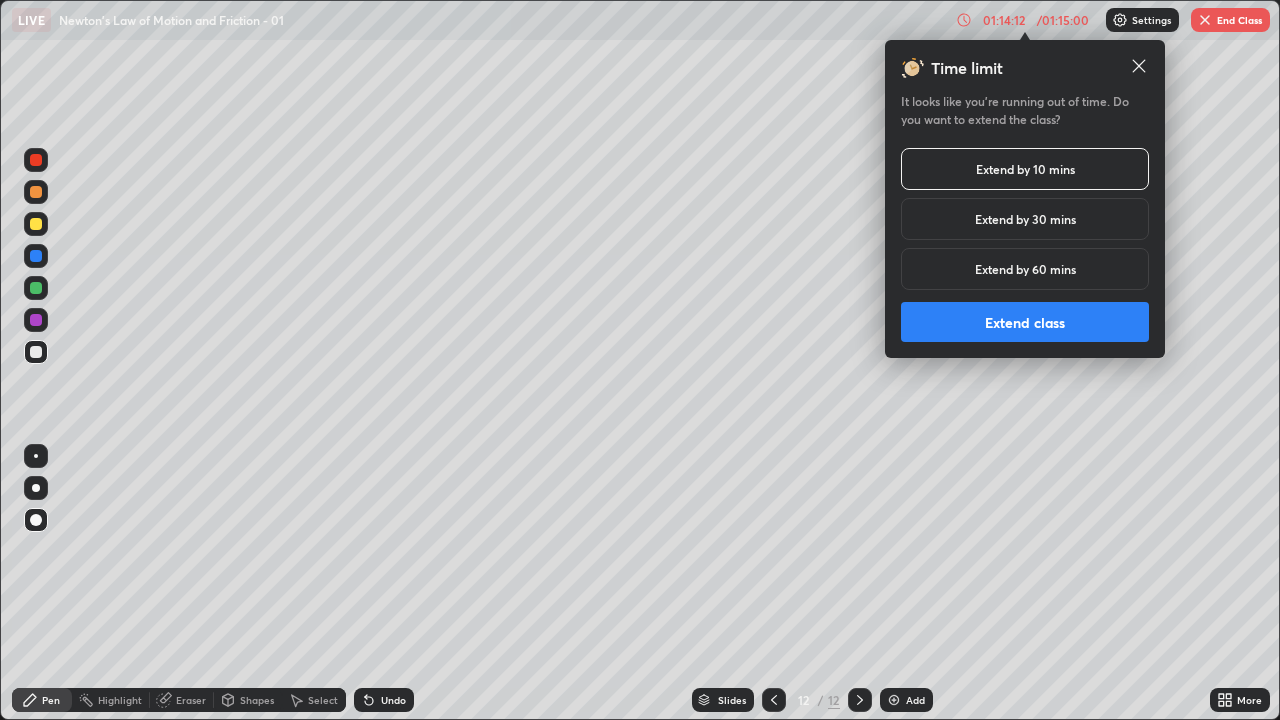 click on "Extend class" at bounding box center [1025, 322] 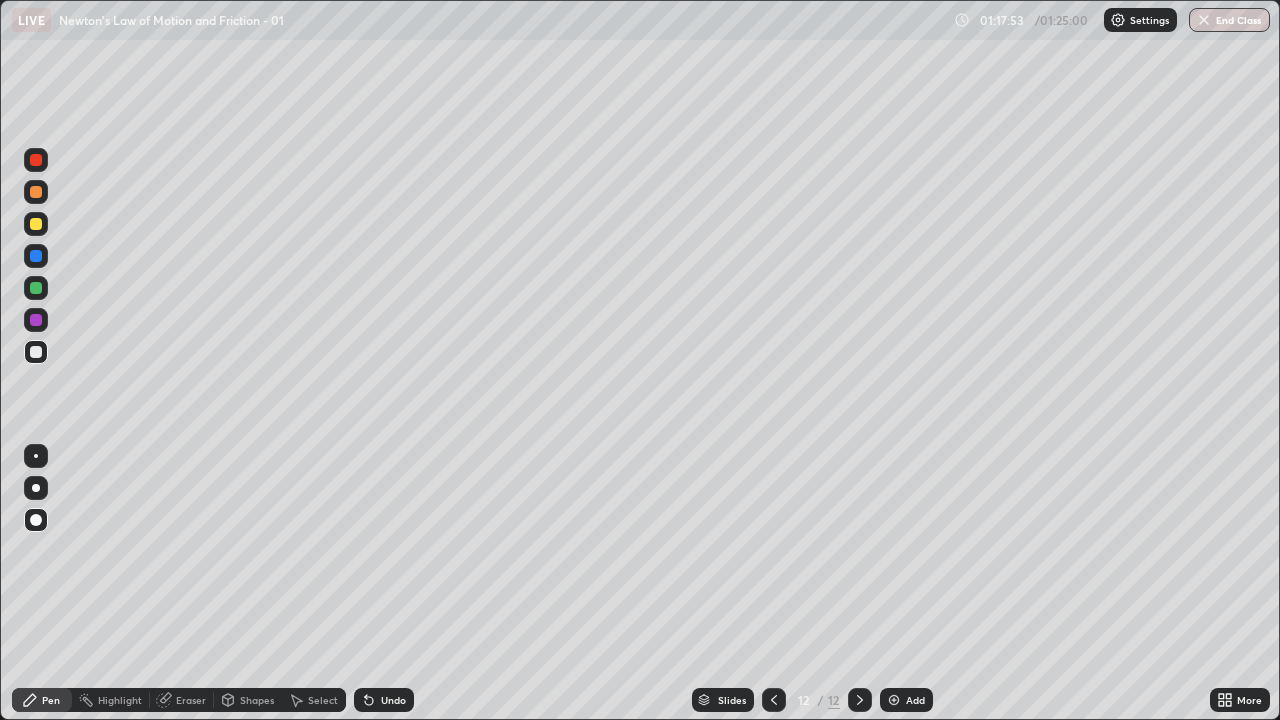 click on "End Class" at bounding box center (1229, 20) 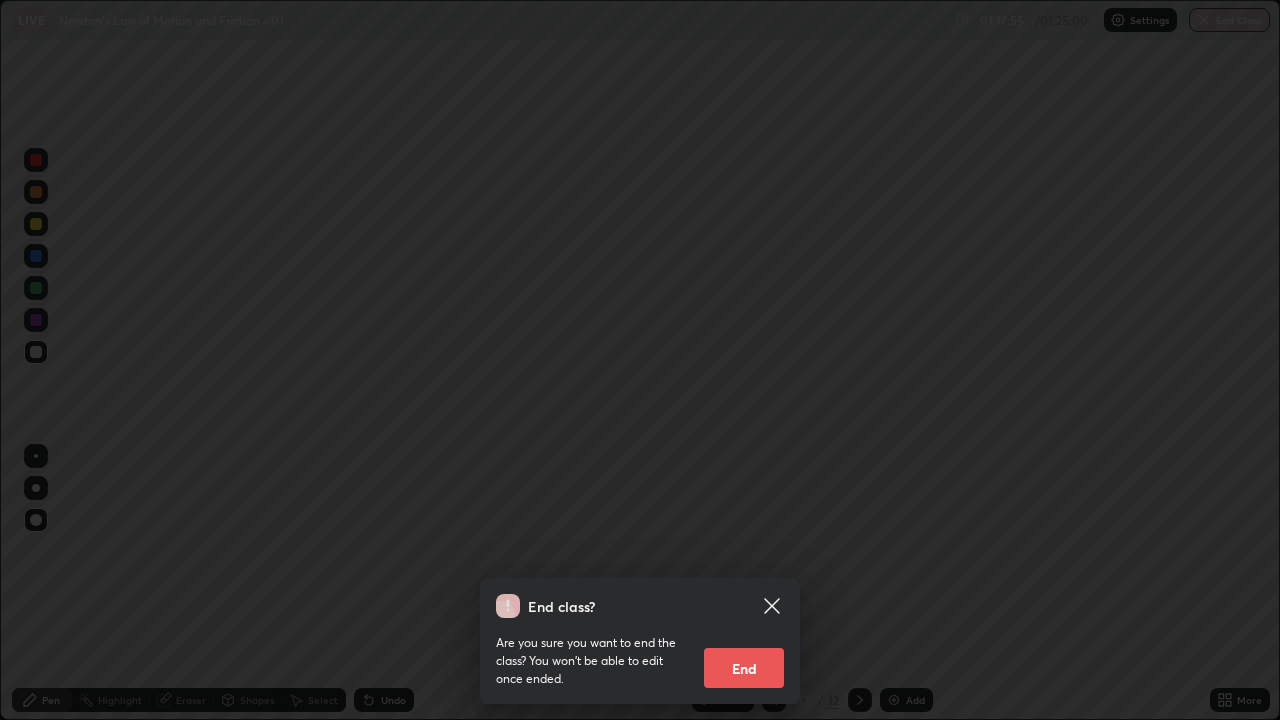 click on "End" at bounding box center (744, 668) 